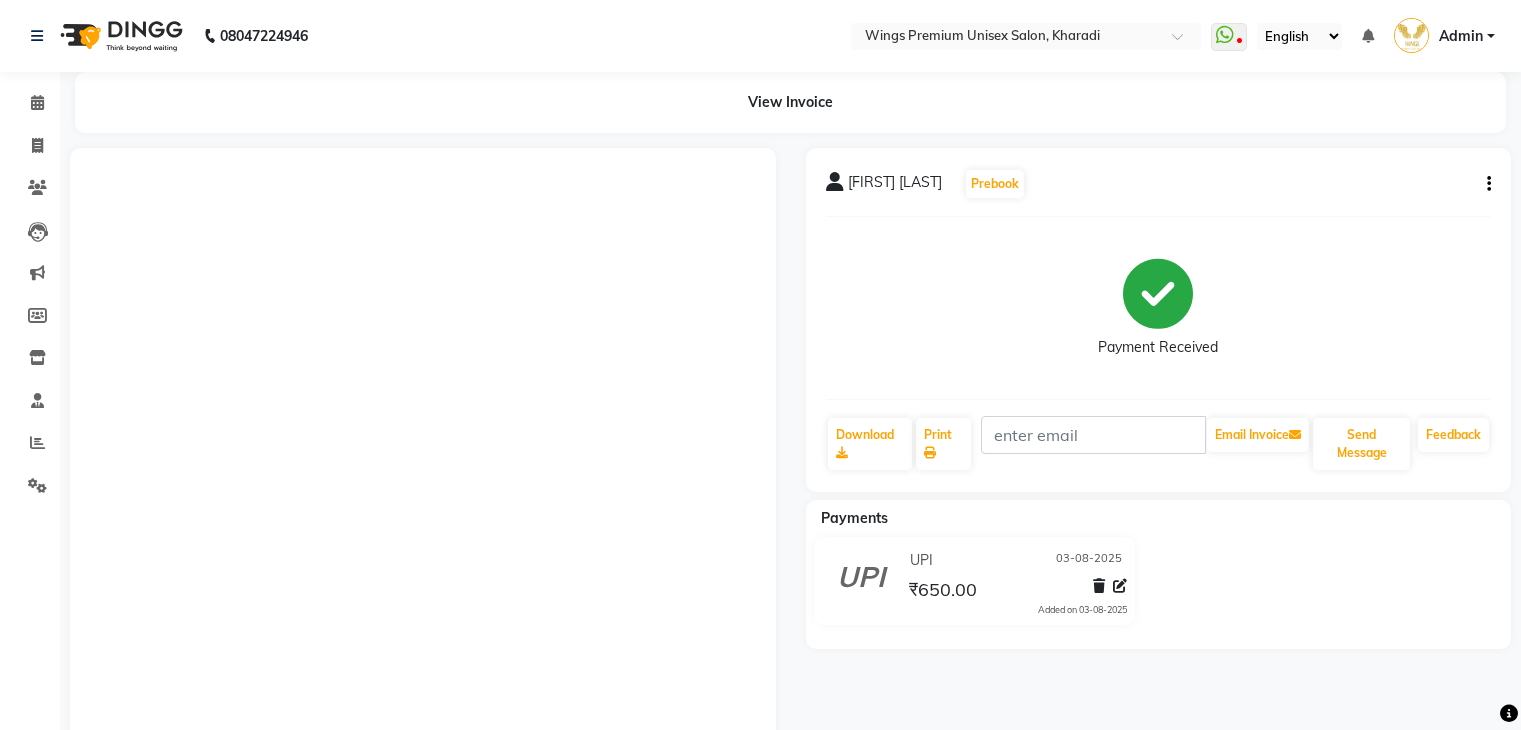scroll, scrollTop: 0, scrollLeft: 0, axis: both 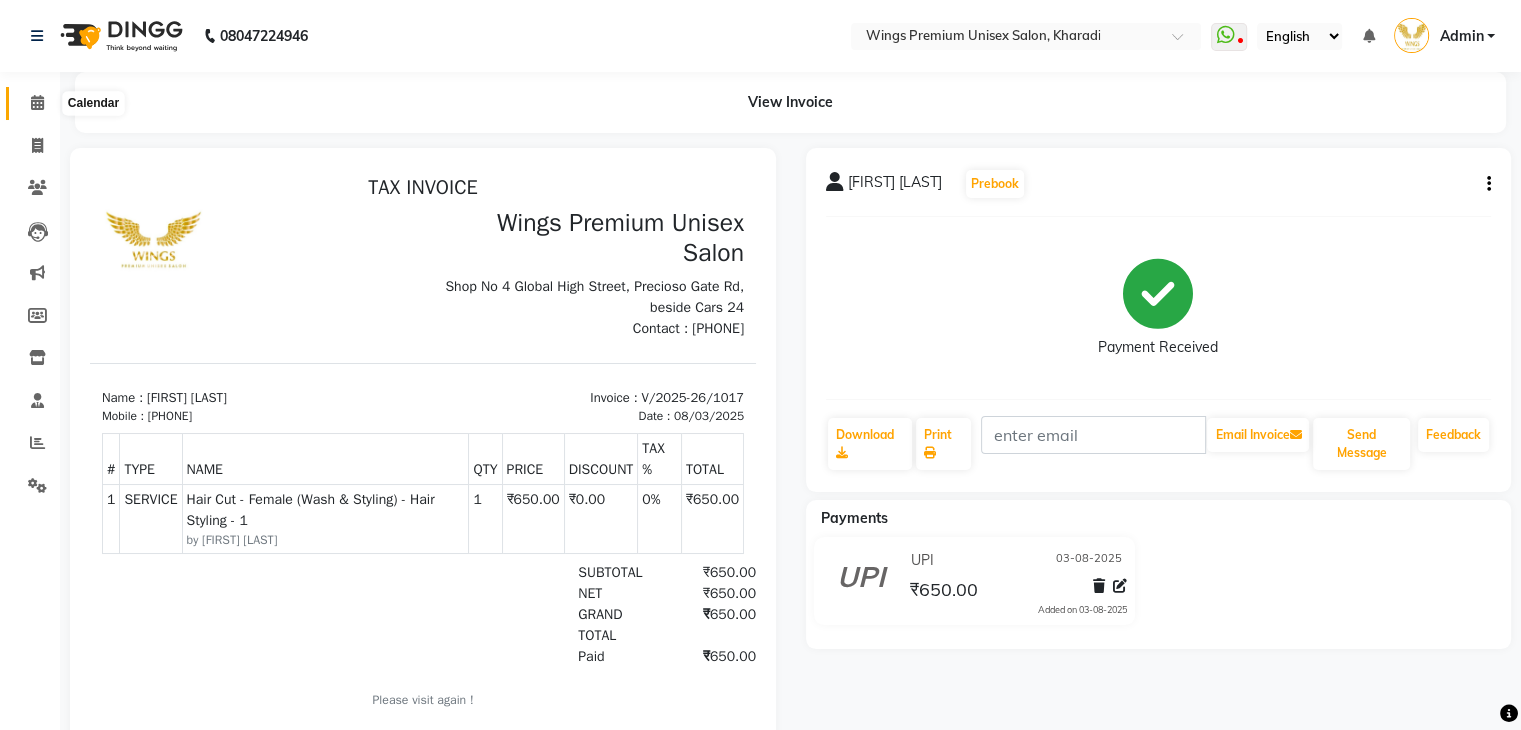 click 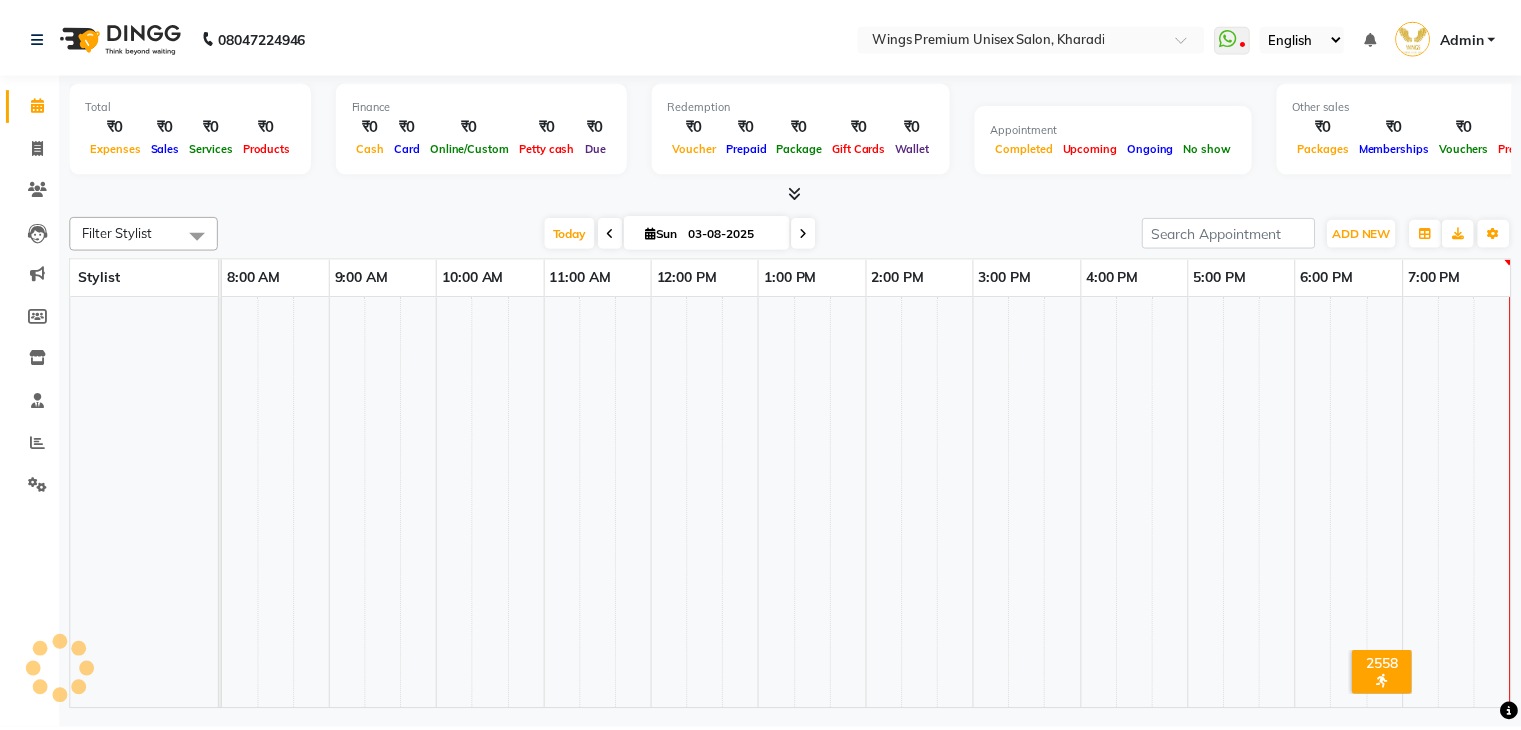 scroll, scrollTop: 0, scrollLeft: 0, axis: both 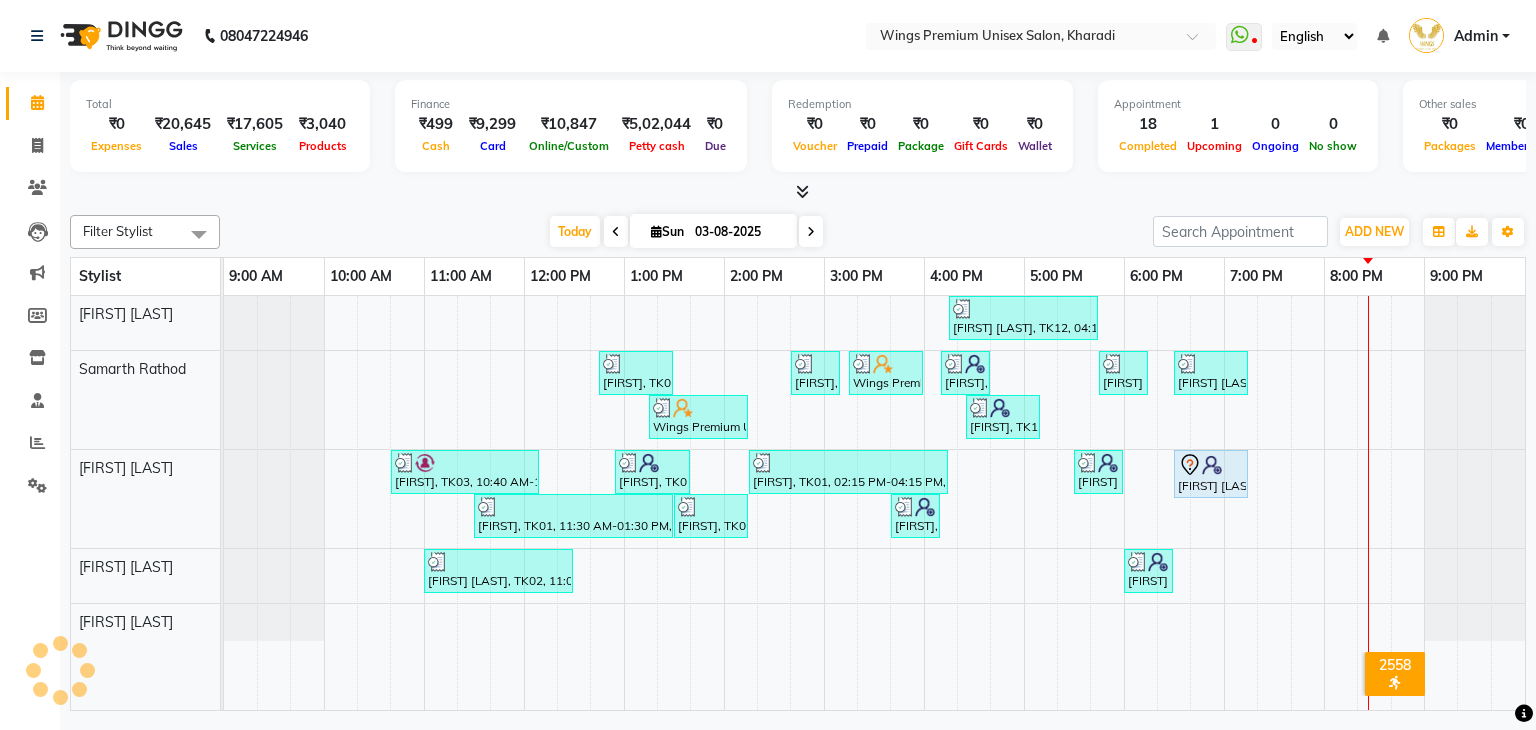 click on "Today  Sun 03-08-2025" at bounding box center (686, 232) 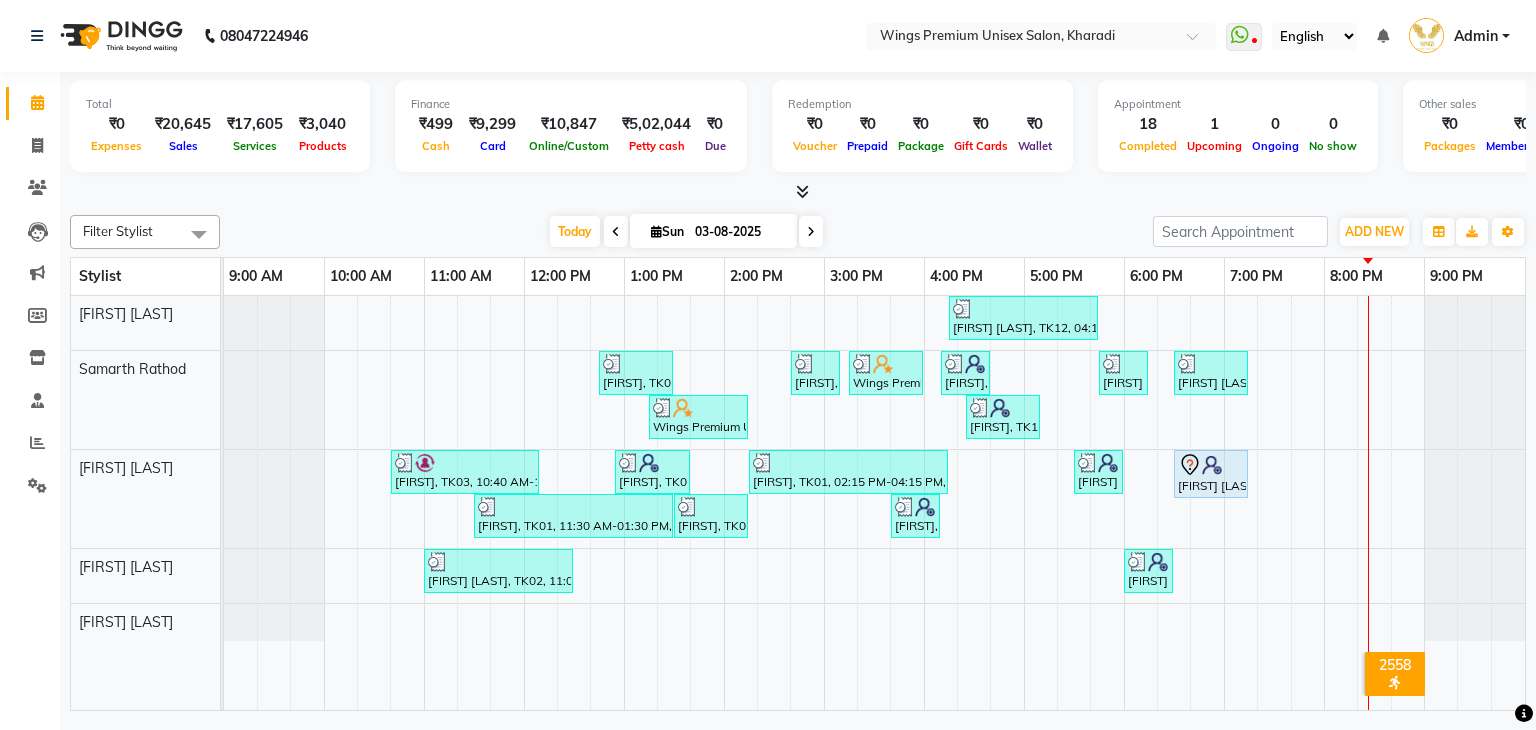 click on "₹3,040" at bounding box center (322, 124) 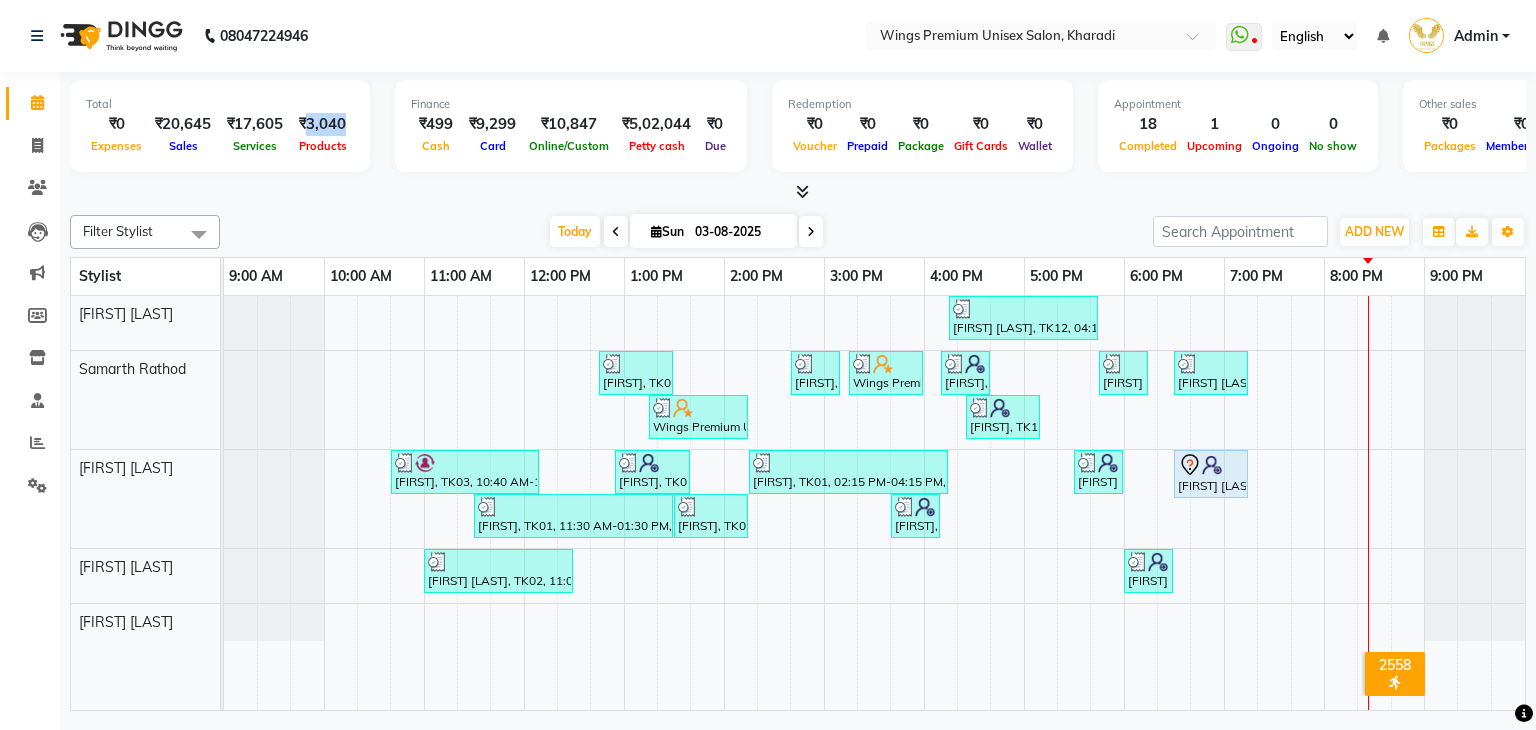 click on "₹3,040" at bounding box center (322, 124) 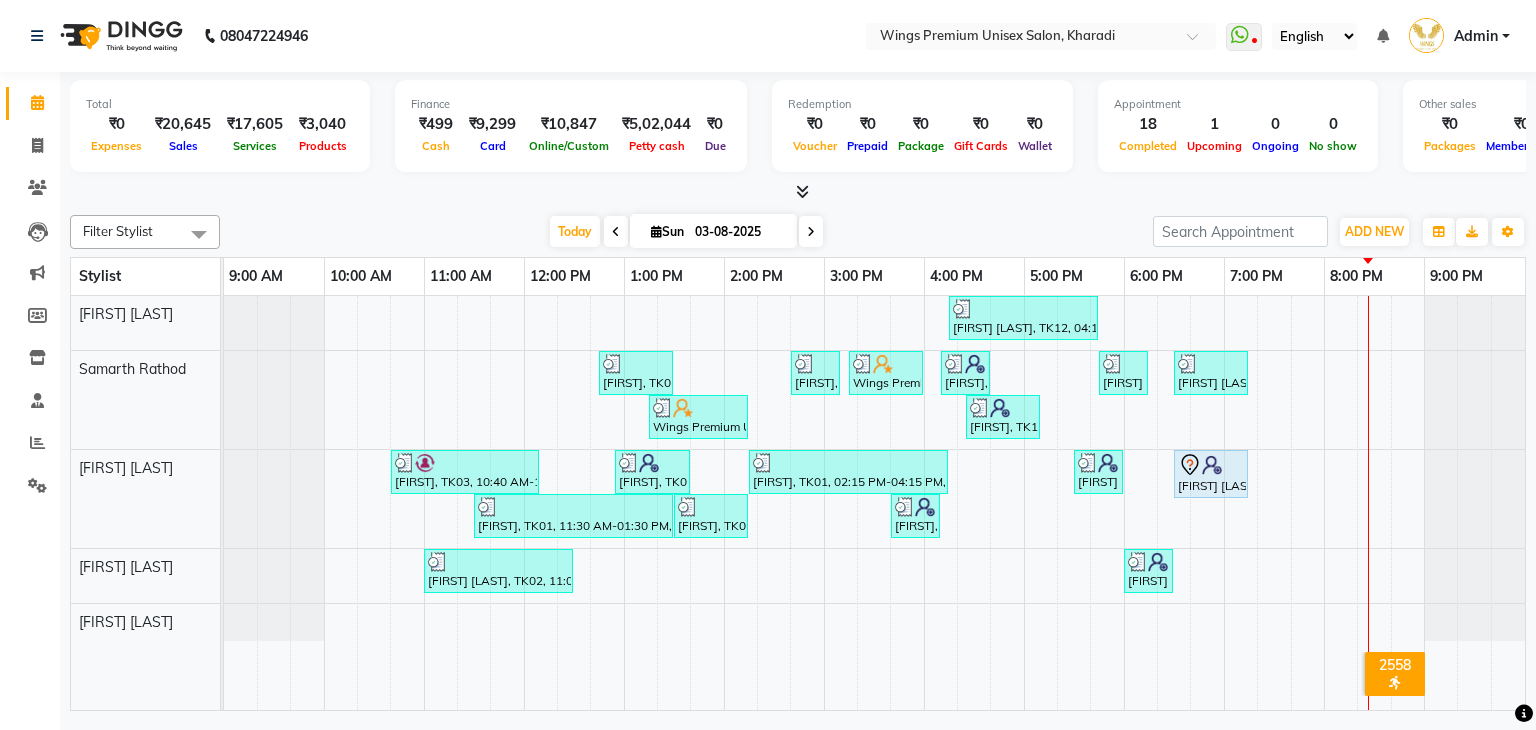 click on "Today  Sun 03-08-2025" at bounding box center (686, 232) 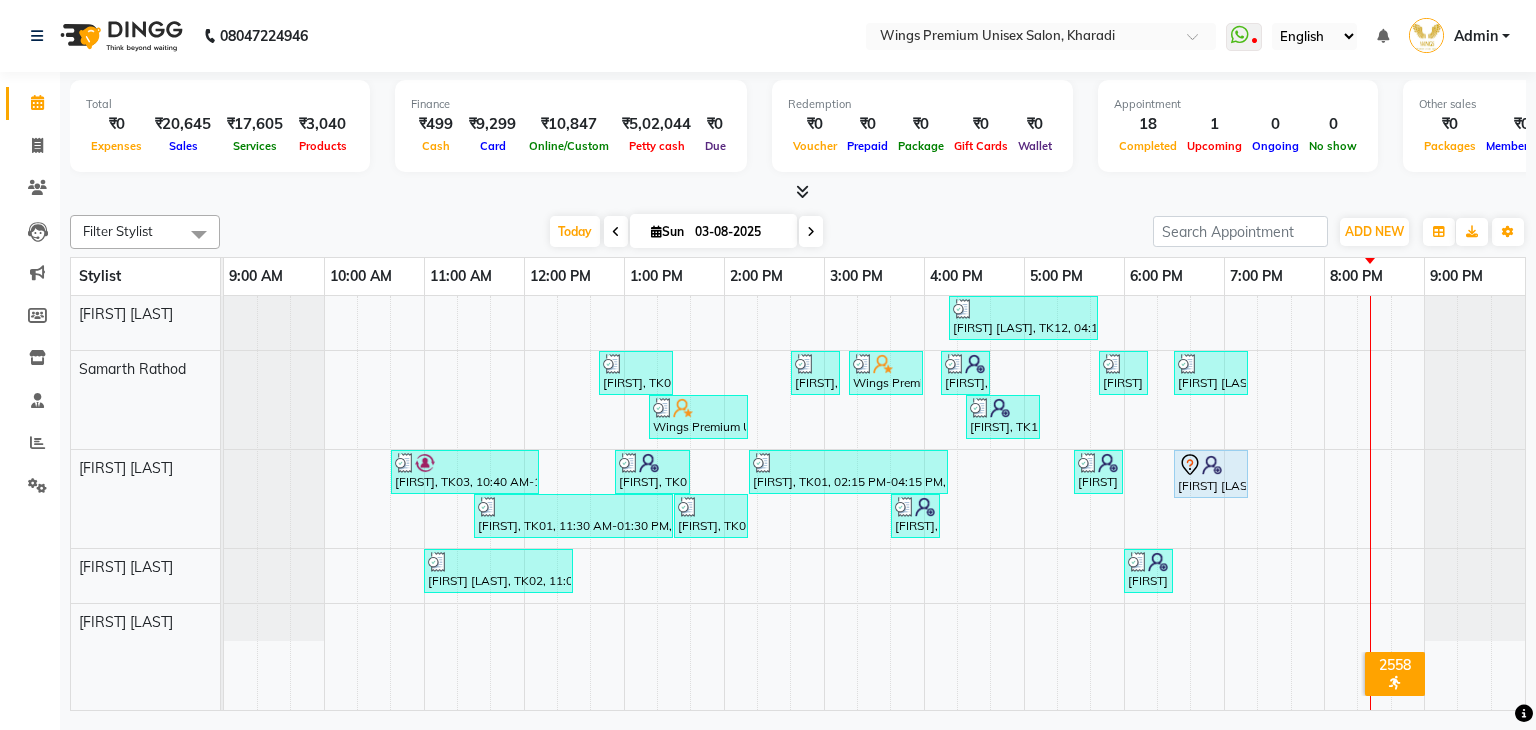 click at bounding box center (798, 192) 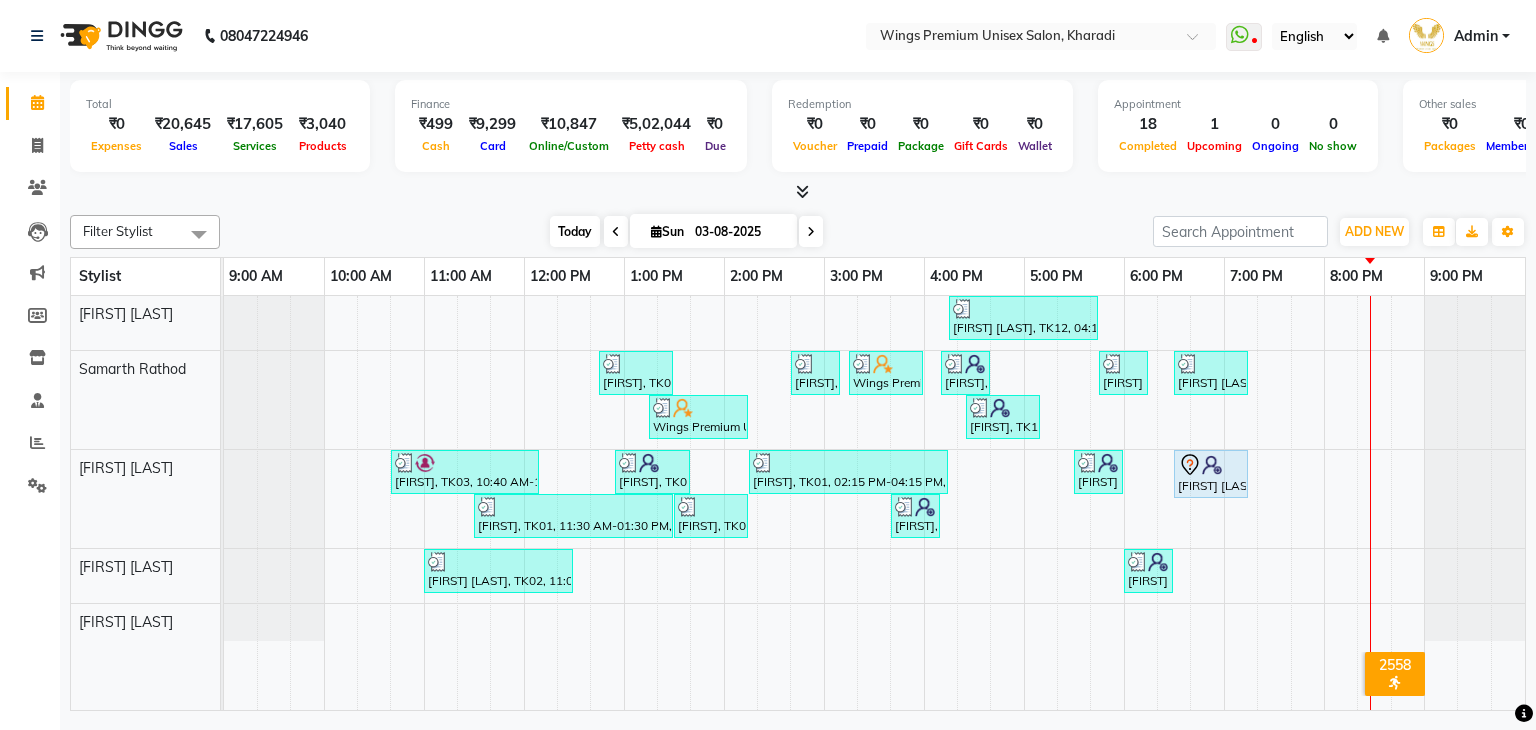 click on "Today" at bounding box center (575, 231) 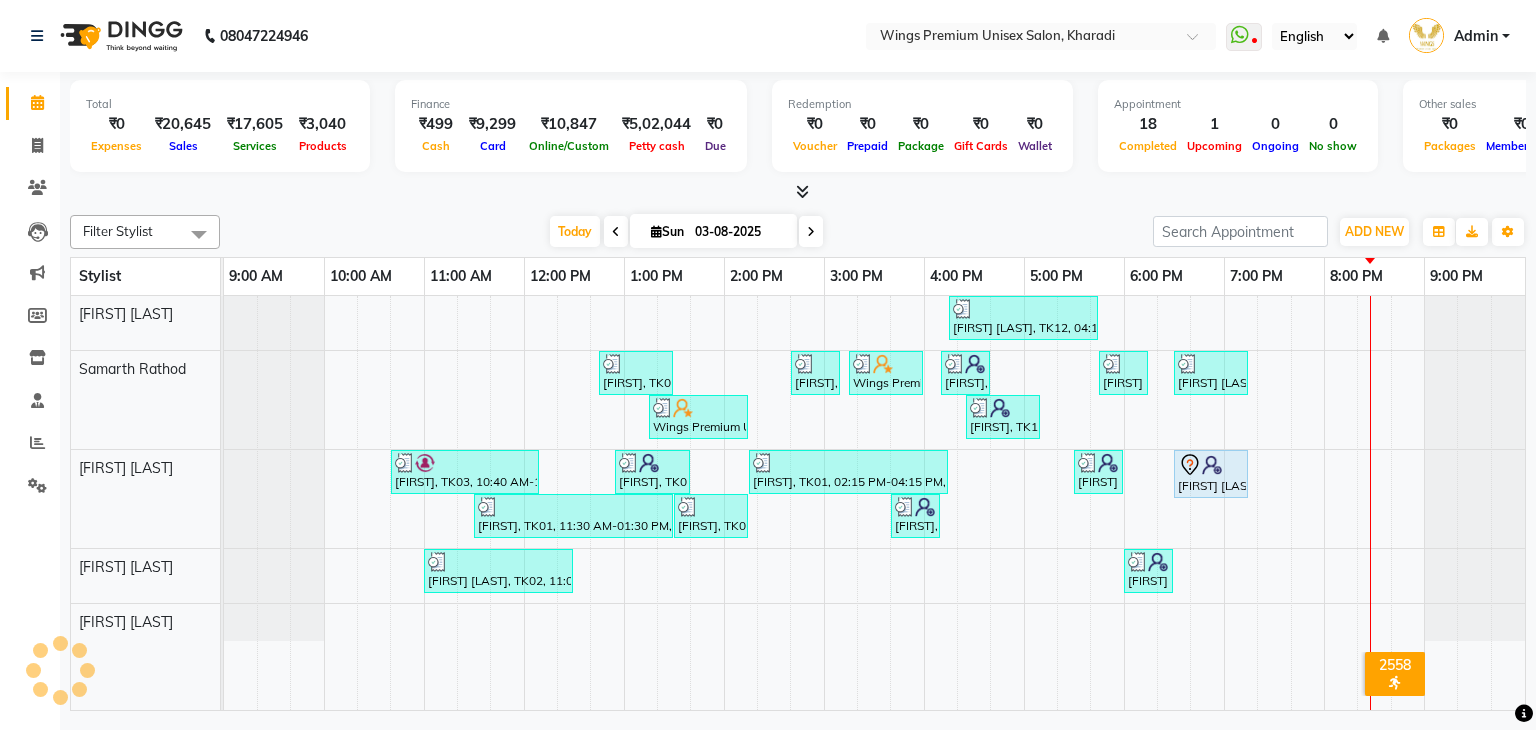 click on "Filter Stylist Select All [FIRST] [LAST] [FIRST] [LAST] [FIRST] [LAST] [FIRST] [LAST] [FIRST] [LAST] Today Sun 03-08-2025 Toggle Dropdown Add Appointment Add Invoice Add Expense Add Attendance Add Client Add Transaction Toggle Dropdown Add Appointment Add Invoice Add Expense Add Attendance Add Client ADD NEW Toggle Dropdown Add Appointment Add Invoice Add Expense Add Attendance Add Client Add Transaction Filter Stylist Select All [FIRST] [LAST] [FIRST] [LAST] [FIRST] [LAST] [FIRST] [LAST] [FIRST] [LAST] Group By Staff View Room View View as Vertical Vertical - Week View Horizontal Horizontal - Week View List Toggle Dropdown Calendar Settings Manage Tags Arrange Stylists Reset Stylists Full Screen Show Available Stylist Appointment Form Zoom 75%" at bounding box center [798, 232] 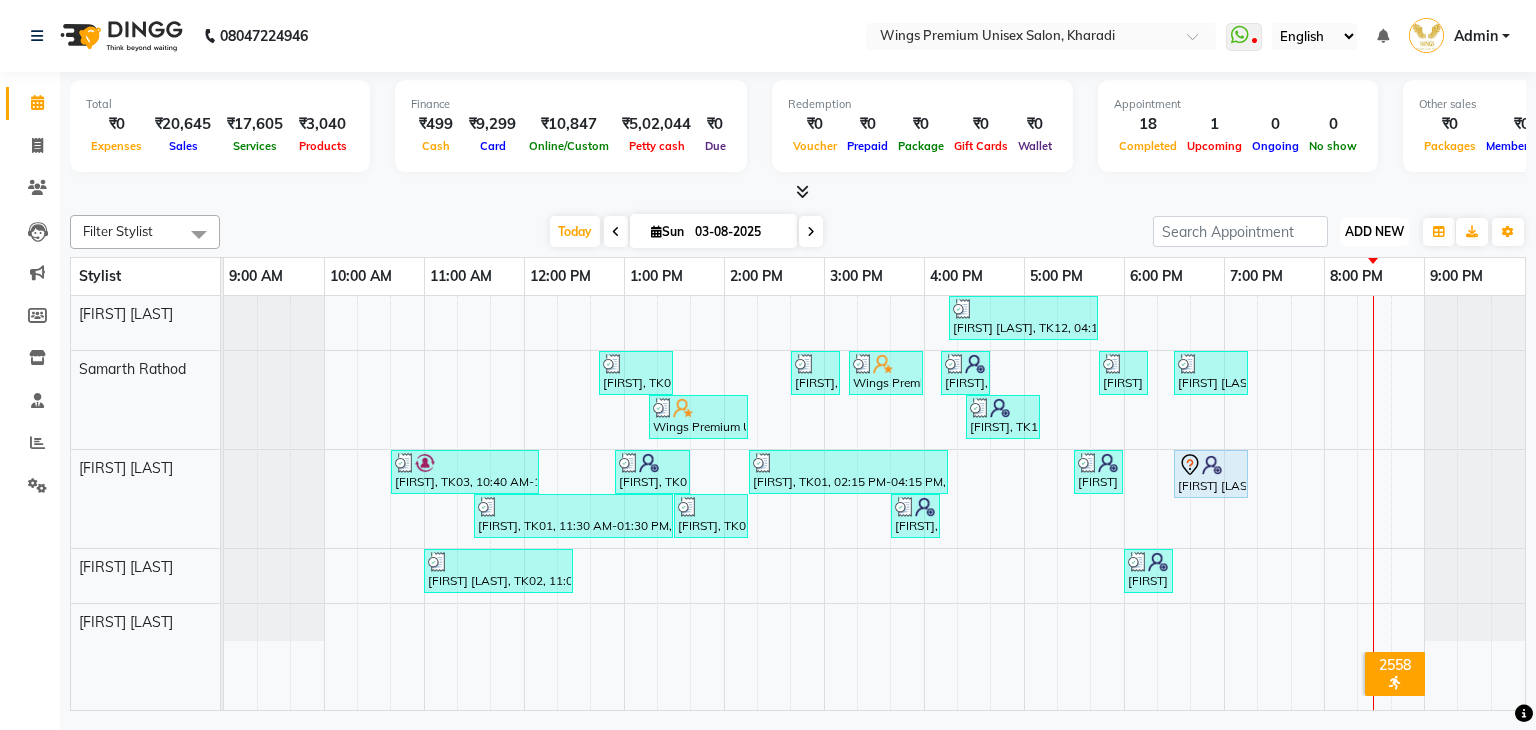 click on "ADD NEW" at bounding box center [1374, 231] 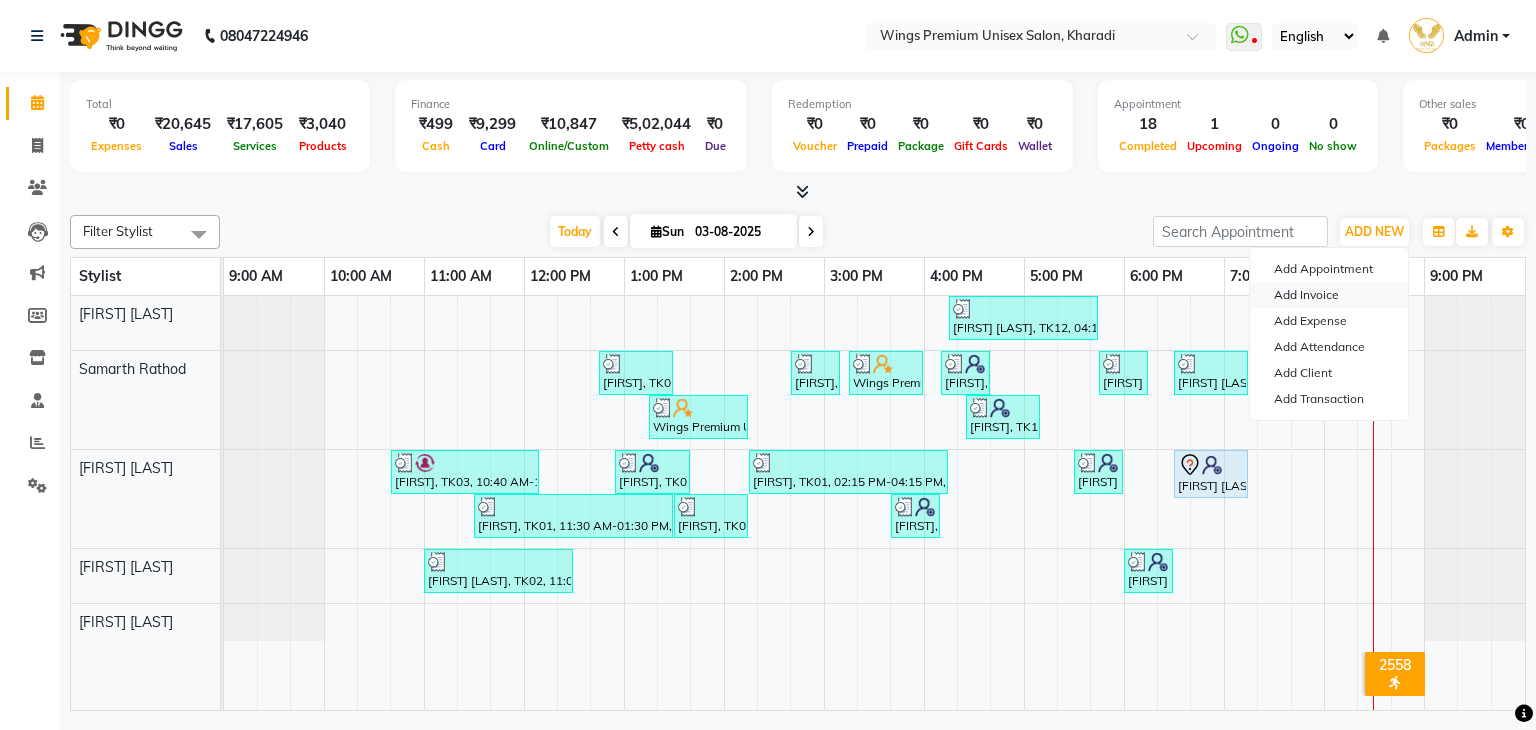 click on "Add Invoice" at bounding box center [1329, 295] 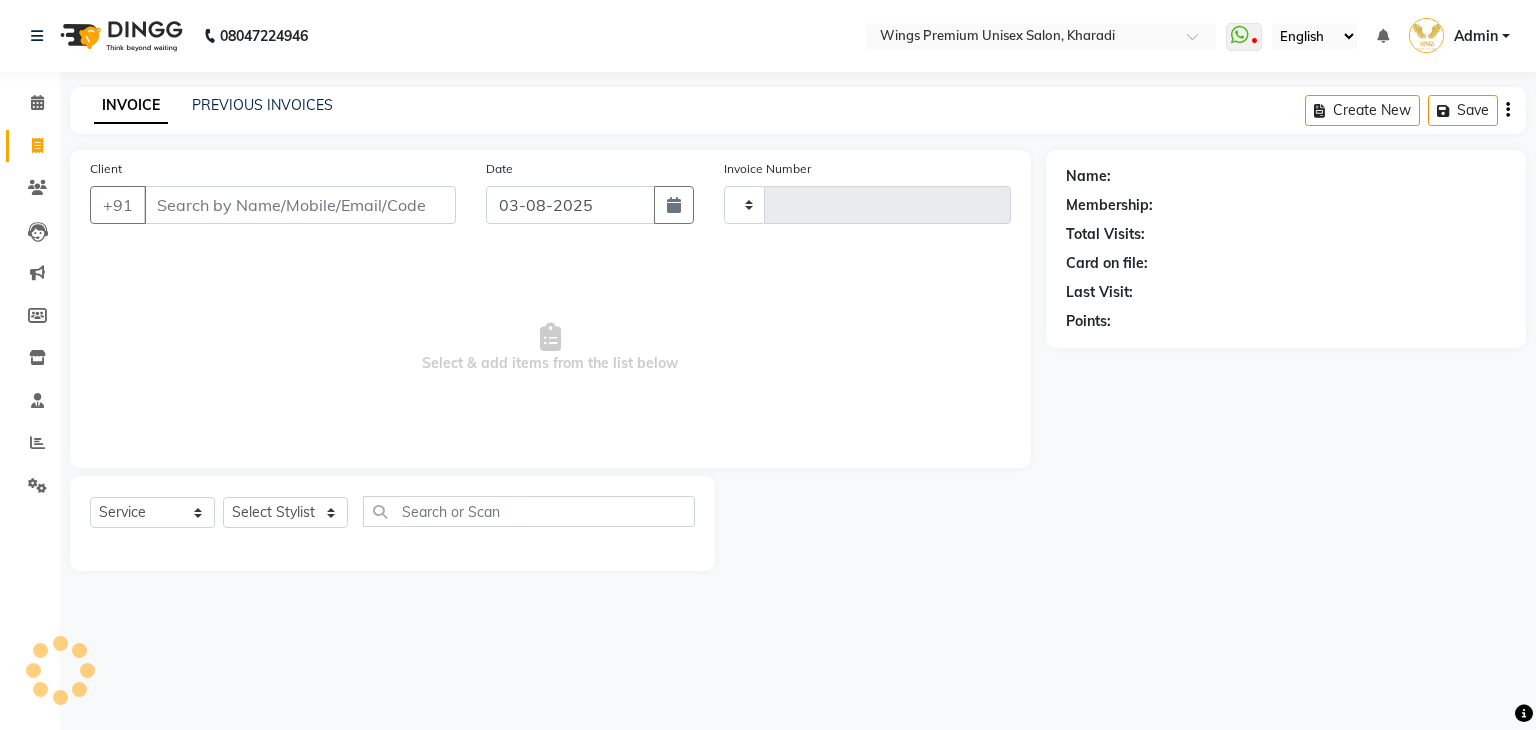 type on "1018" 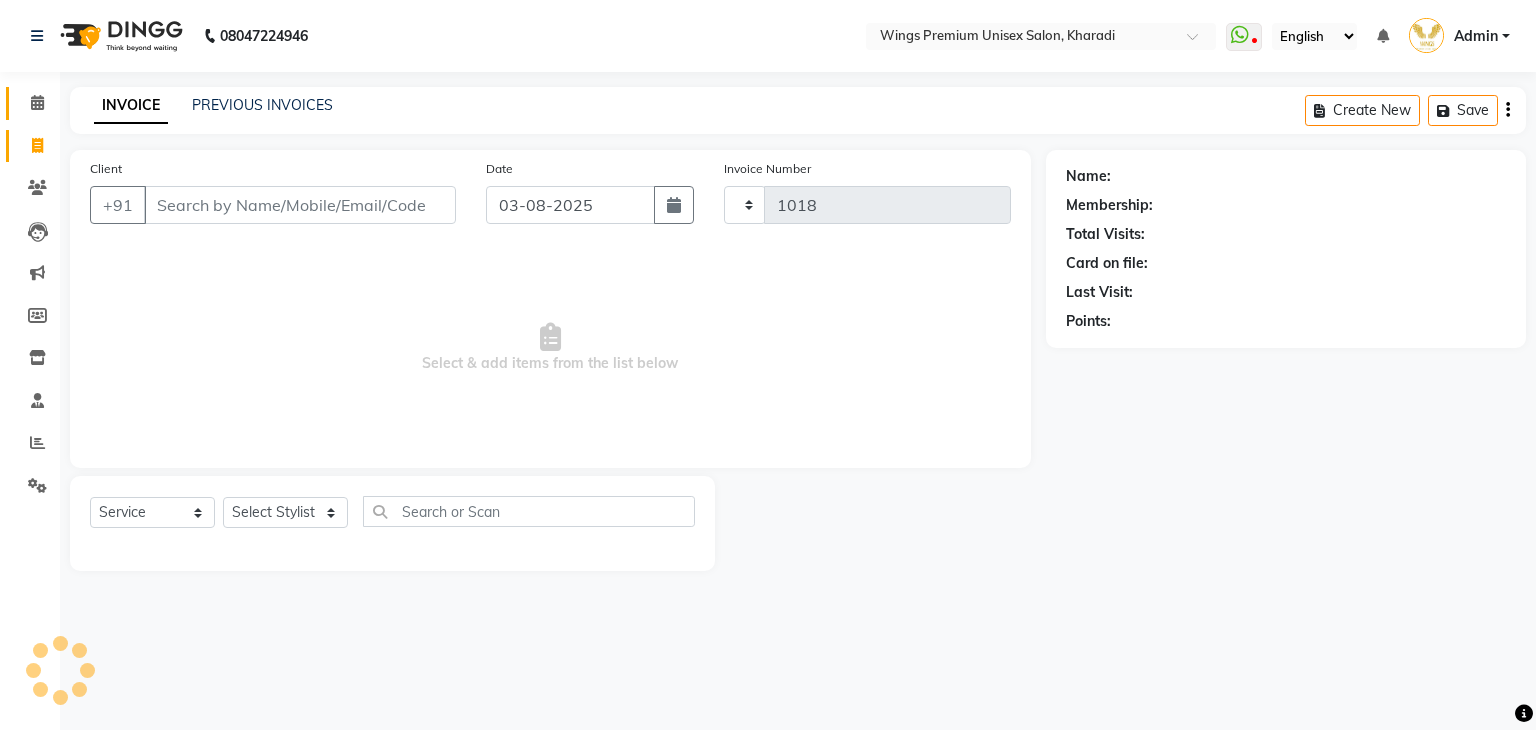 select on "674" 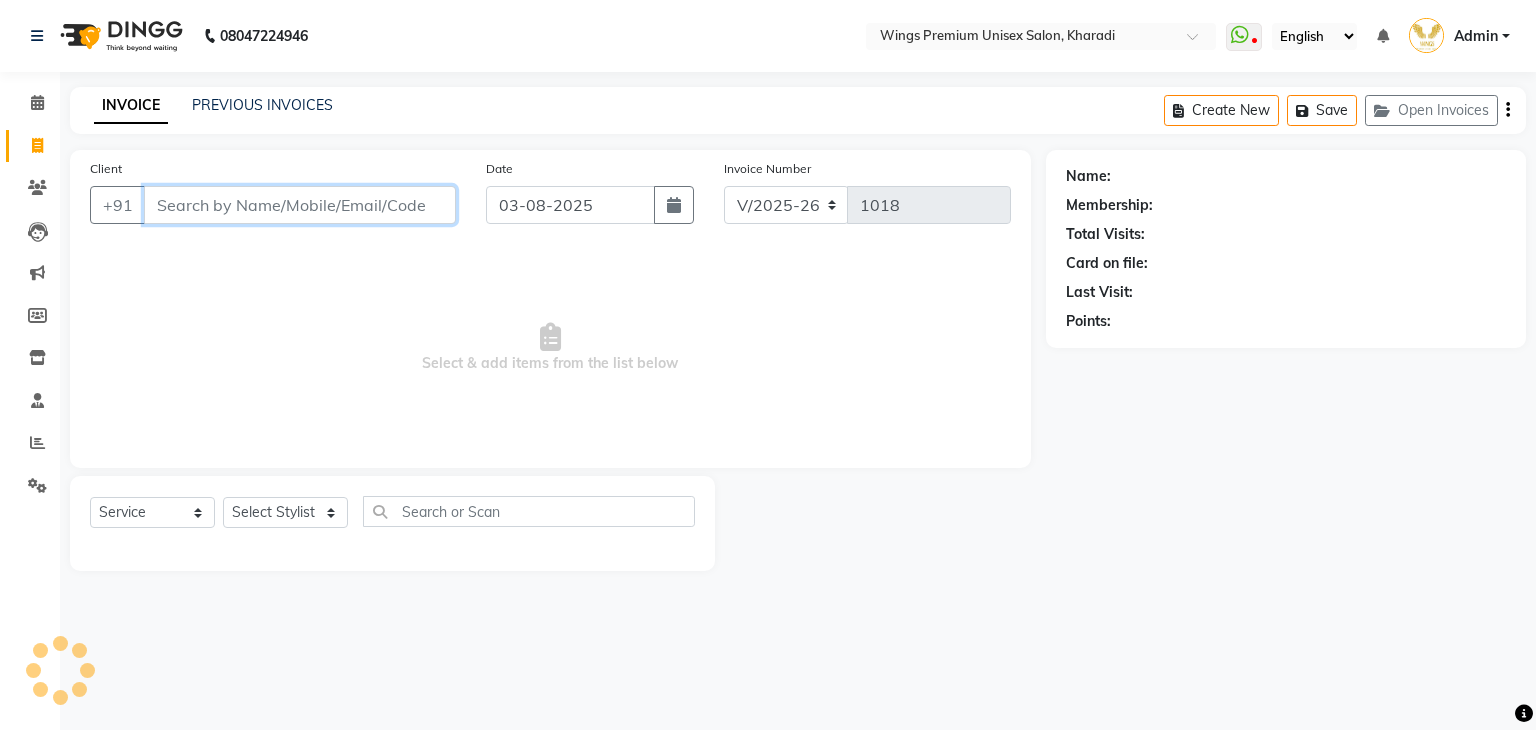 click on "Client" at bounding box center (300, 205) 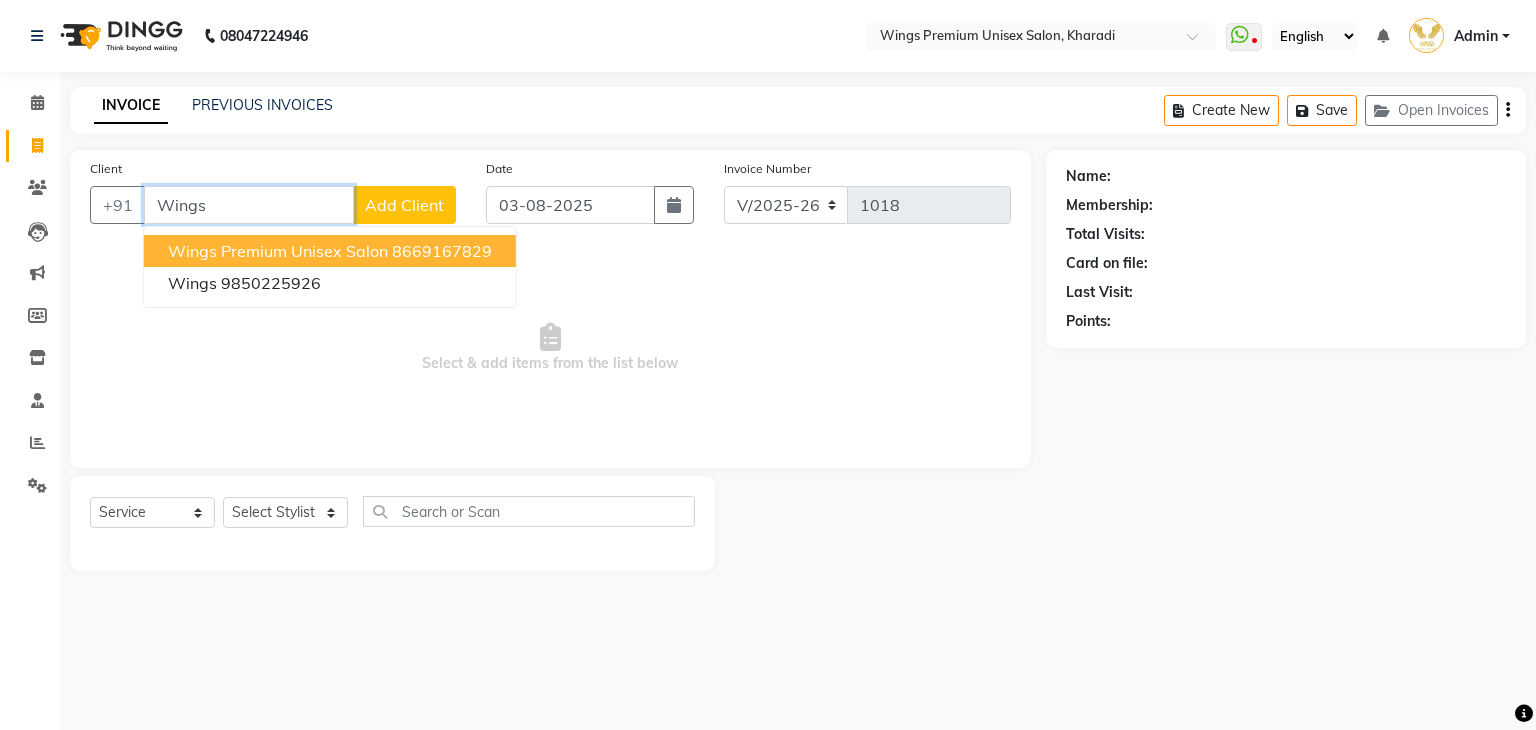 click on "Wings Premium  Unisex Salon" at bounding box center (278, 251) 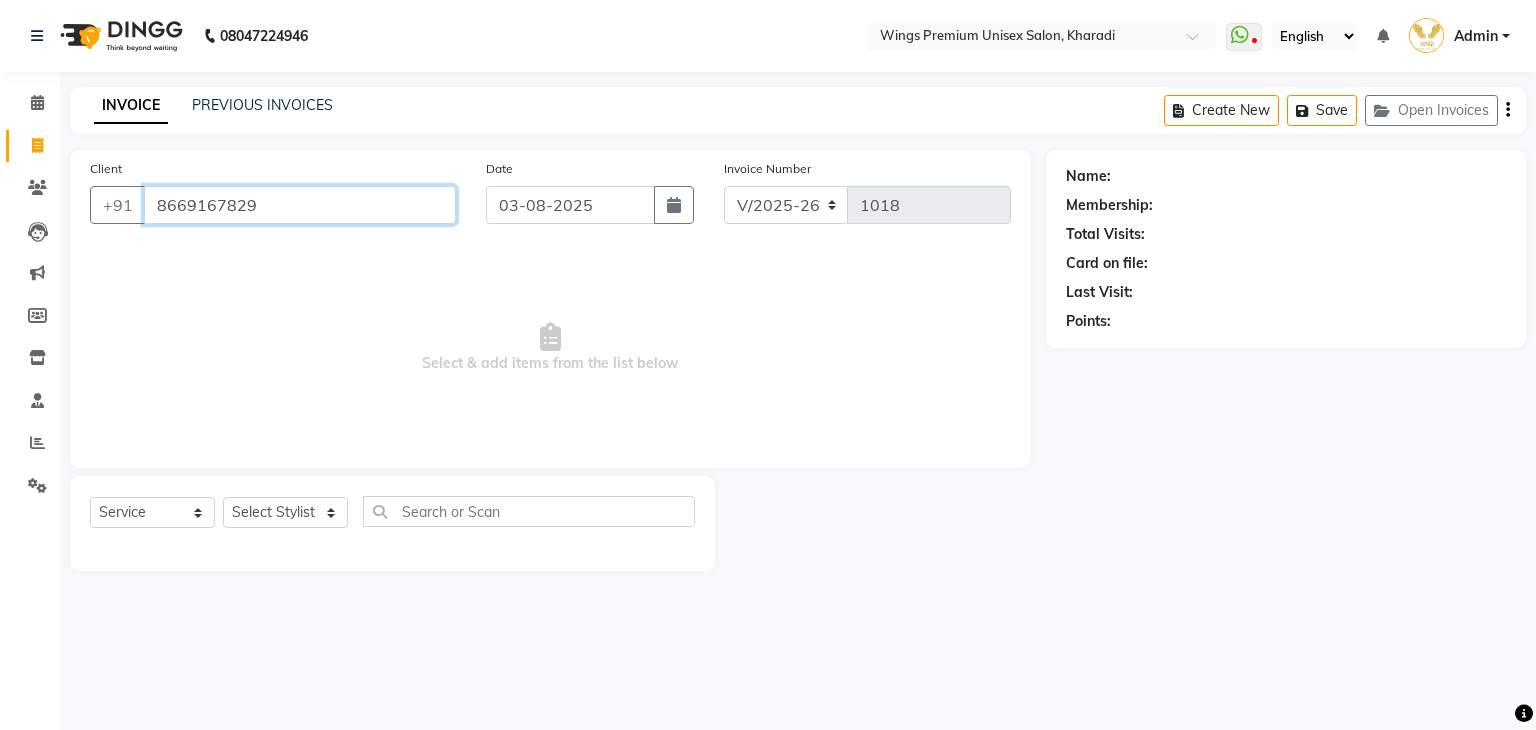 type on "8669167829" 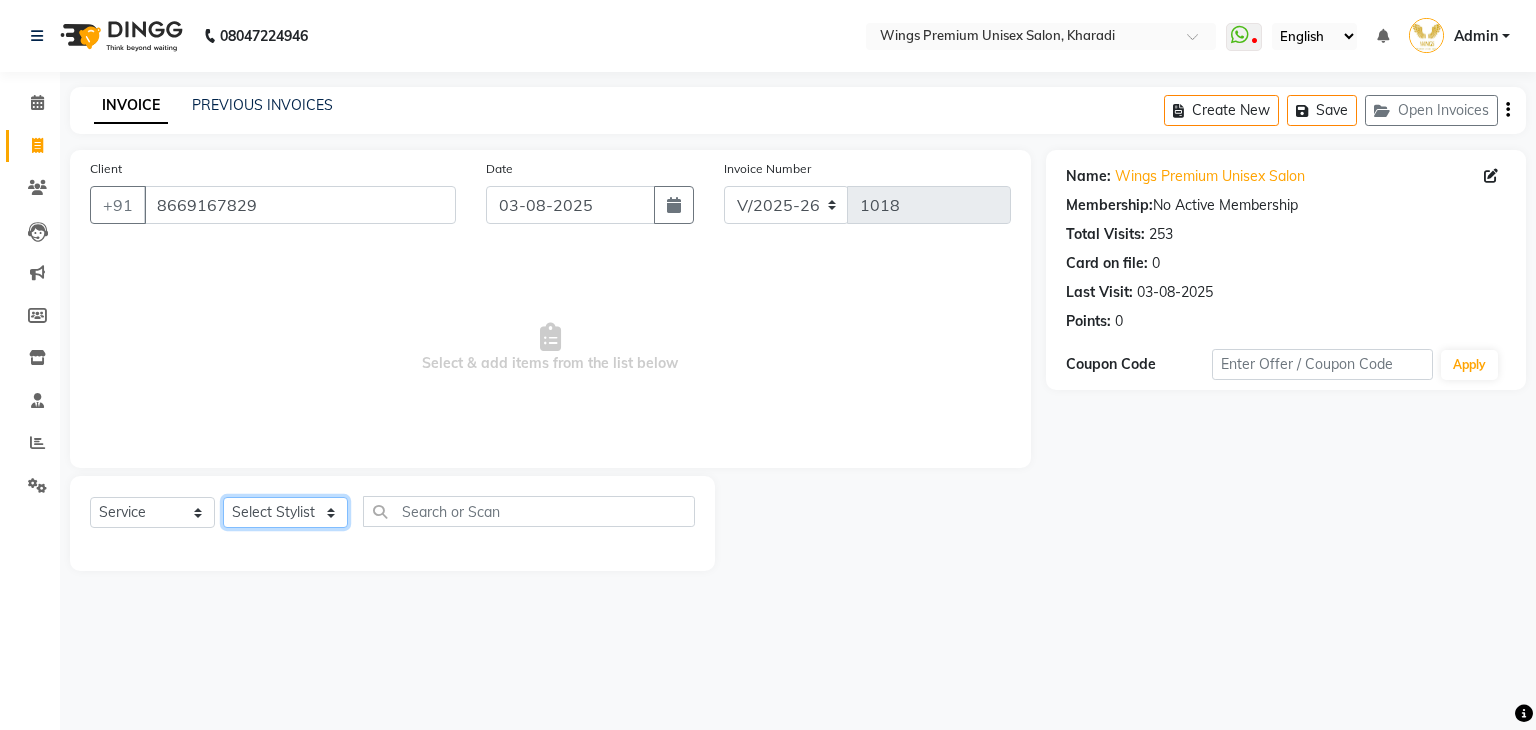 click on "Select Stylist [FIRST] [LAST] [FIRST] [LAST] [FIRST] [LAST] [FIRST] [LAST] [FIRST] [LAST] [FIRST] [LAST]" 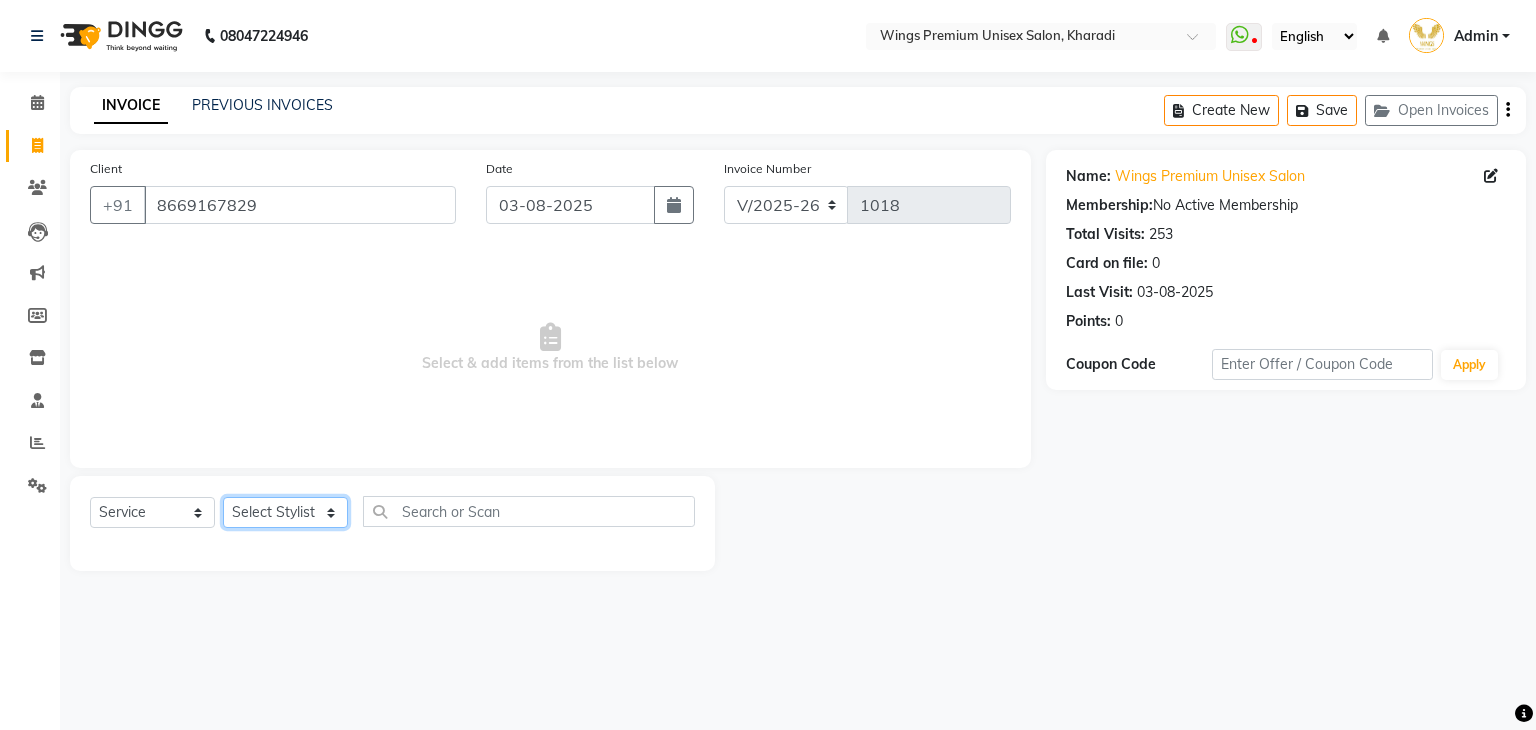select on "72458" 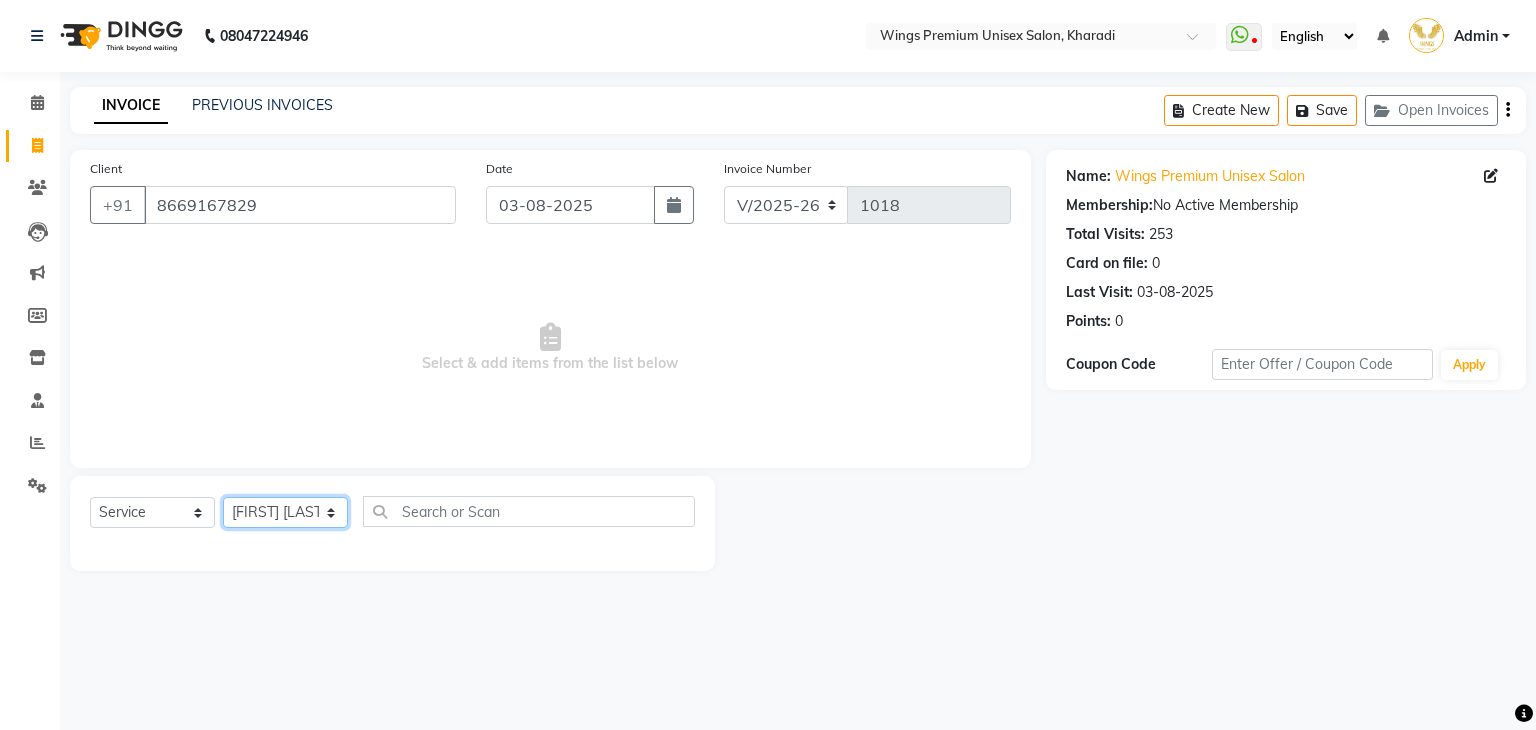 click on "Select Stylist [FIRST] [LAST] [FIRST] [LAST] [FIRST] [LAST] [FIRST] [LAST] [FIRST] [LAST] [FIRST] [LAST]" 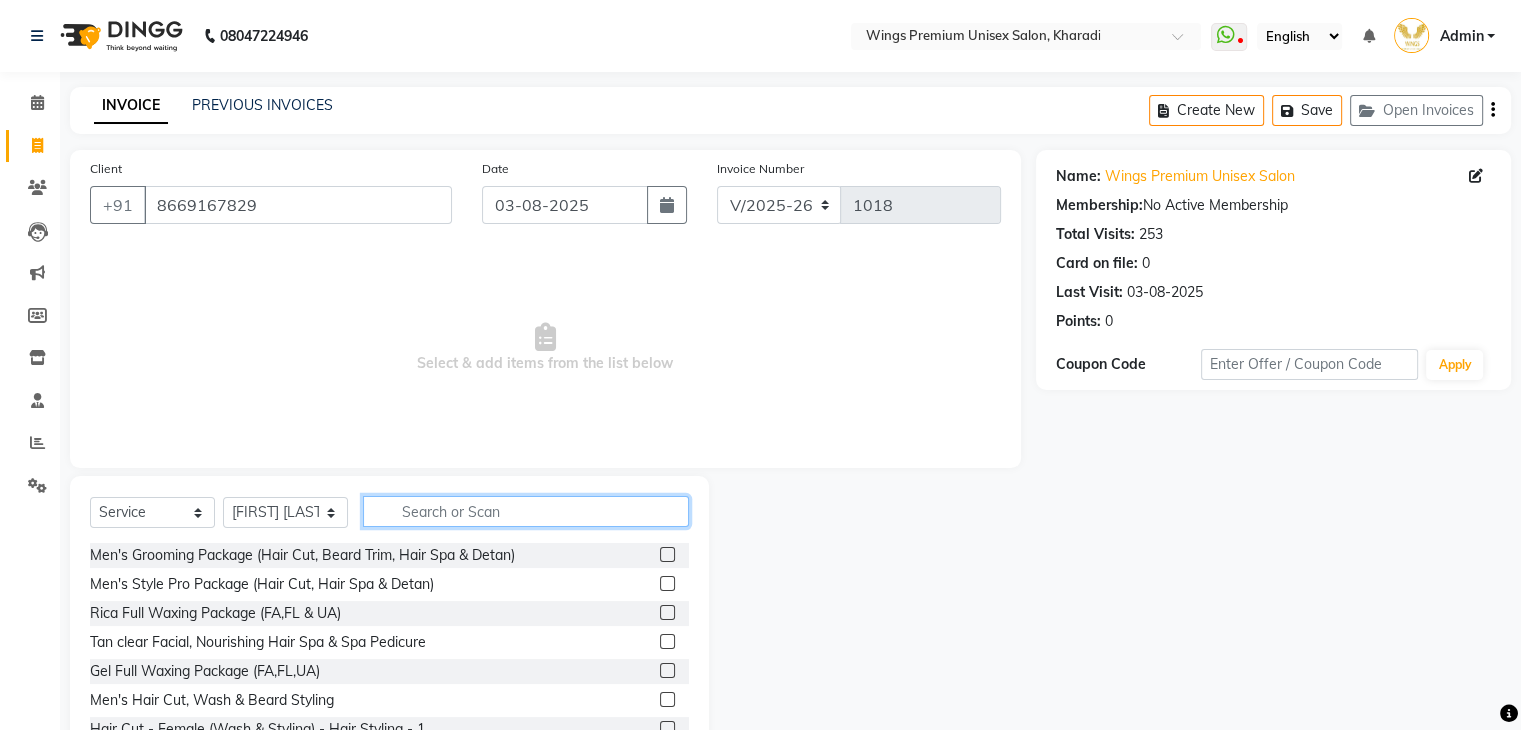 click 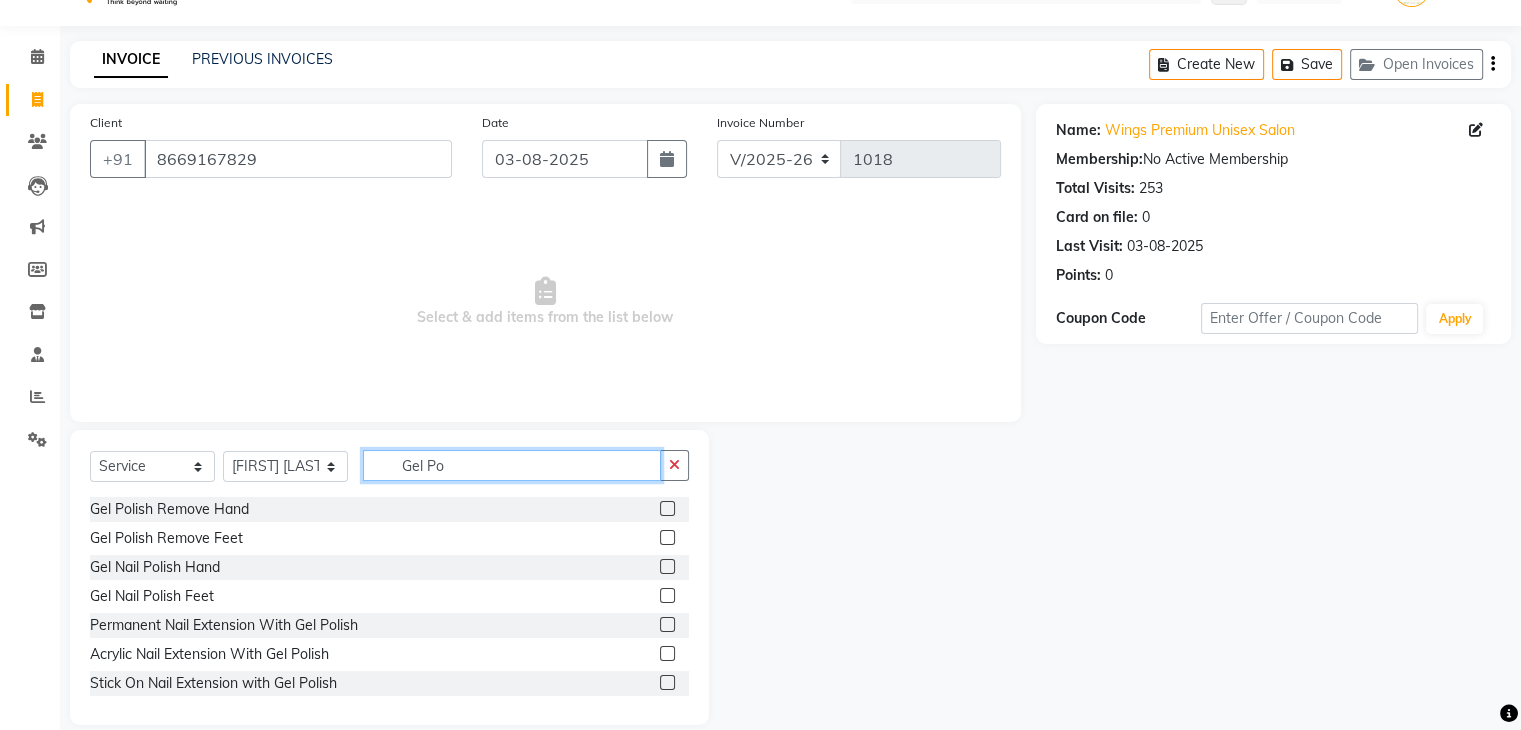 scroll, scrollTop: 72, scrollLeft: 0, axis: vertical 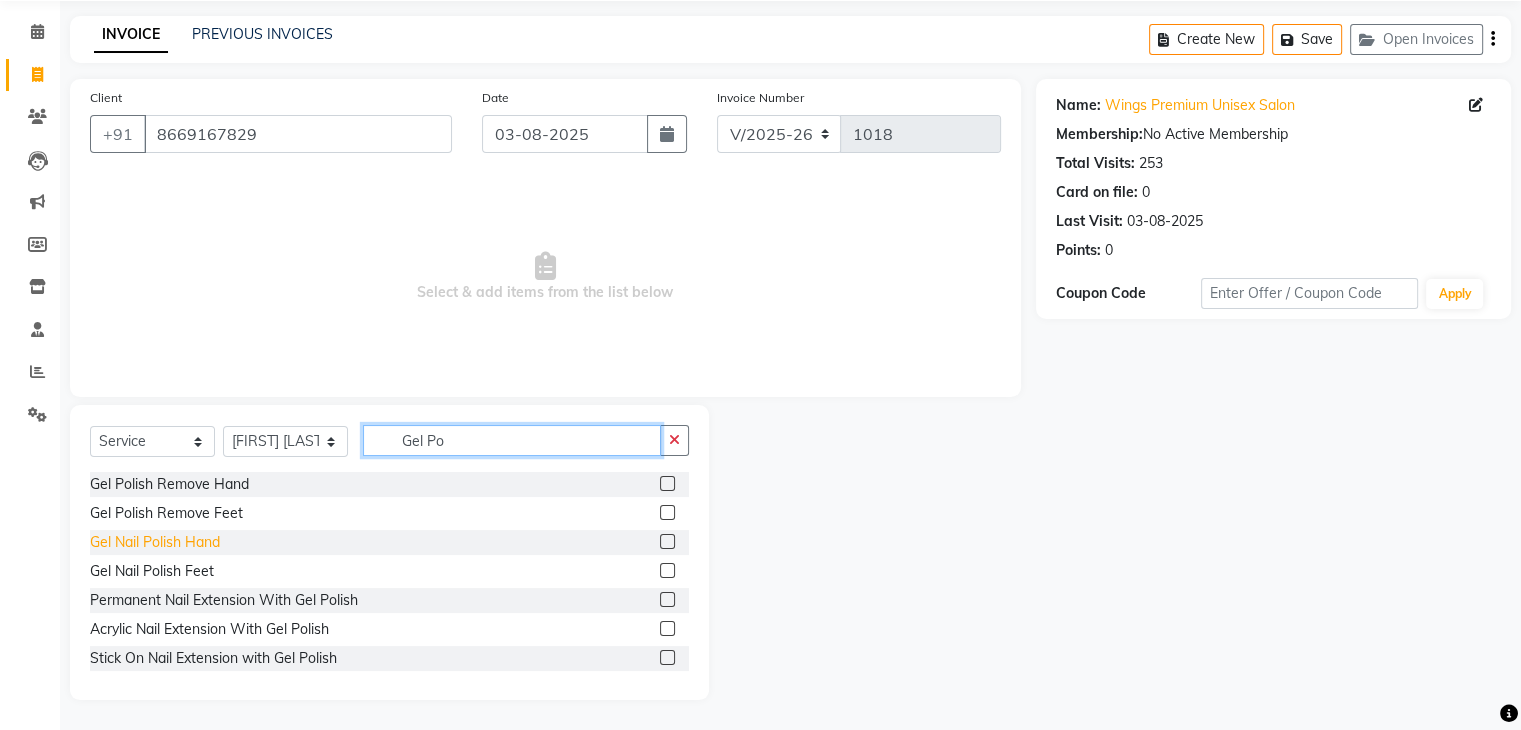 type on "Gel Po" 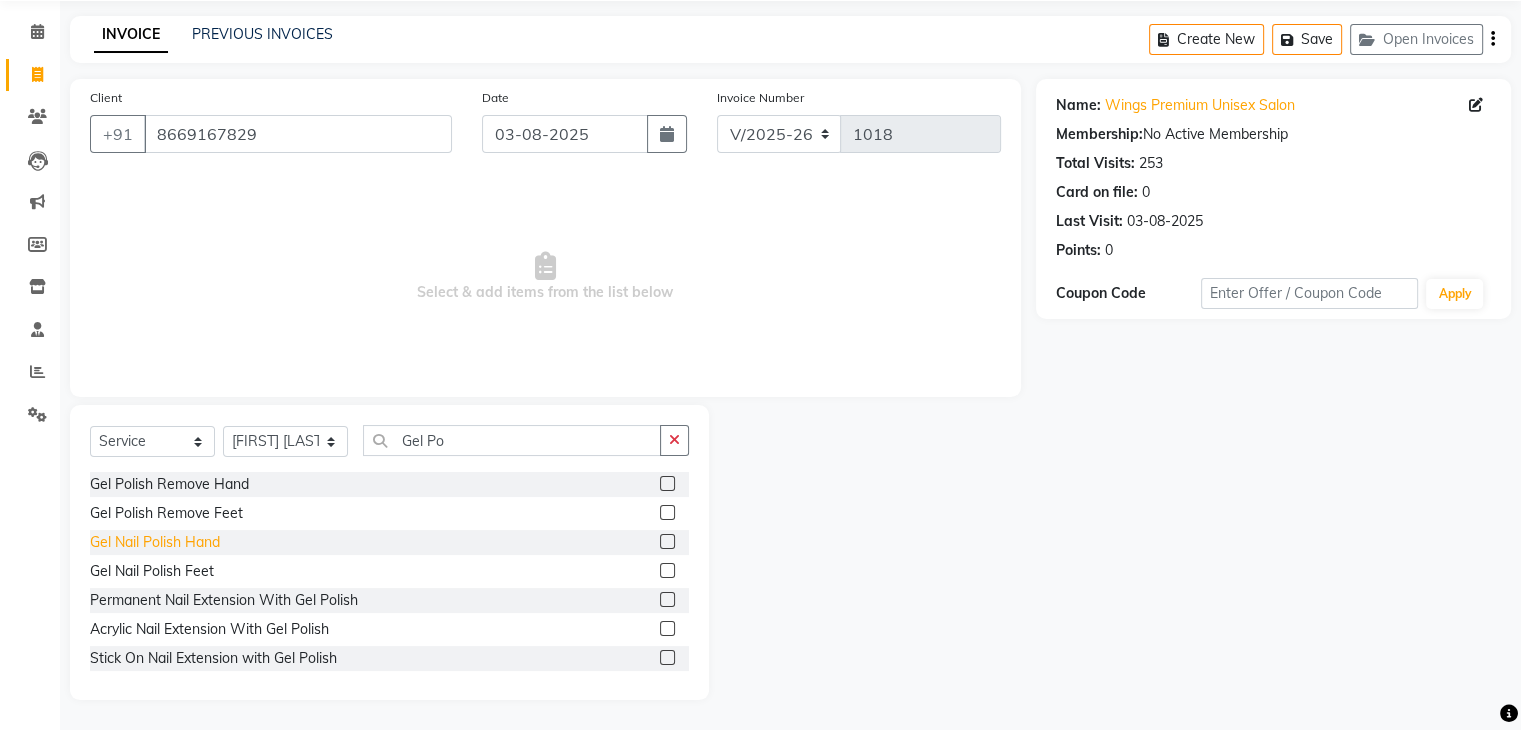 click on "Gel Nail Polish Hand" 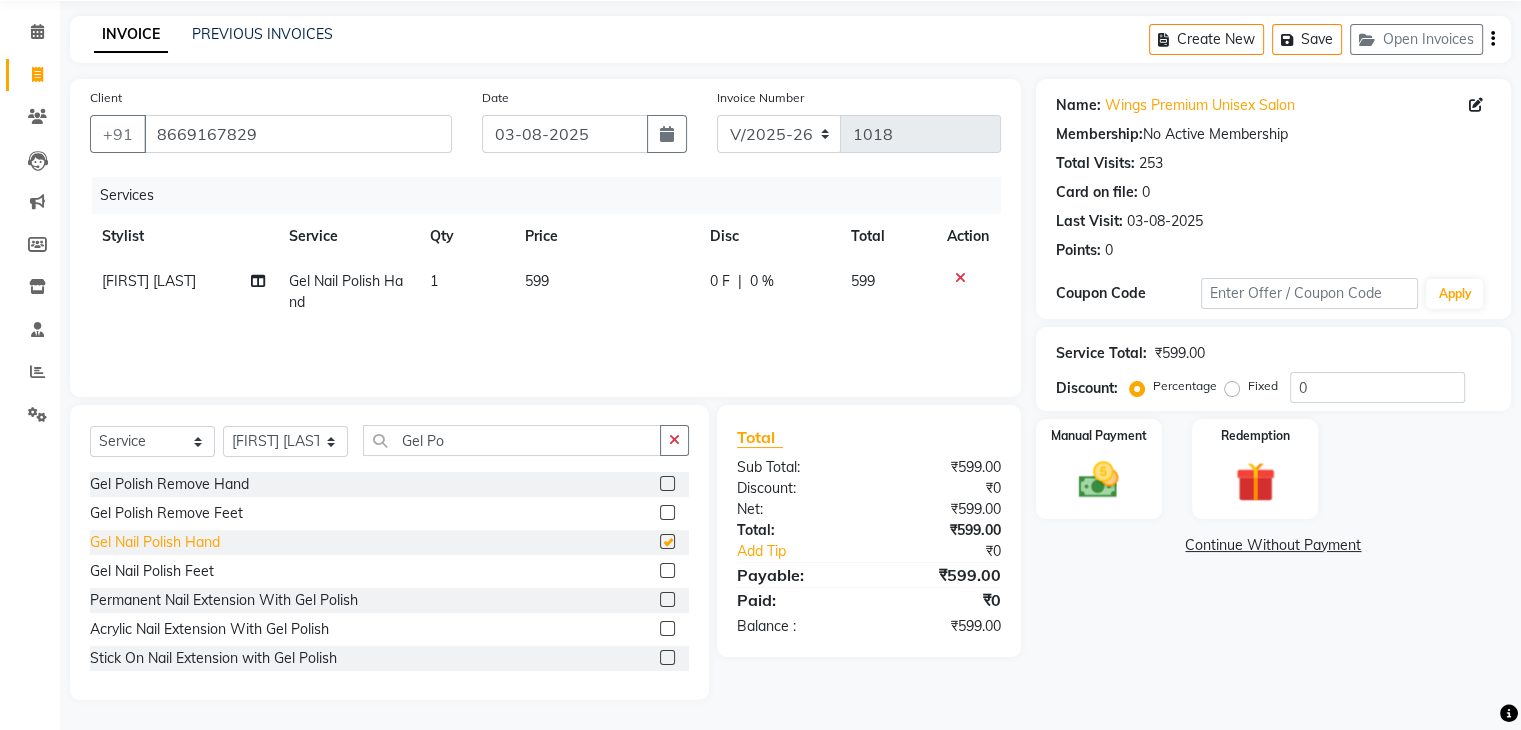 checkbox on "false" 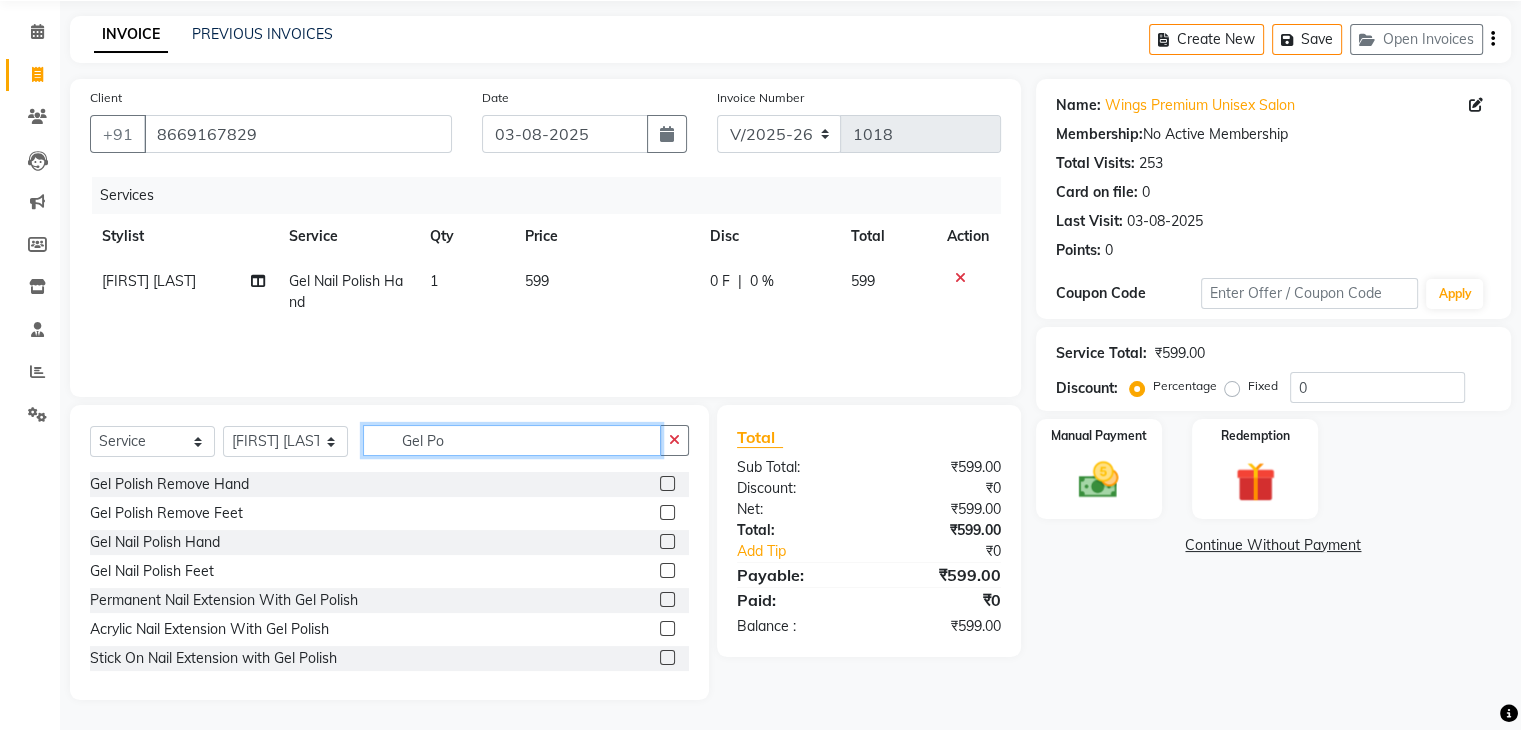 drag, startPoint x: 501, startPoint y: 434, endPoint x: 240, endPoint y: 445, distance: 261.2317 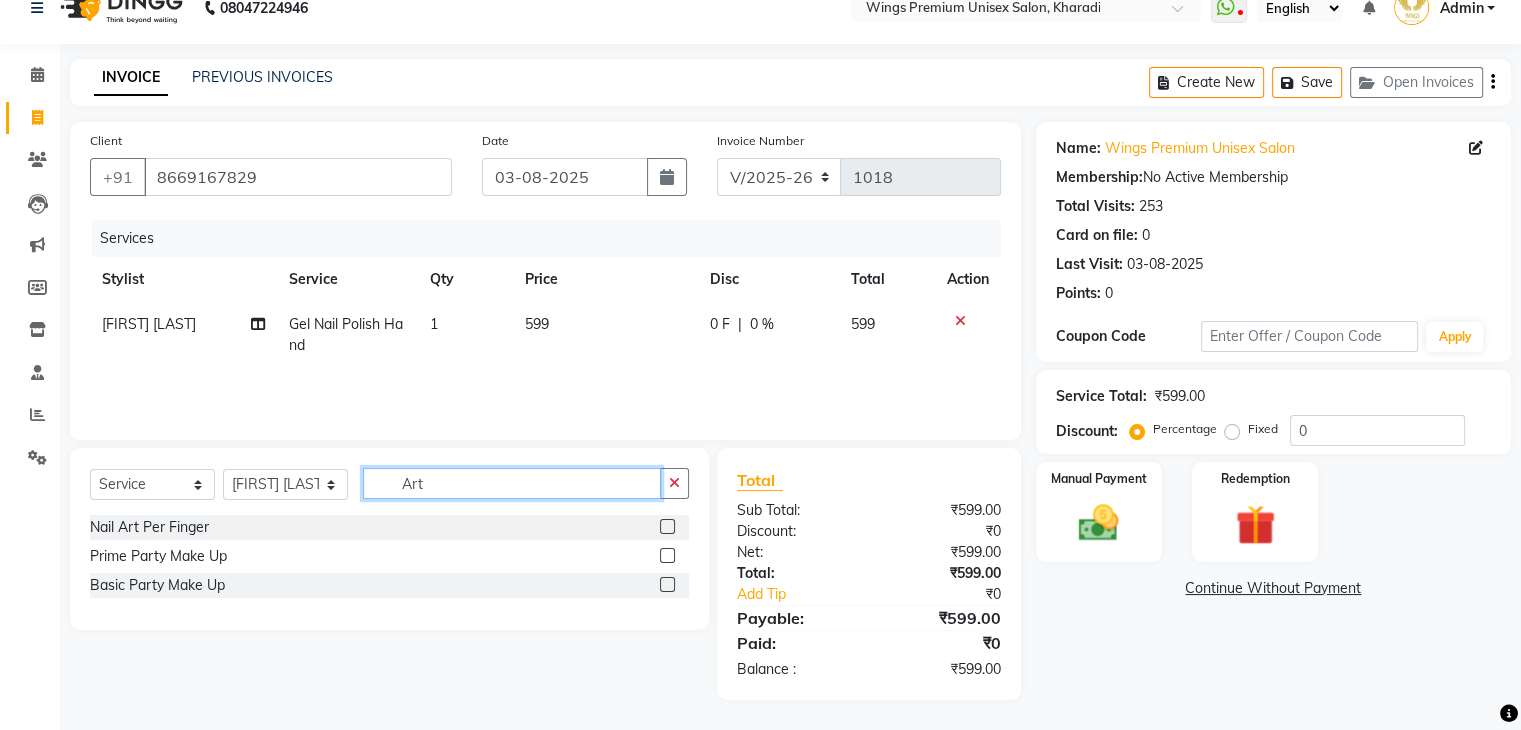 scroll, scrollTop: 28, scrollLeft: 0, axis: vertical 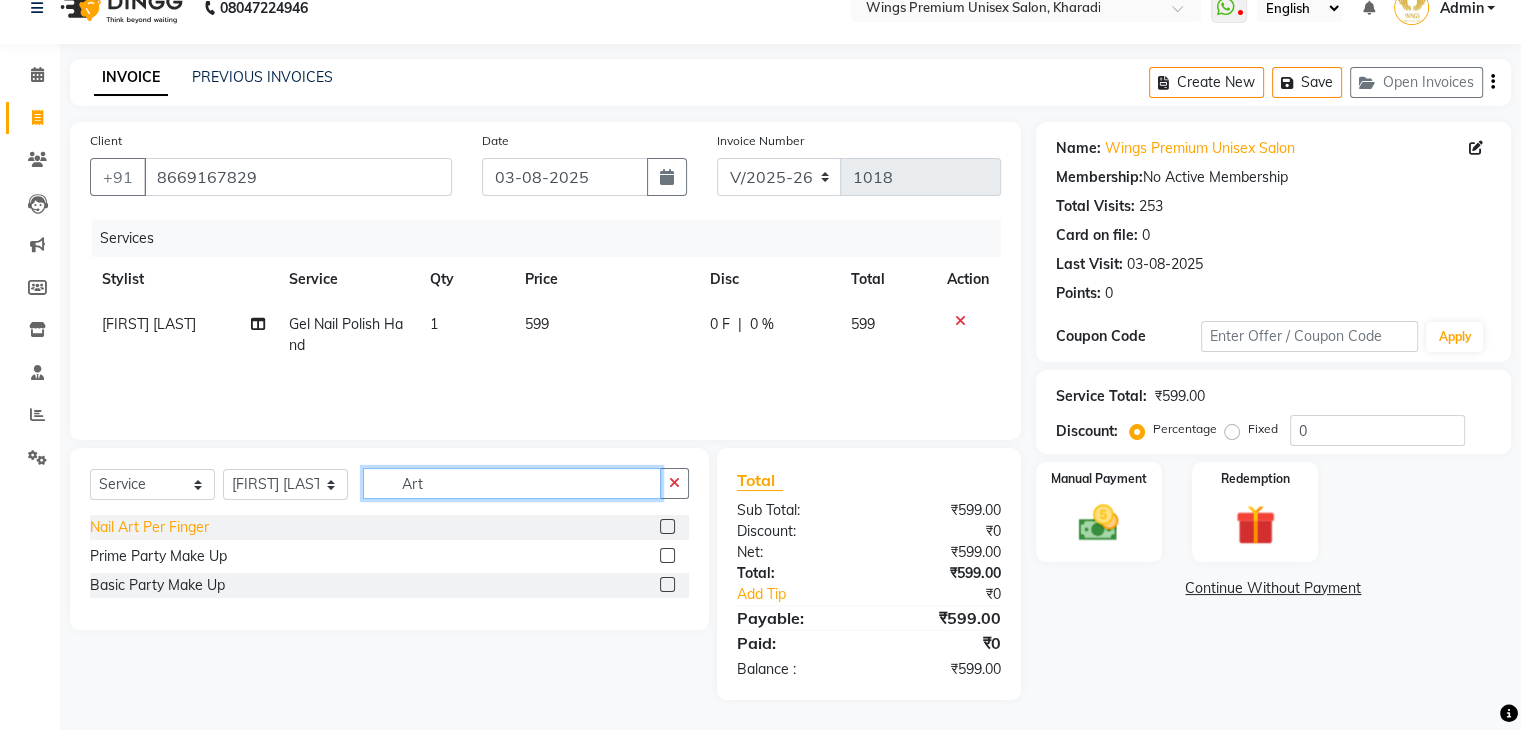 type on "Art" 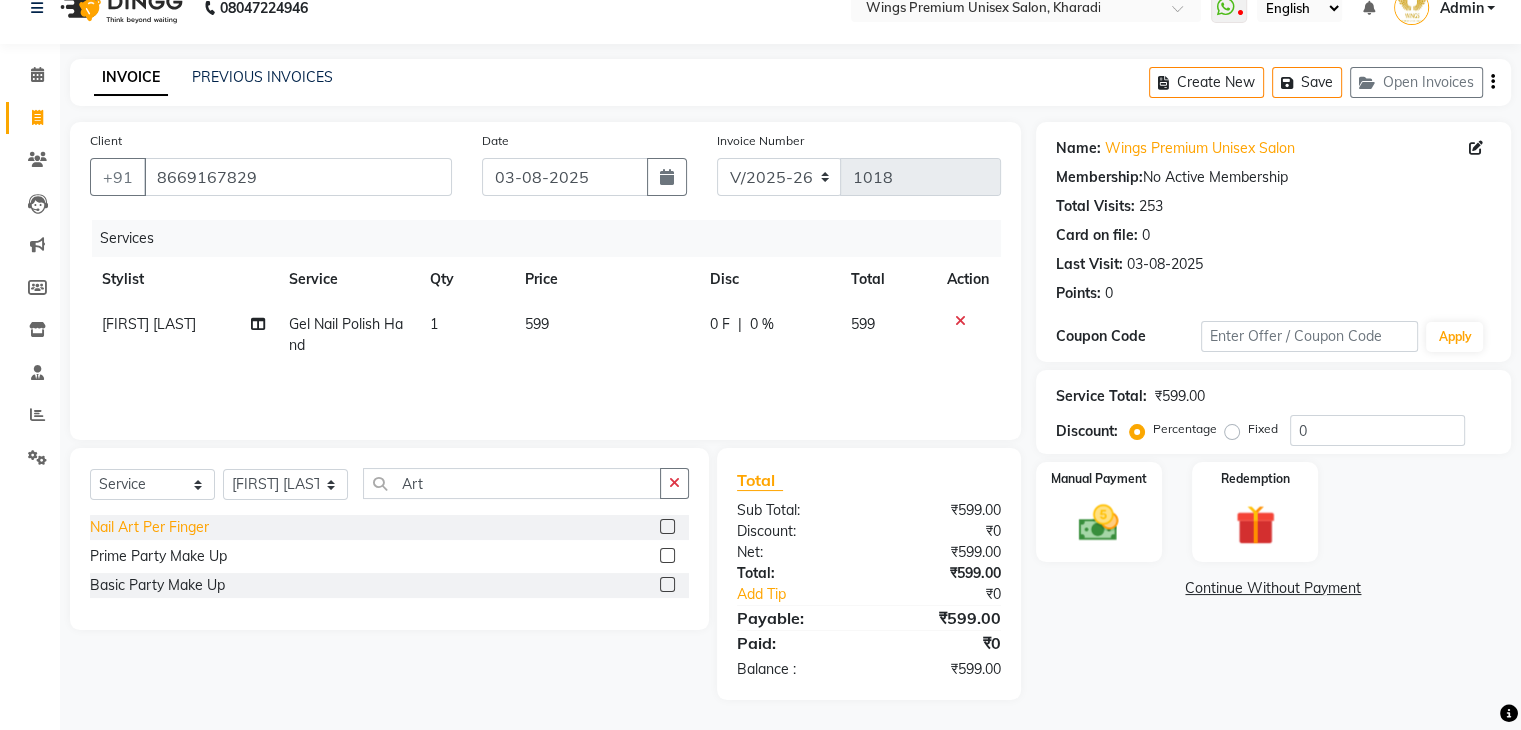 click on "Nail Art Per Finger" 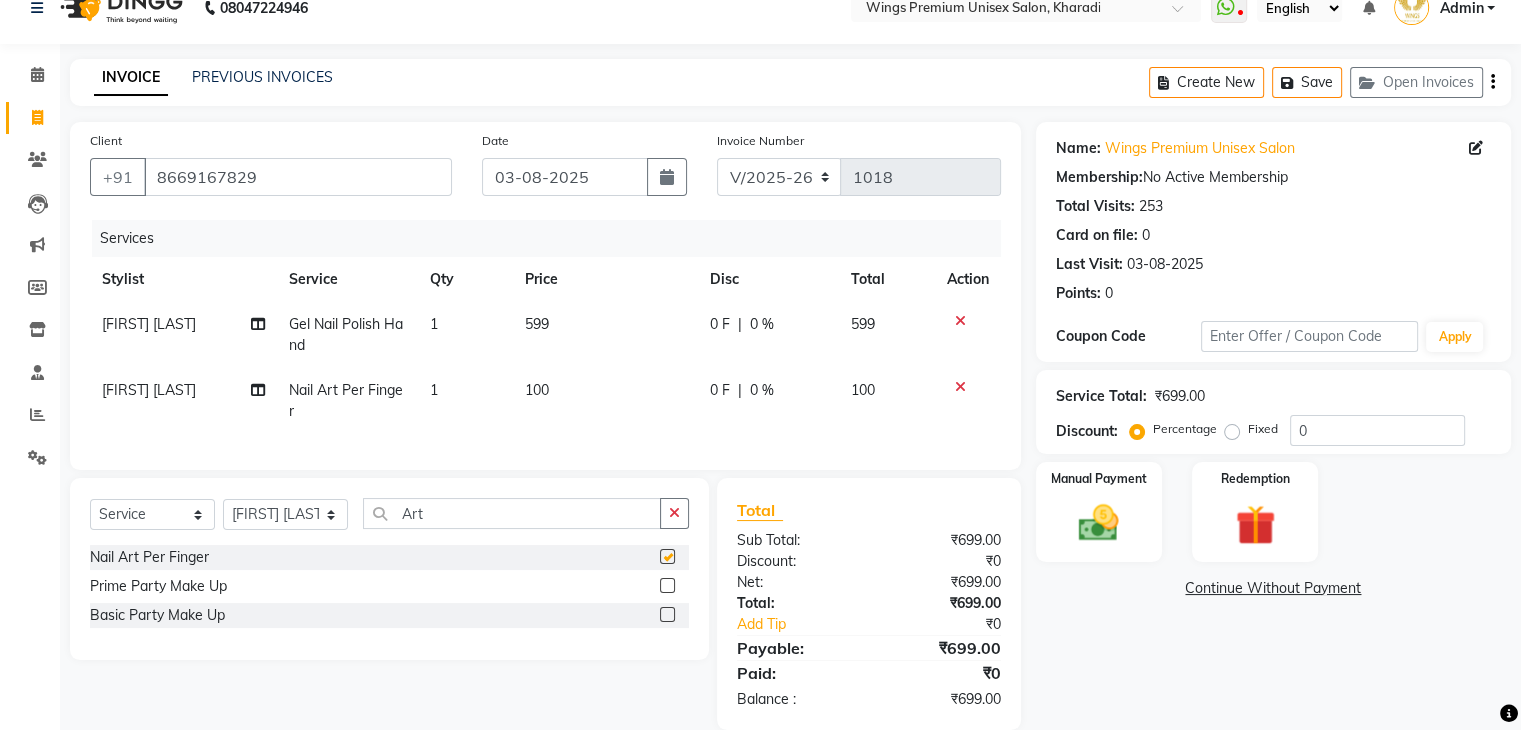 checkbox on "false" 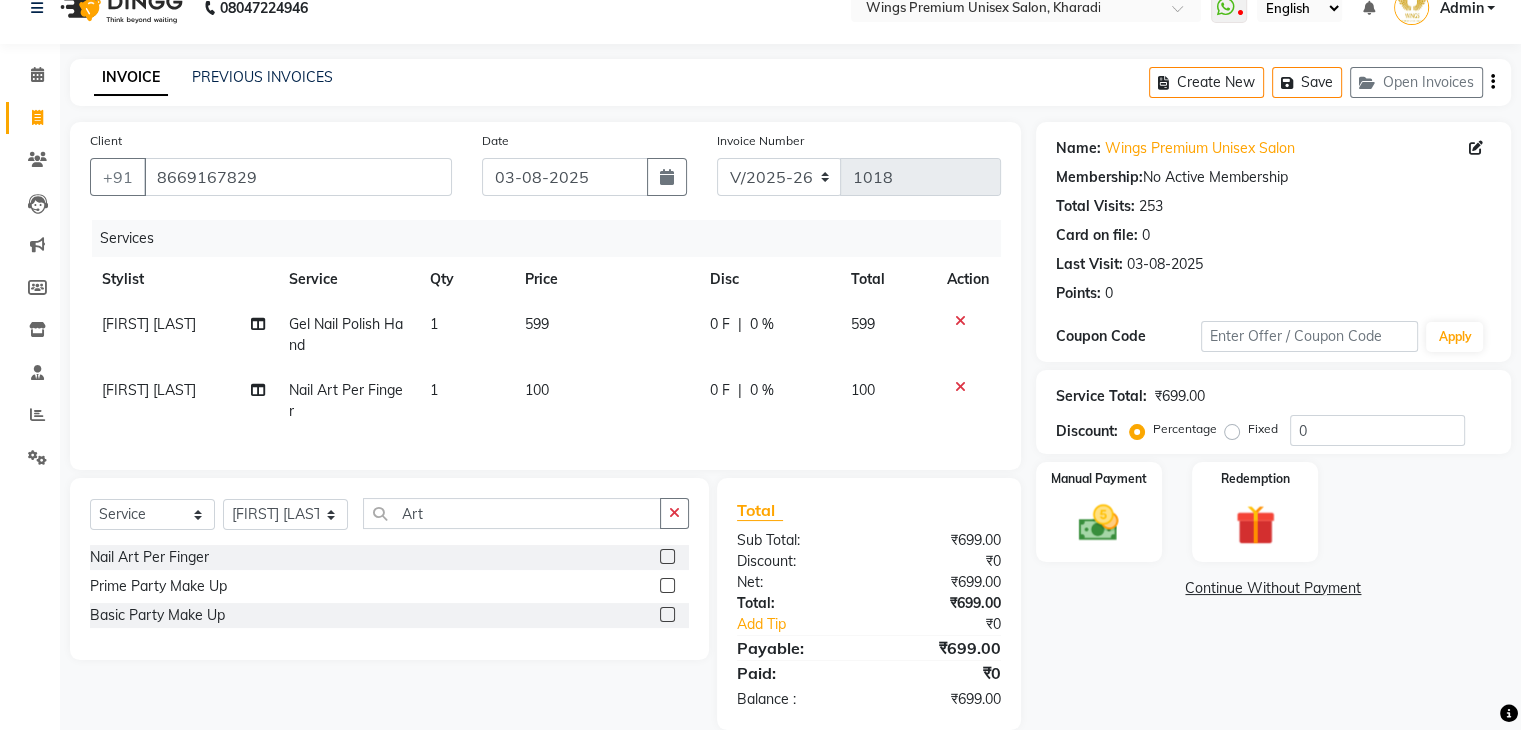 click on "1" 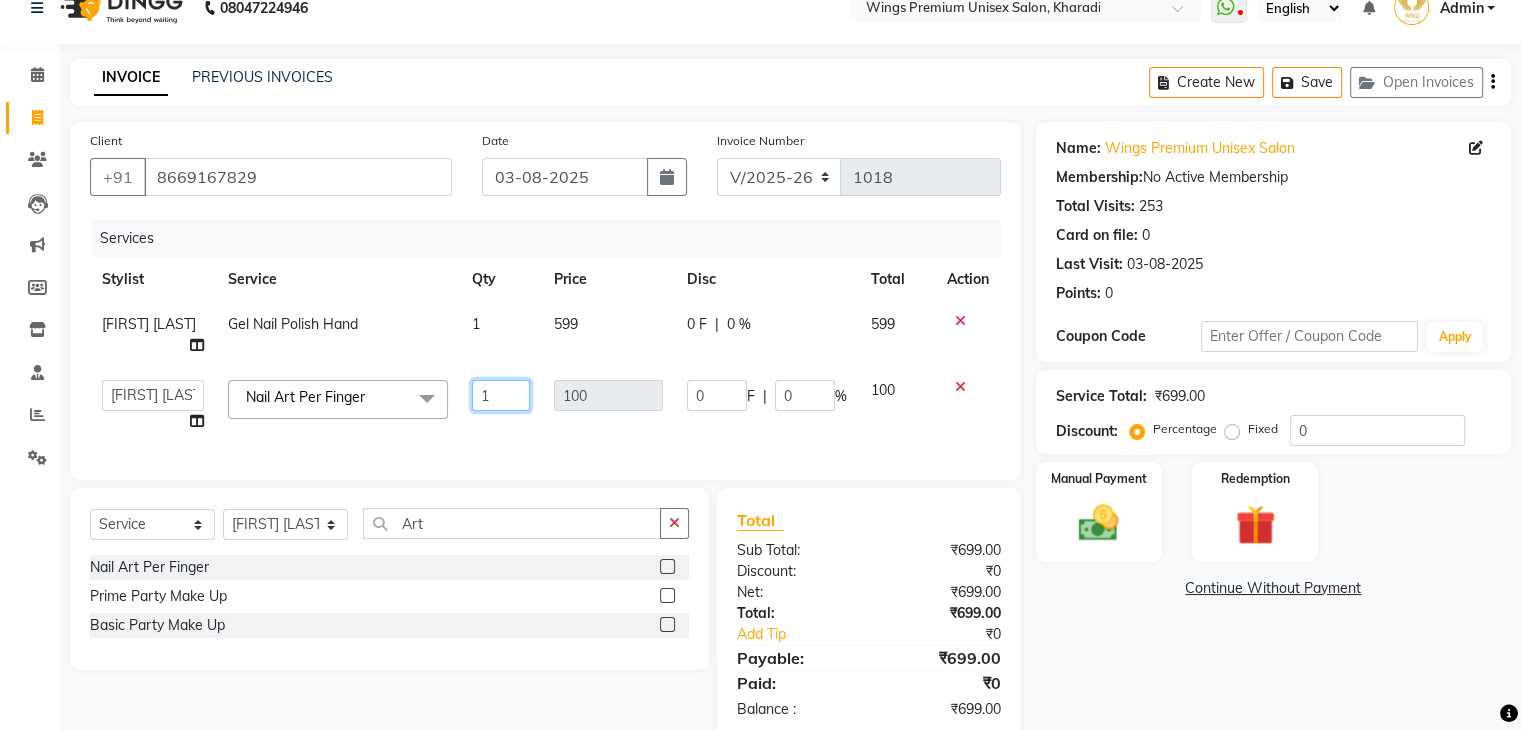 drag, startPoint x: 512, startPoint y: 412, endPoint x: 454, endPoint y: 414, distance: 58.034473 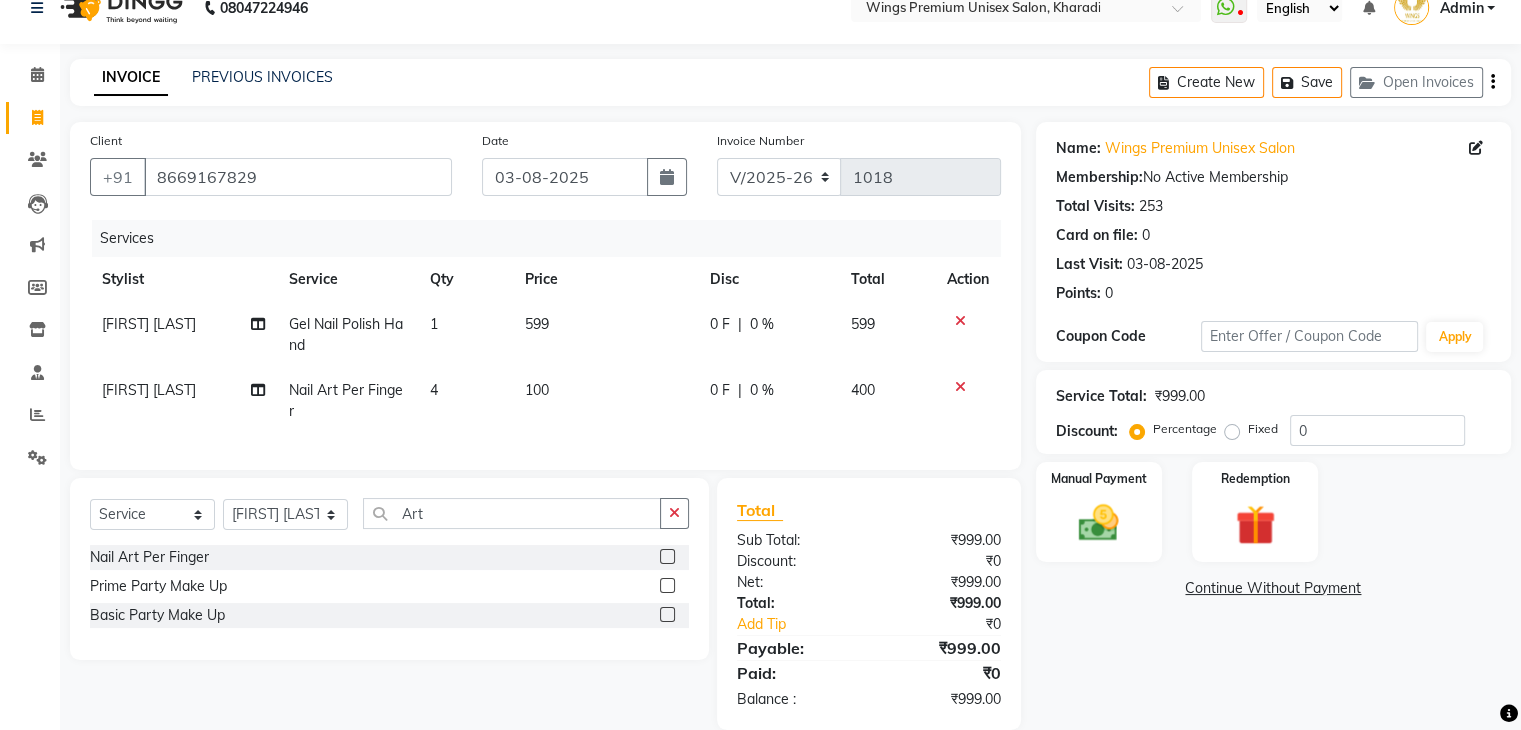 click on "Services Stylist Service Qty Price Disc Total Action [FIRST] [LAST] Gel Nail Polish Hand 1 599 0 F | 0 % 599 [FIRST] [LAST] Nail Art Per Finger 4 100 0 F | 0 % 400" 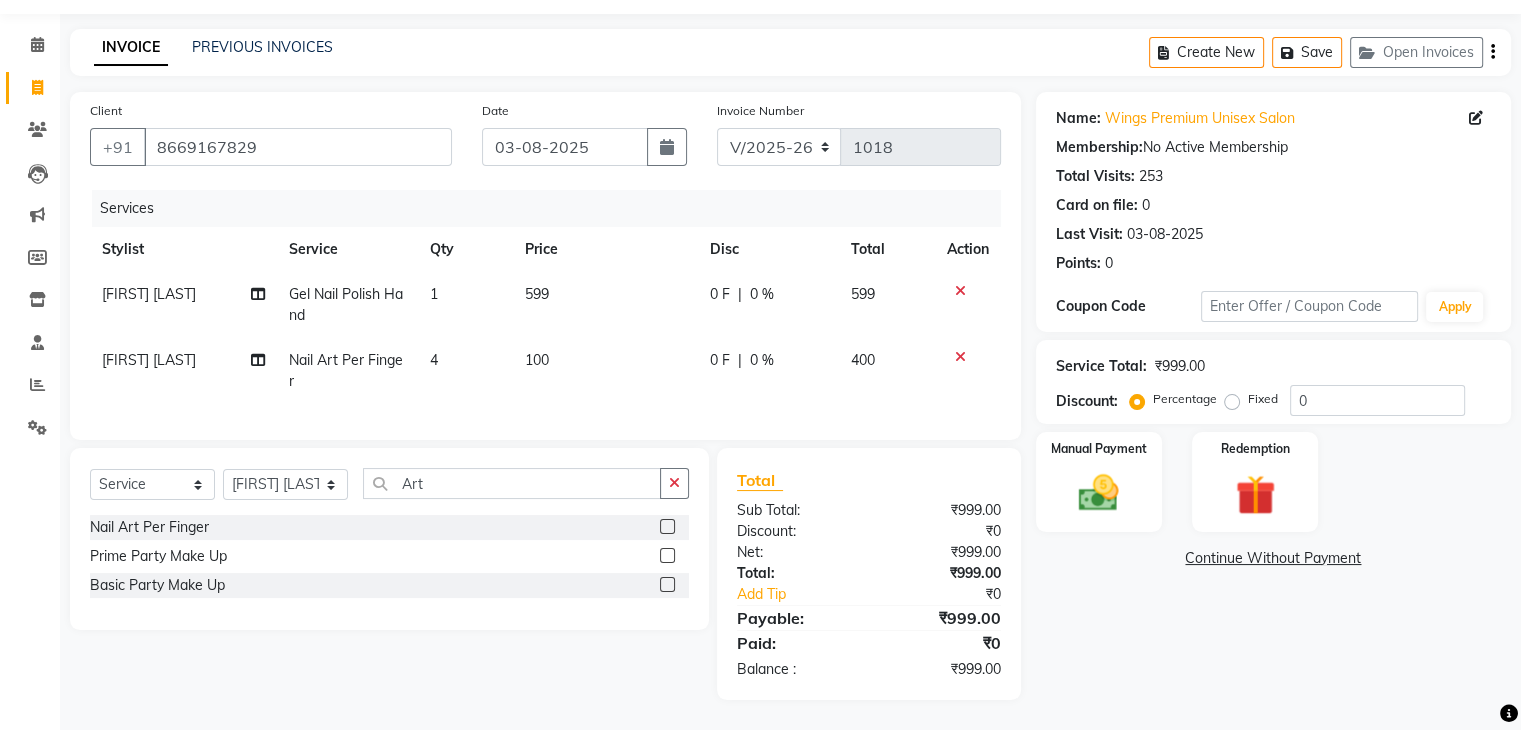 click on "0 %" 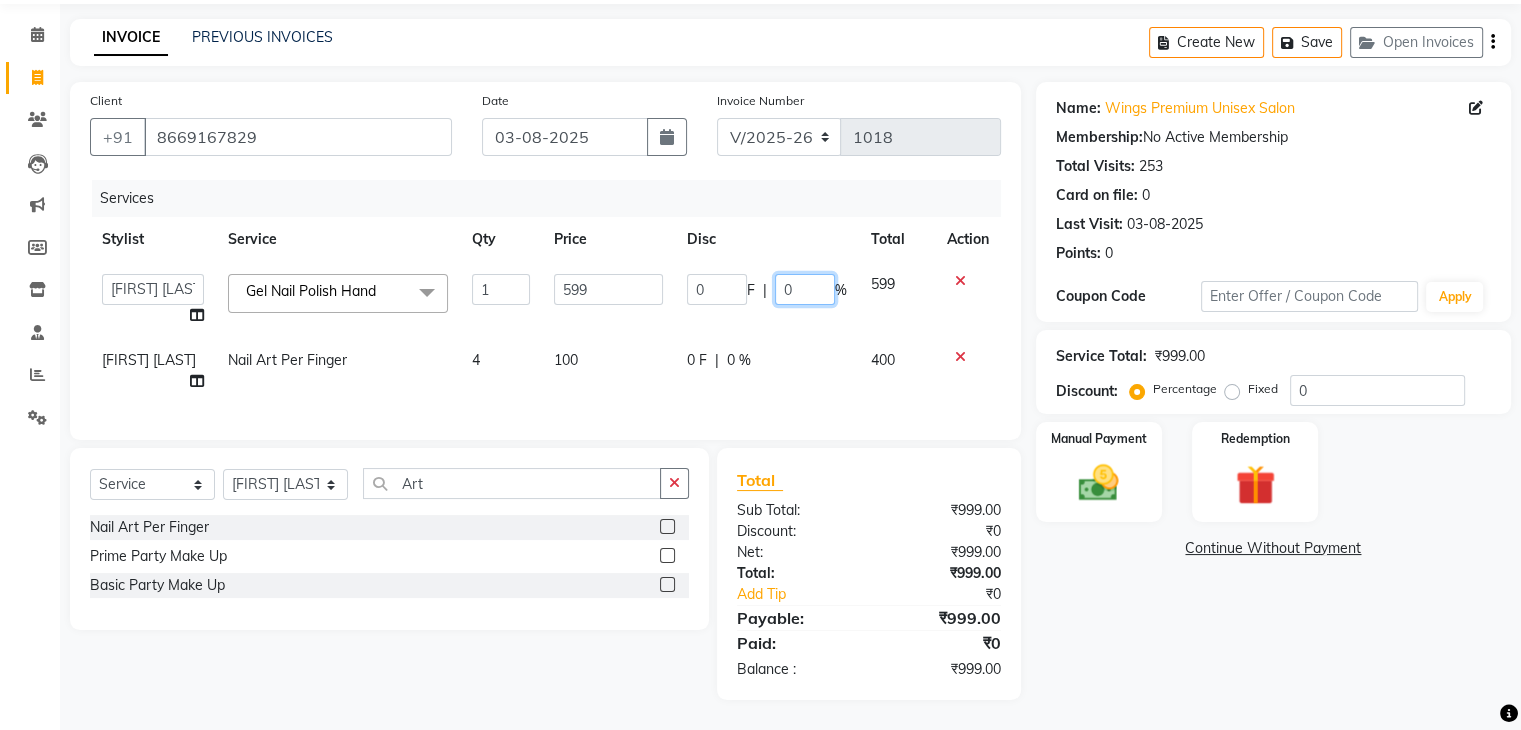 drag, startPoint x: 810, startPoint y: 278, endPoint x: 737, endPoint y: 280, distance: 73.02739 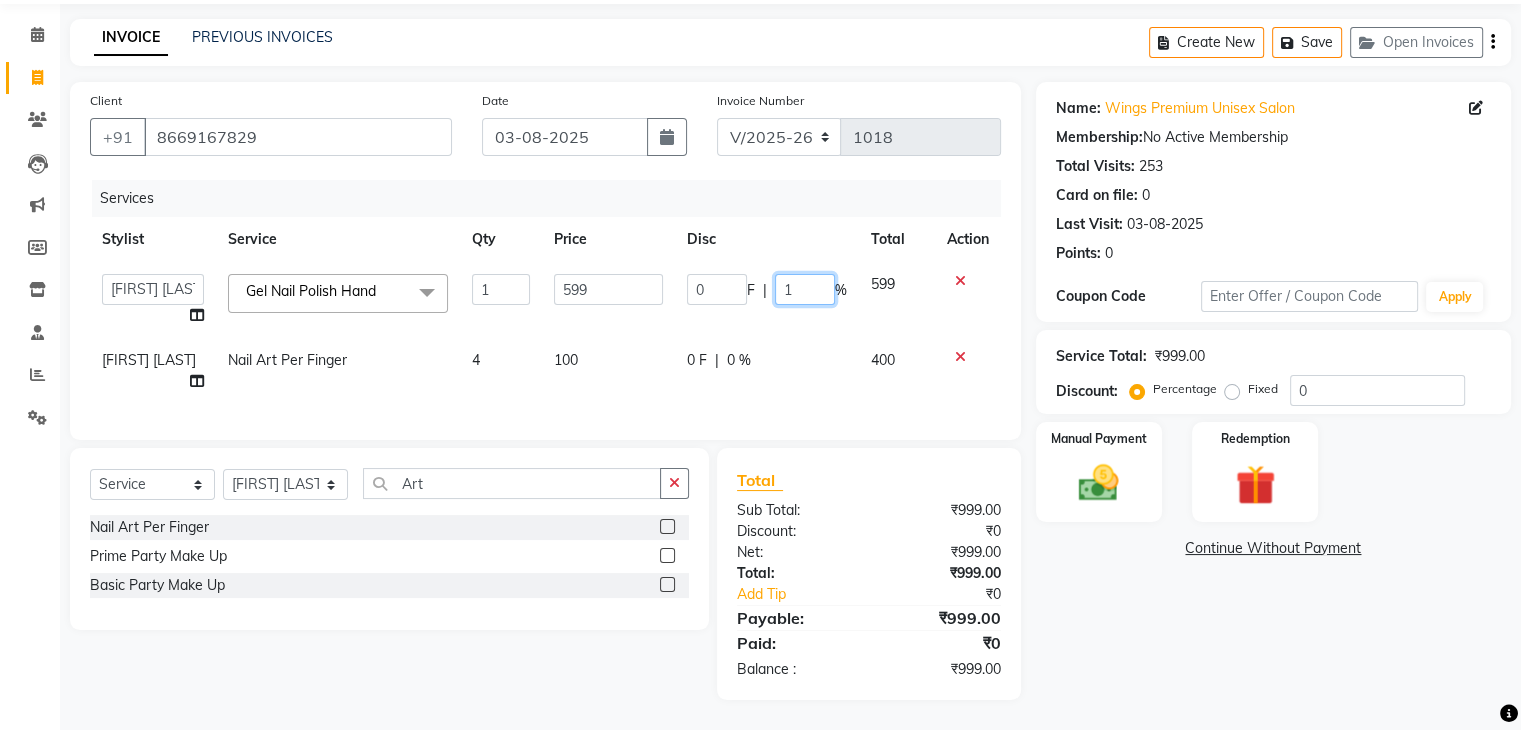 type on "10" 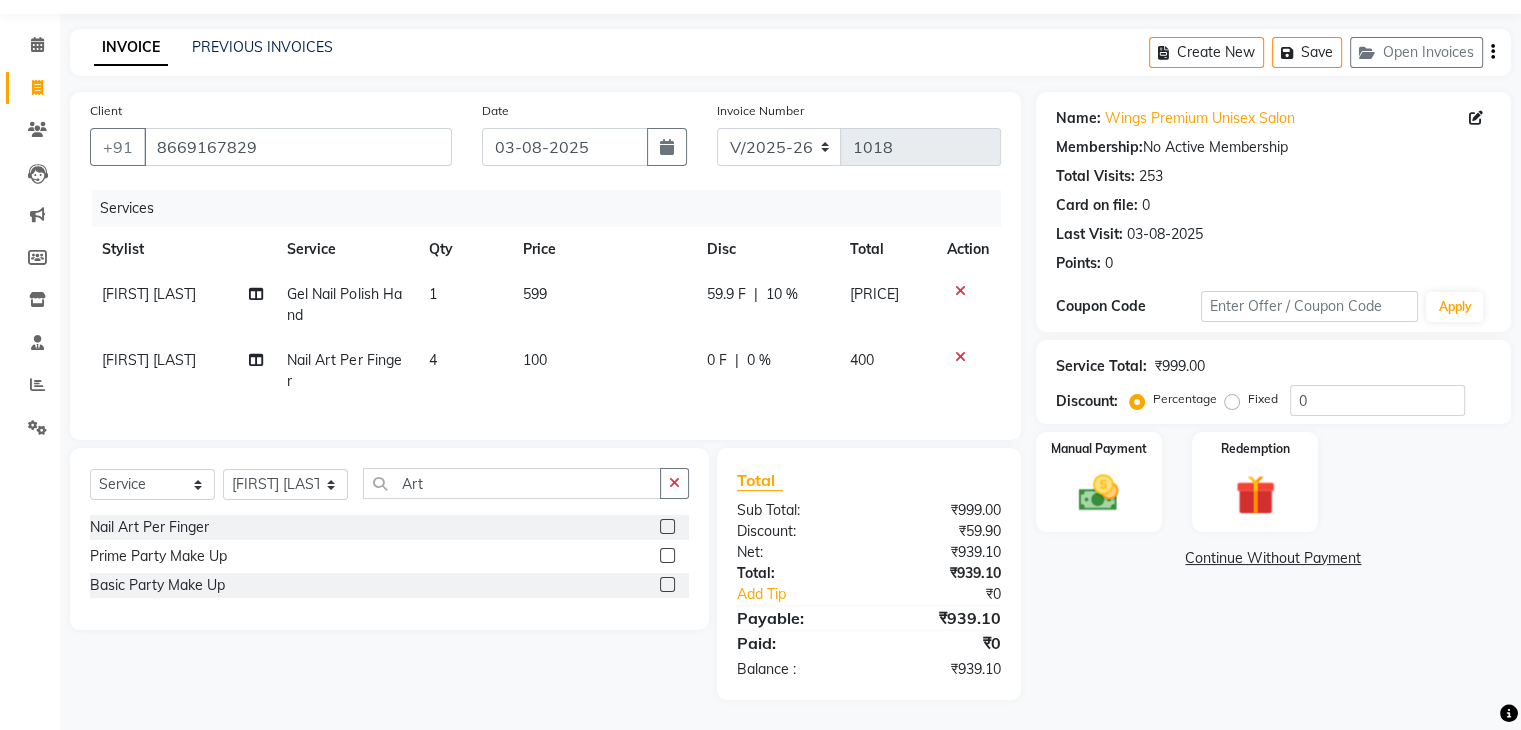 click on "59.9 F | 10 %" 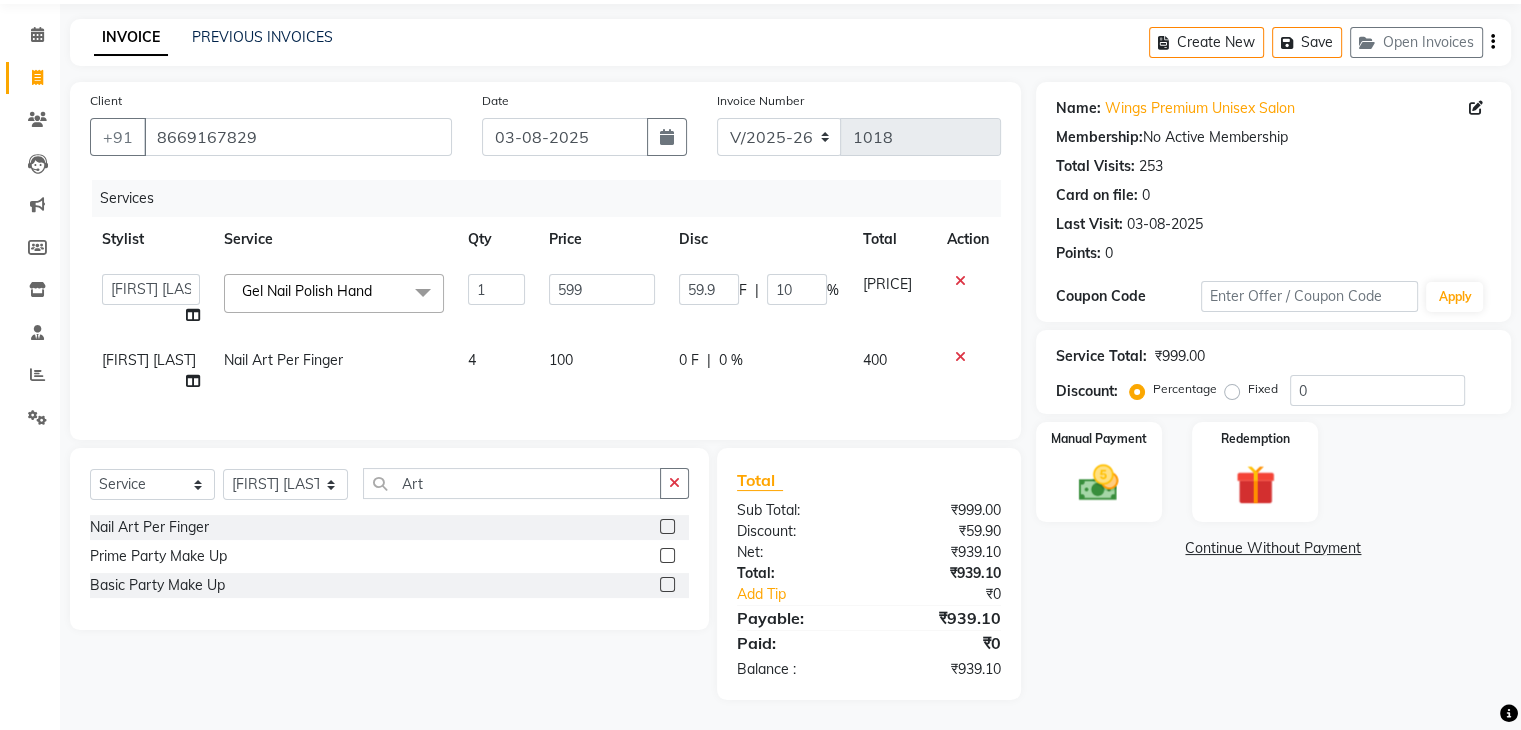 scroll, scrollTop: 104, scrollLeft: 0, axis: vertical 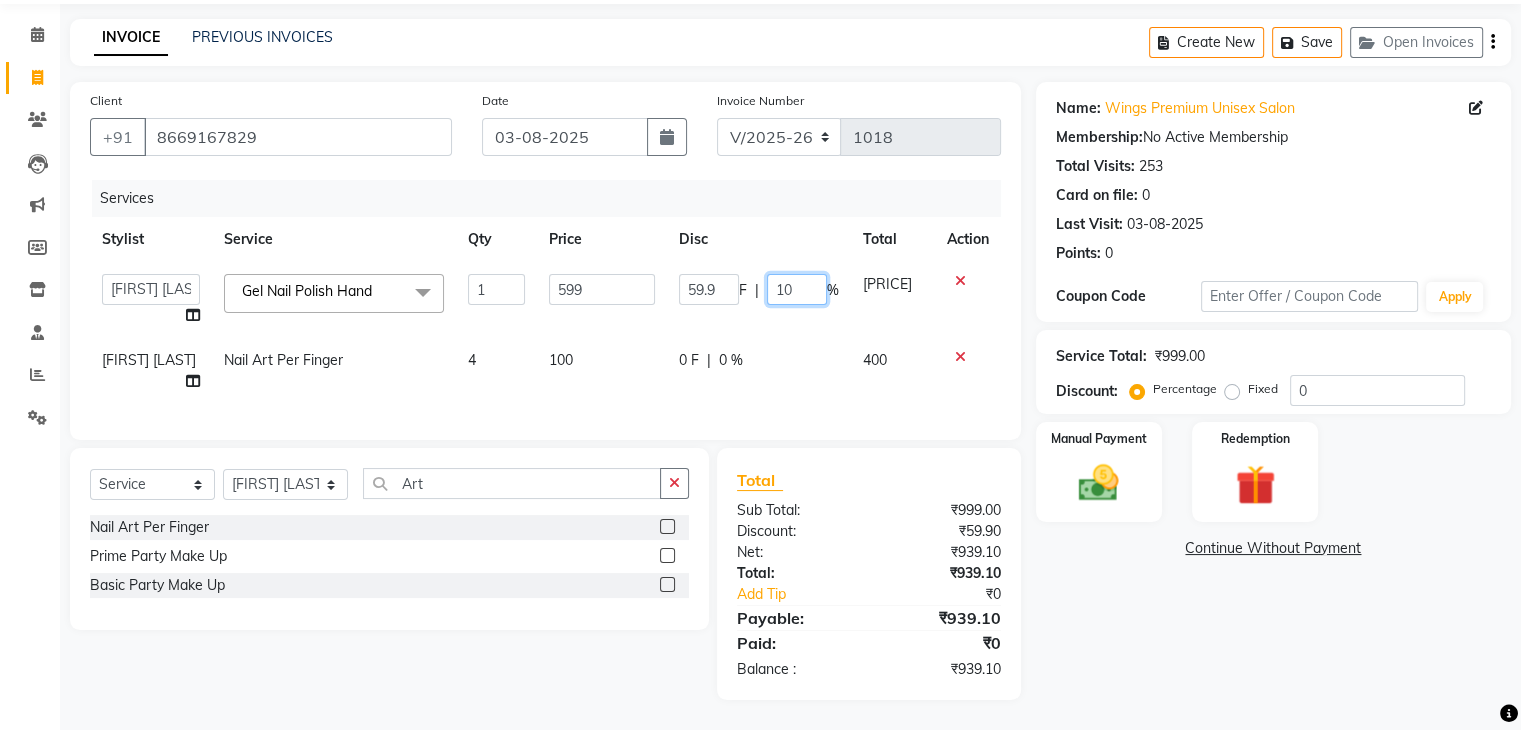 click on "10" 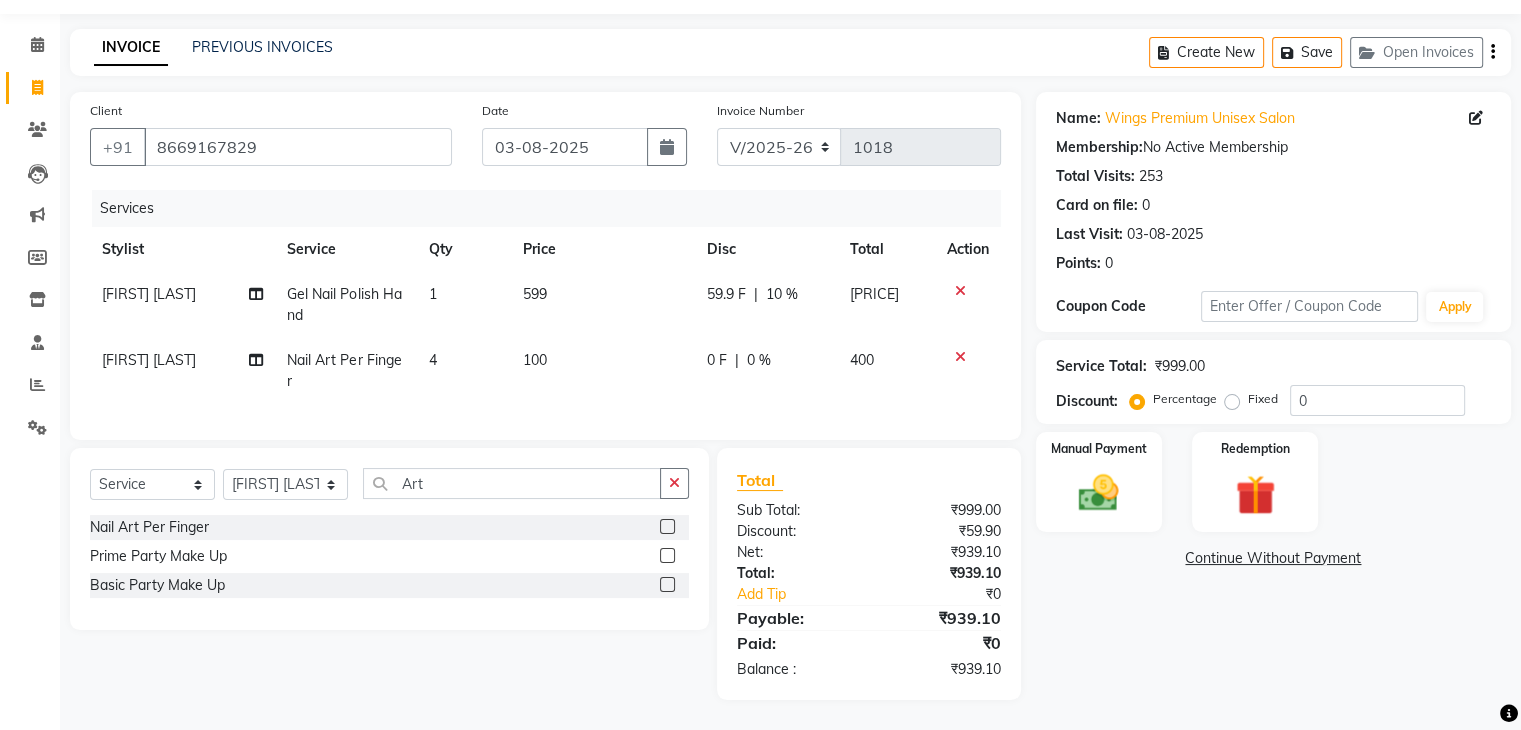 click on "[FIRST] [LAST] Gel Nail Polish Hand 1 599 59.9 F | 10 % 539.1 [FIRST] [LAST] Nail Art Per Finger 4 100 0 F | 0 % 400" 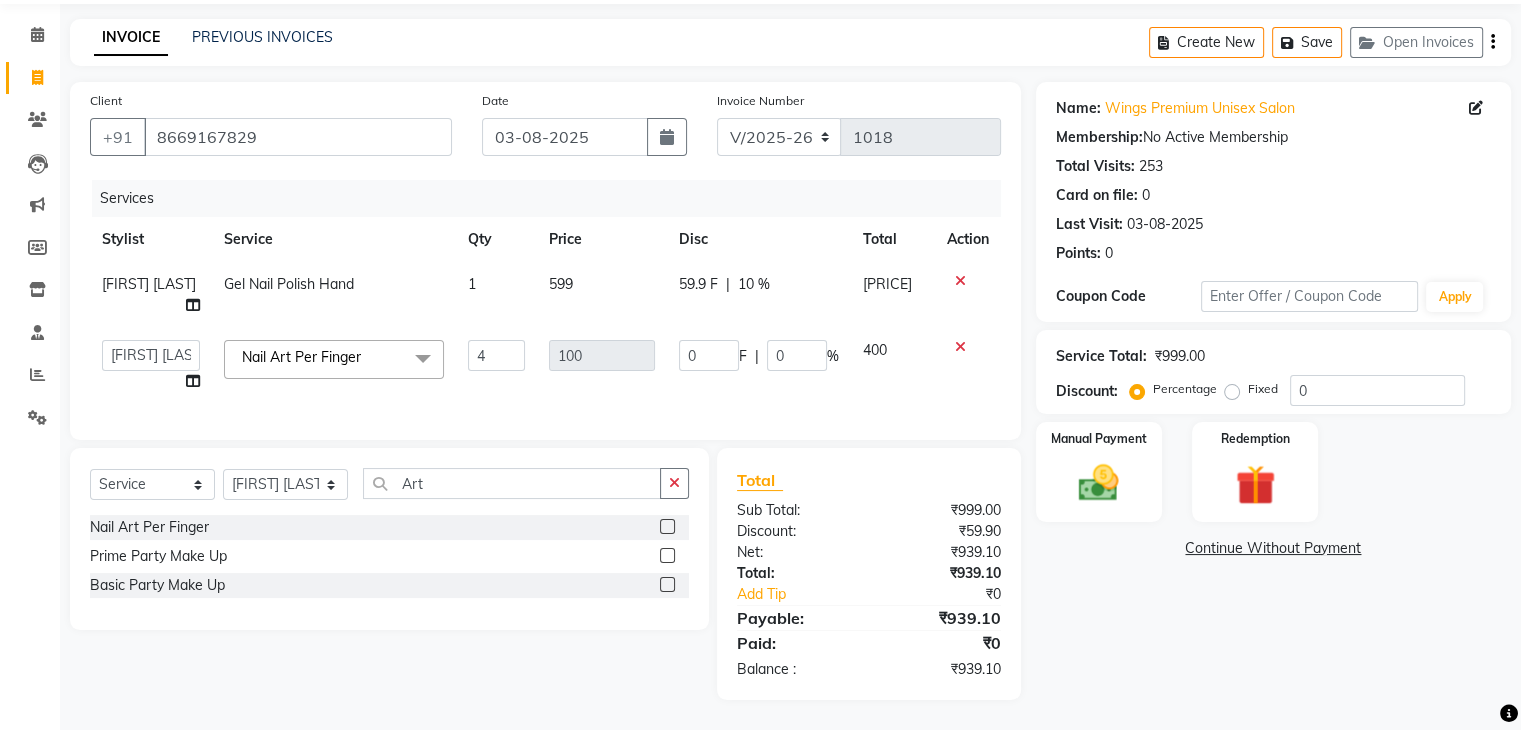 scroll, scrollTop: 104, scrollLeft: 0, axis: vertical 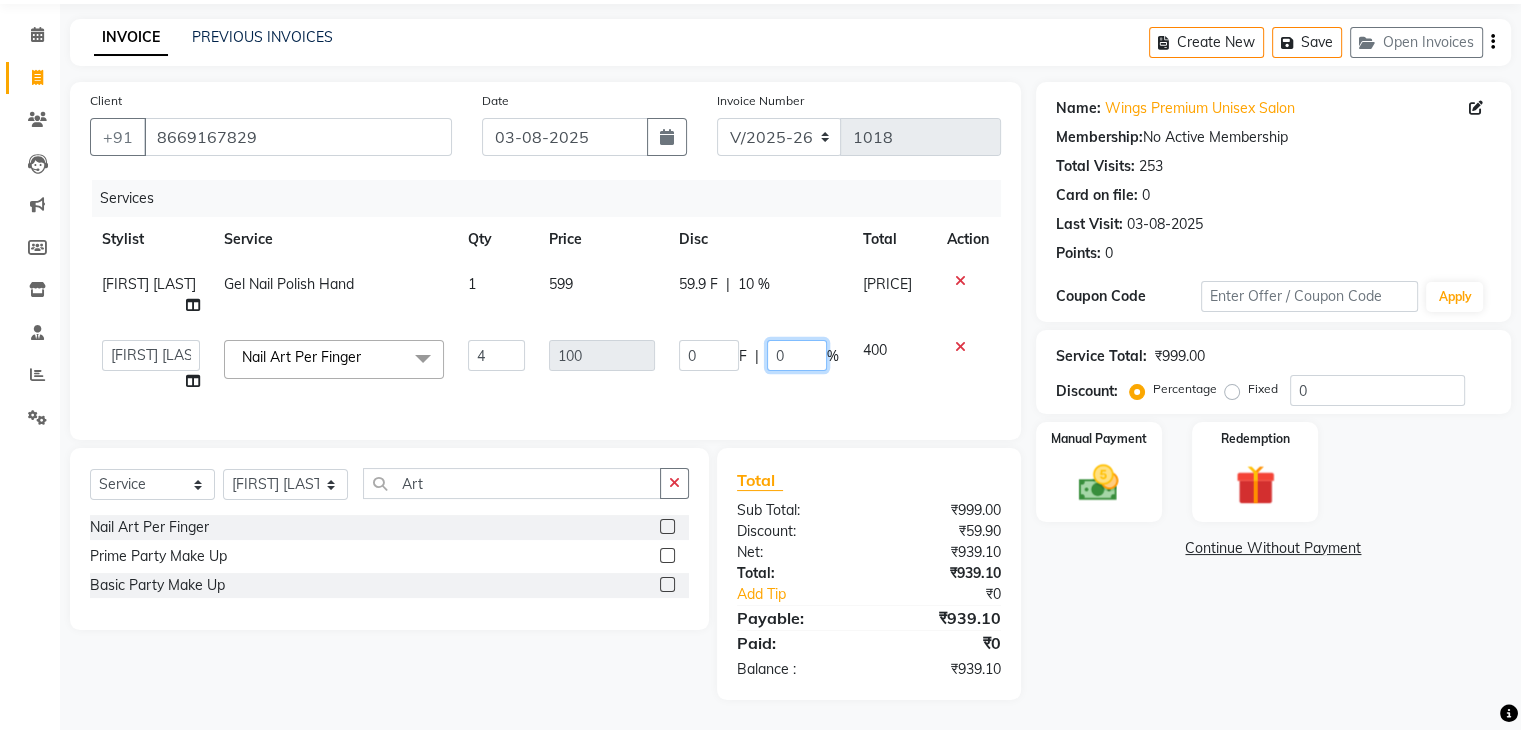 drag, startPoint x: 807, startPoint y: 339, endPoint x: 732, endPoint y: 343, distance: 75.10659 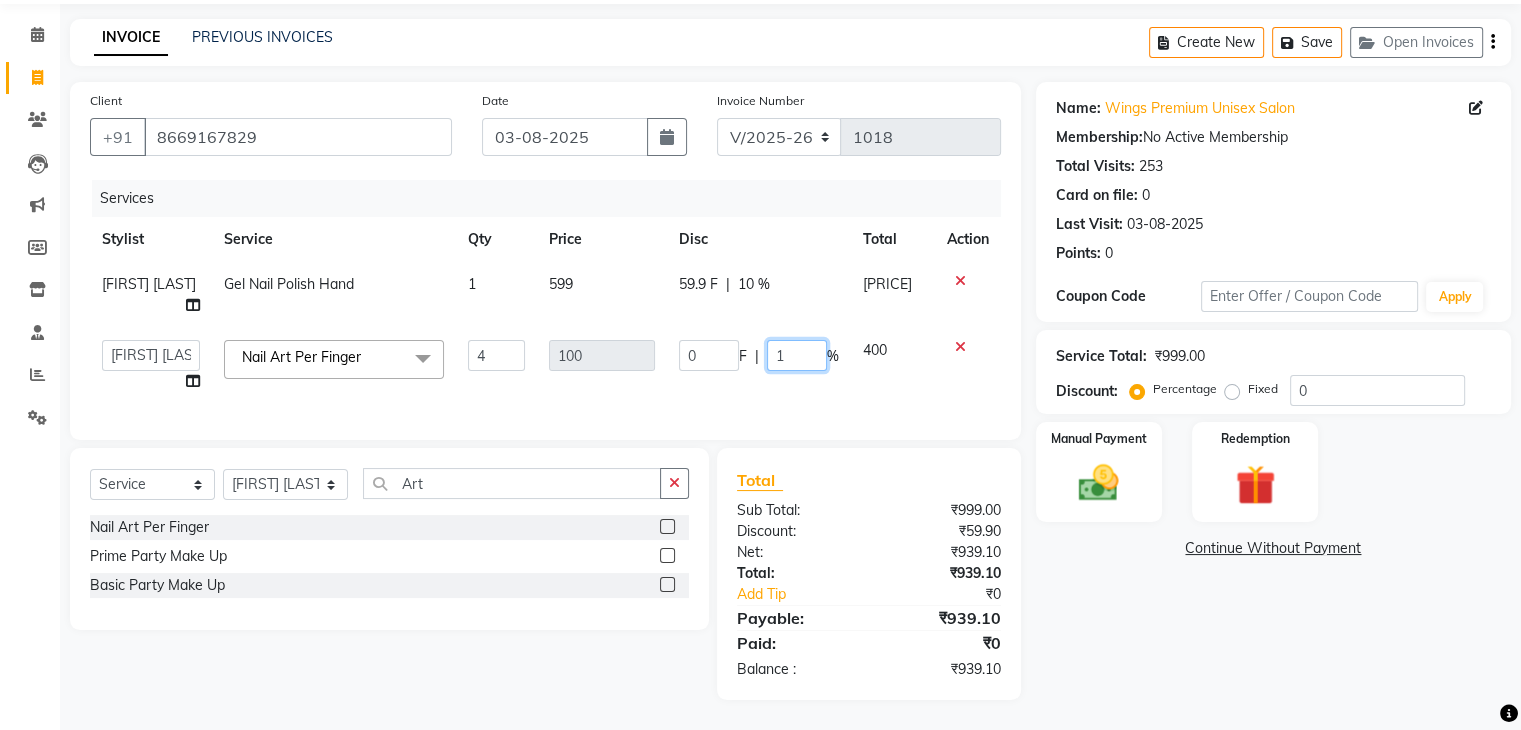 type on "10" 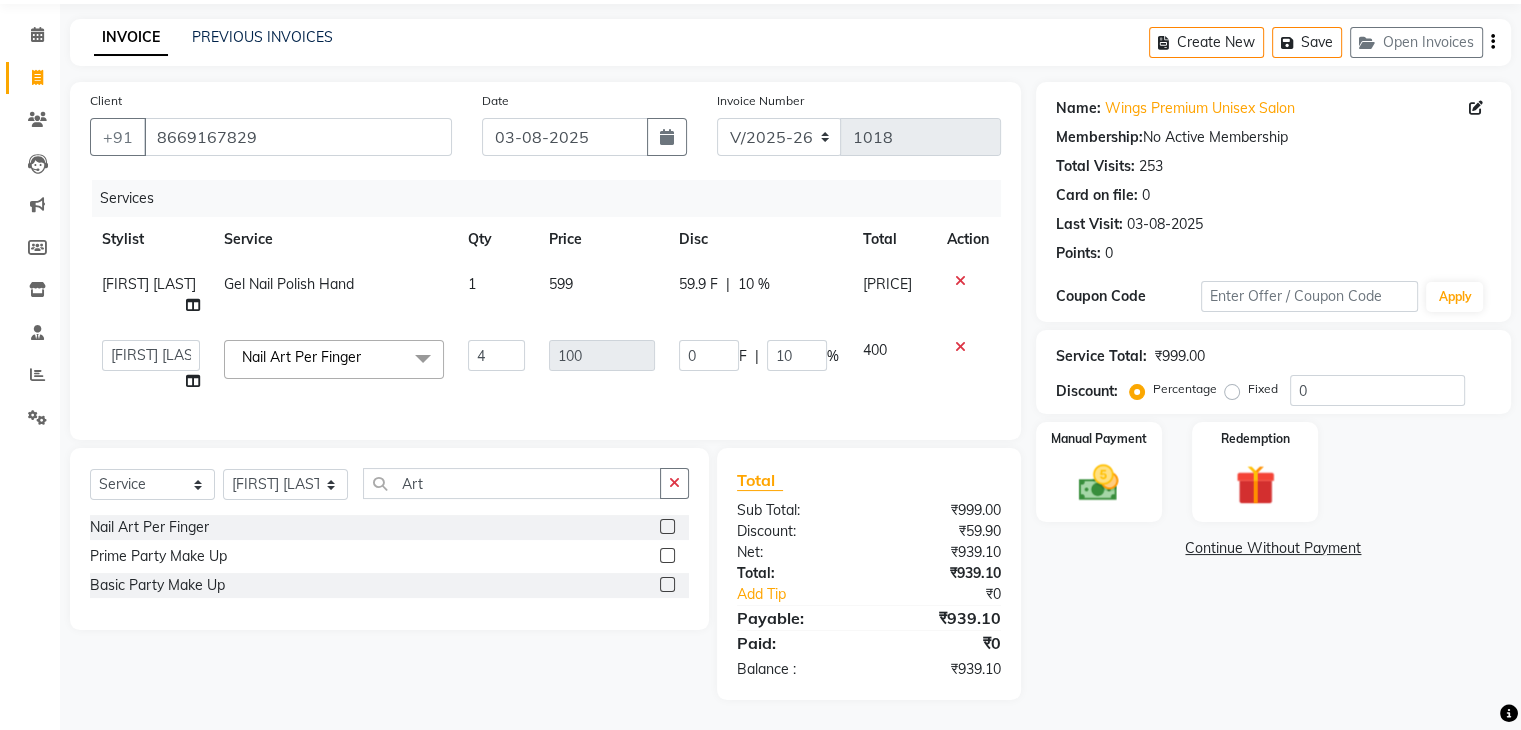 click on "0 F | 10 %" 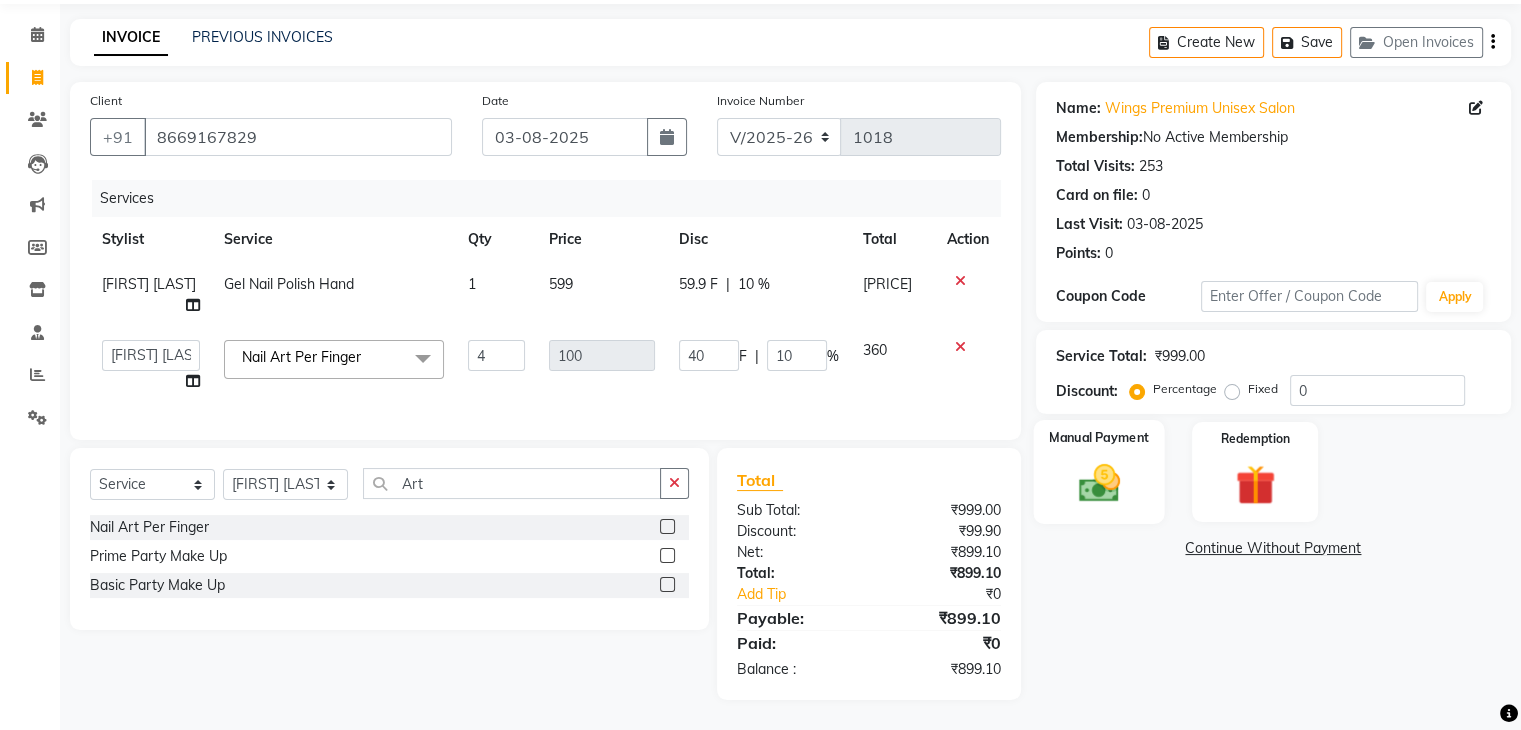 click 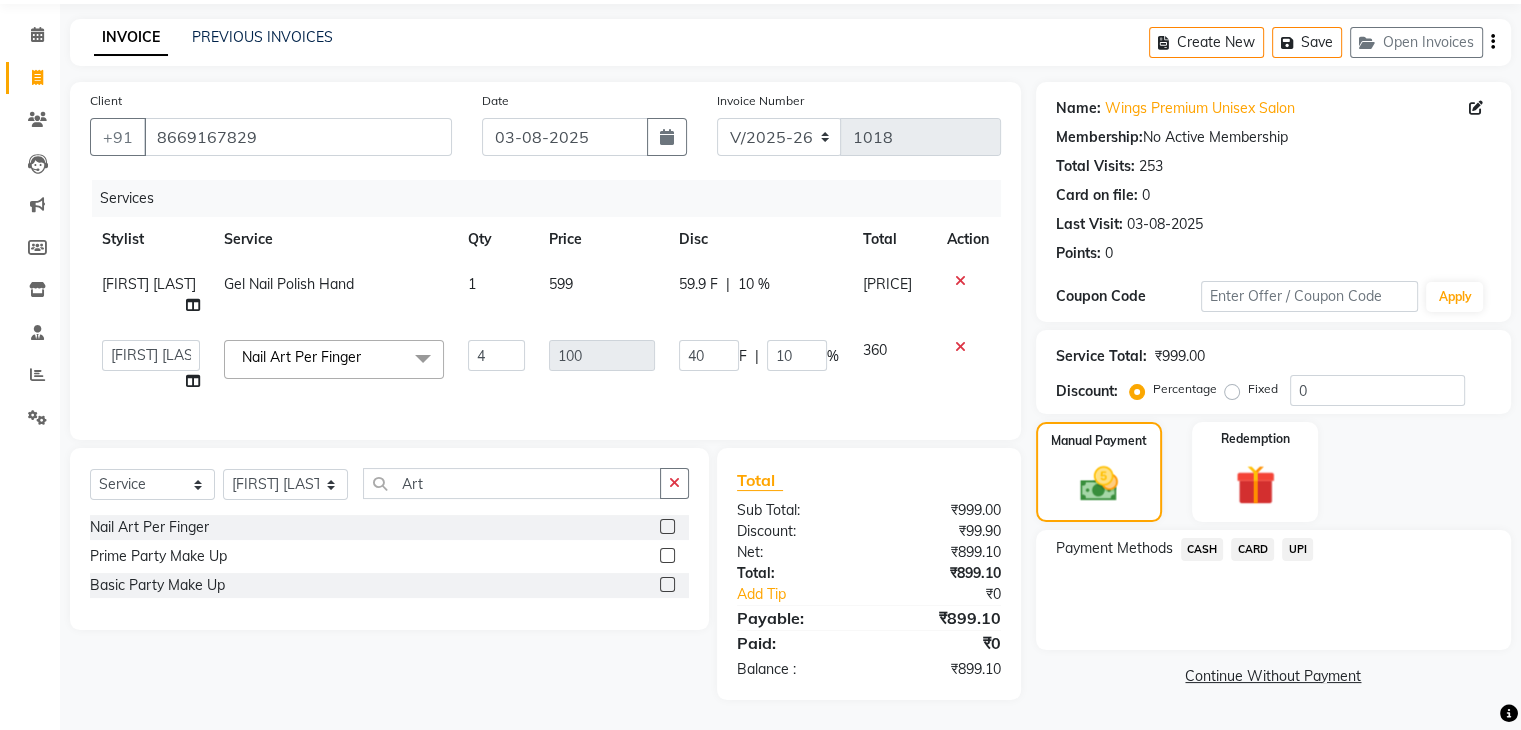 drag, startPoint x: 1290, startPoint y: 511, endPoint x: 1316, endPoint y: 525, distance: 29.529646 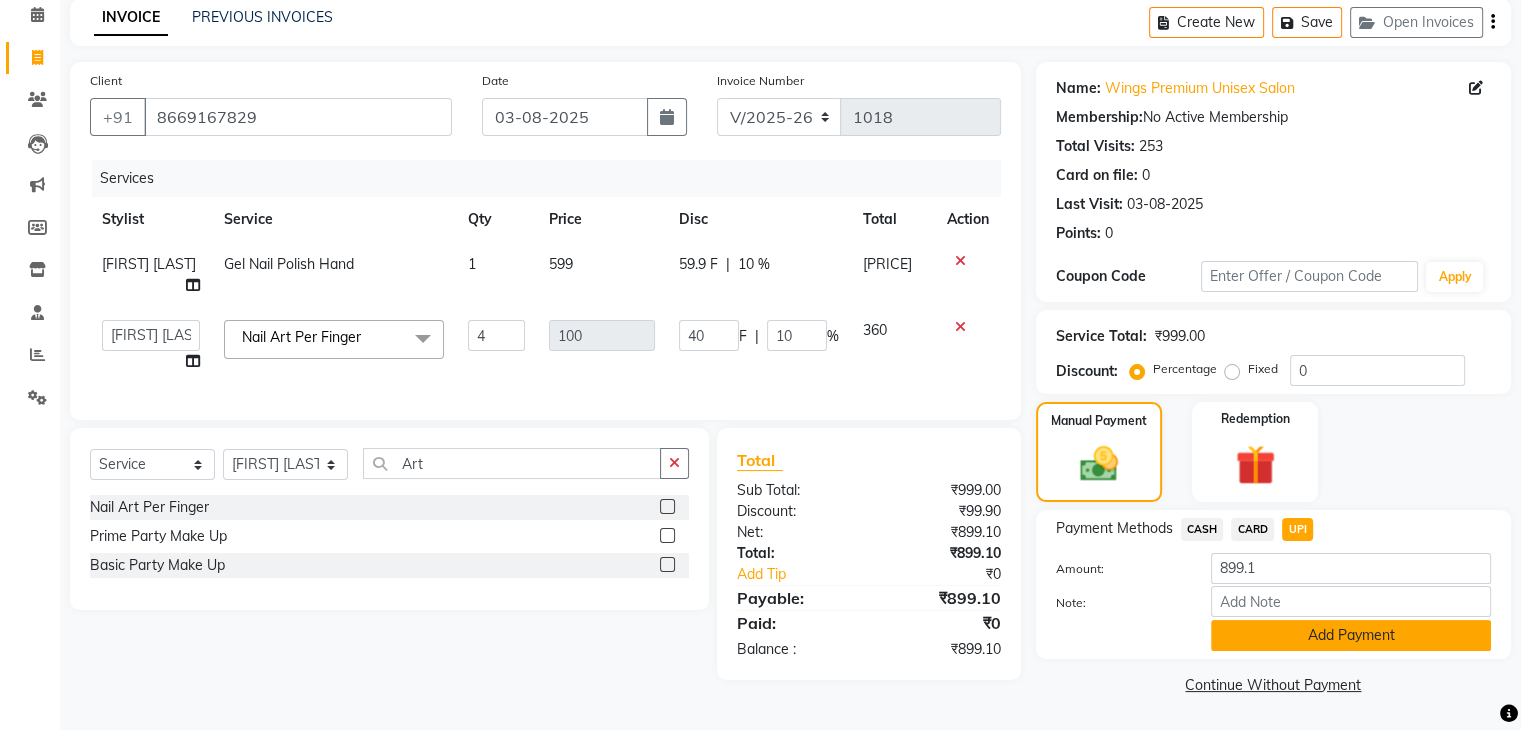 click on "Add Payment" 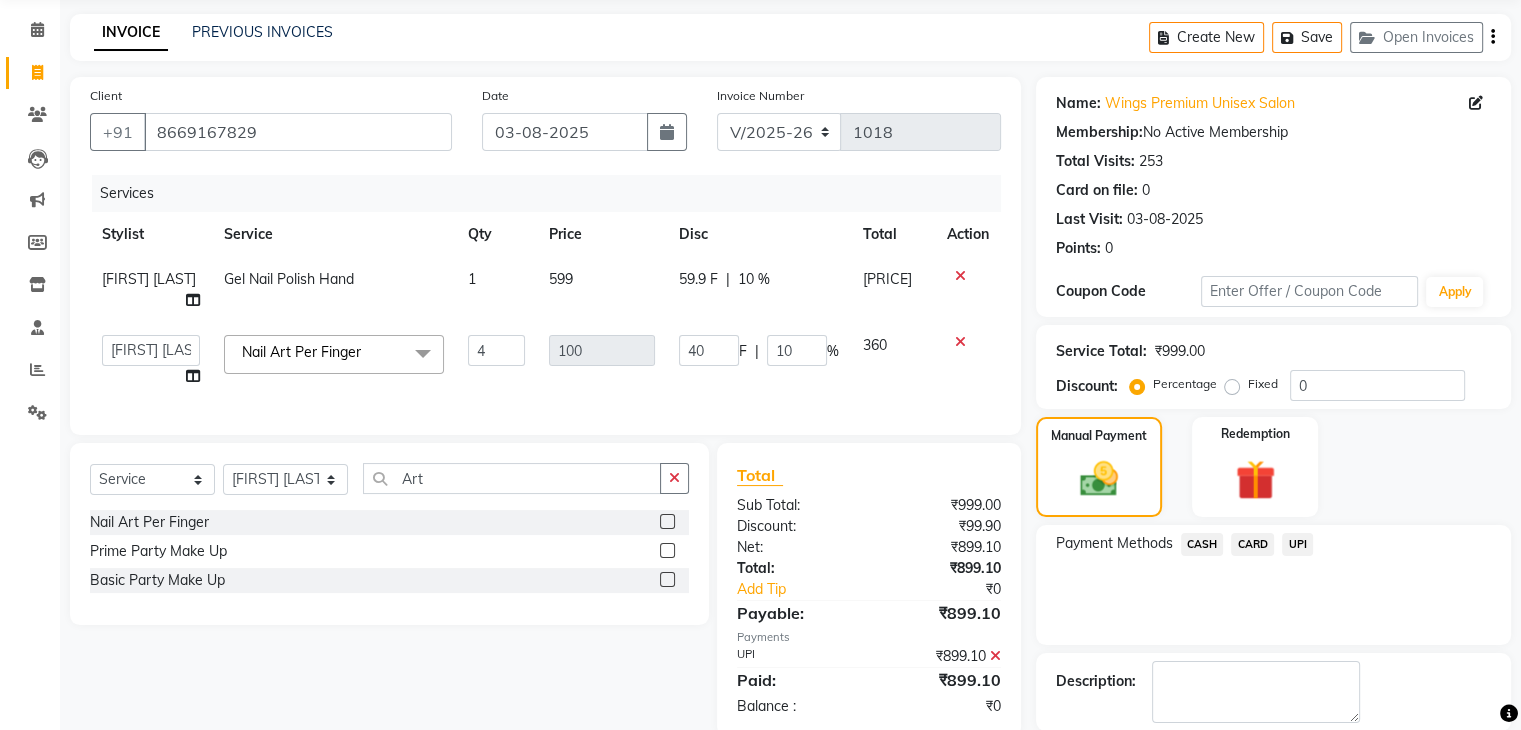 scroll, scrollTop: 171, scrollLeft: 0, axis: vertical 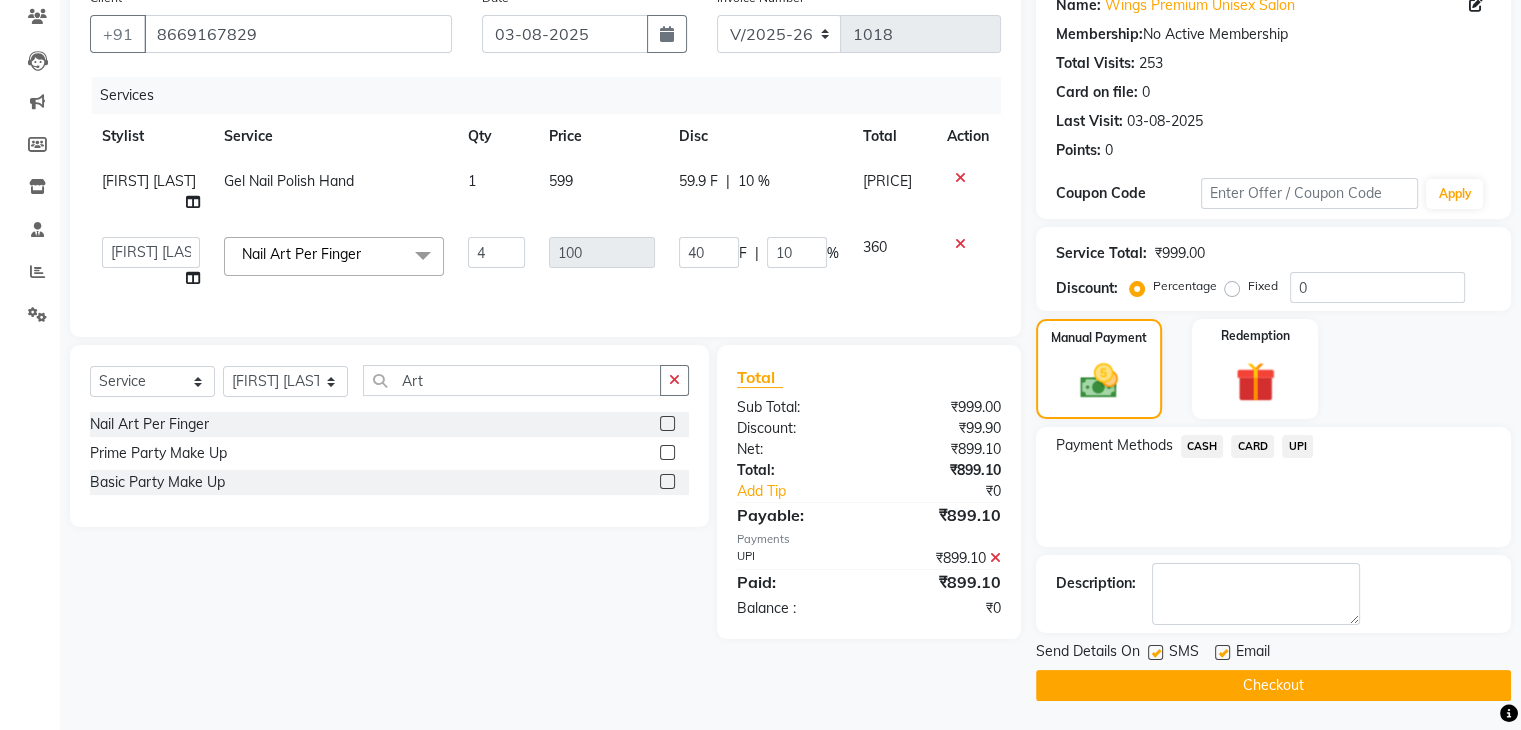 click on "Checkout" 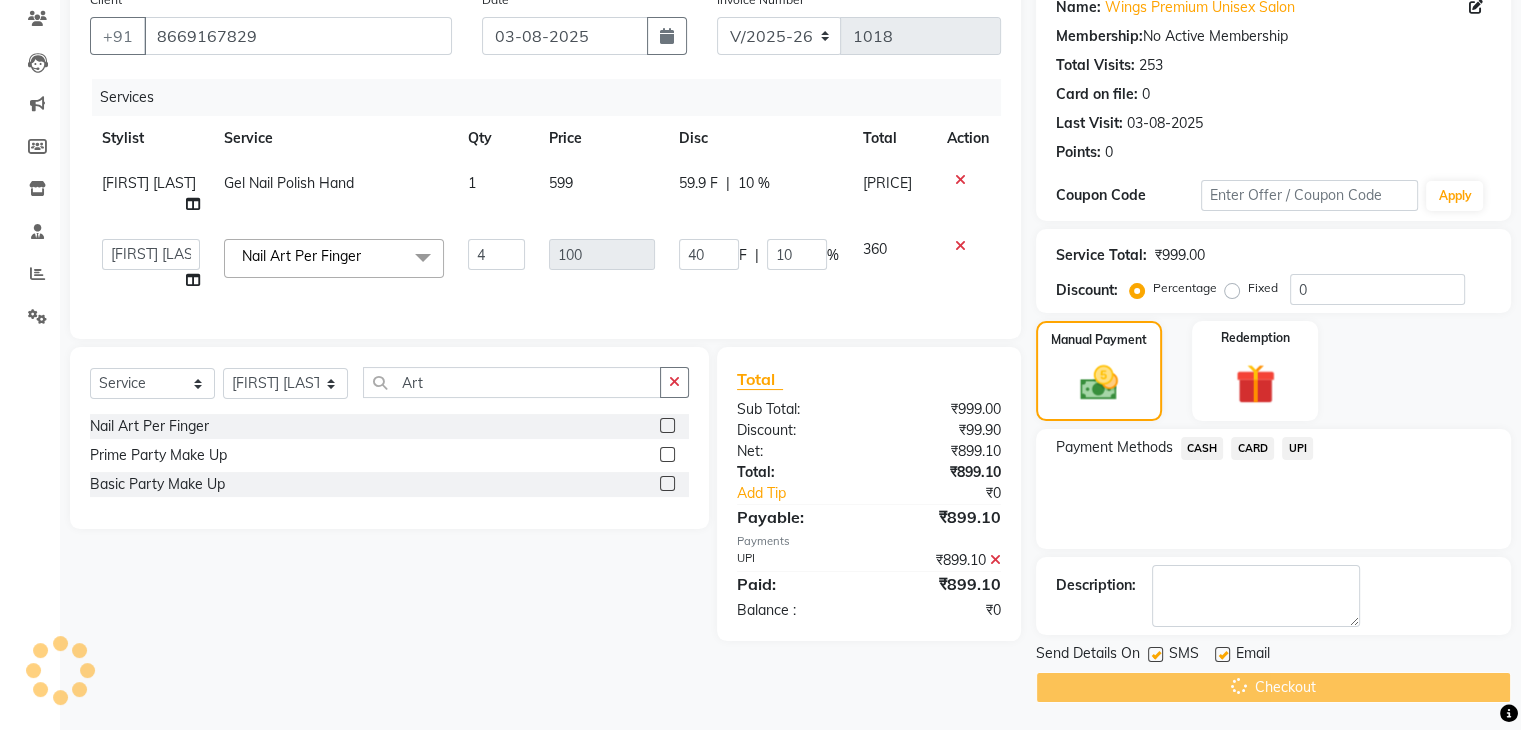 scroll, scrollTop: 56, scrollLeft: 0, axis: vertical 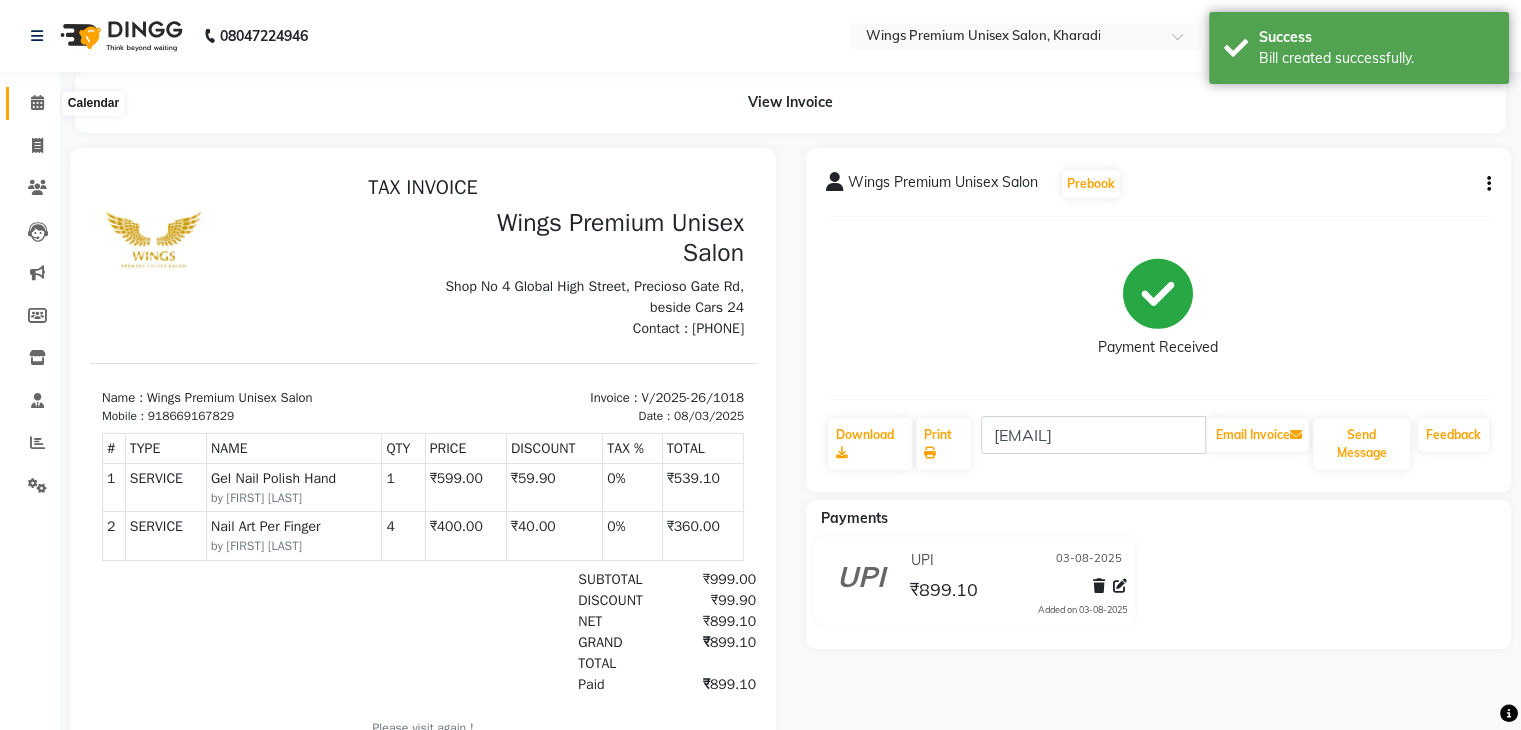 click 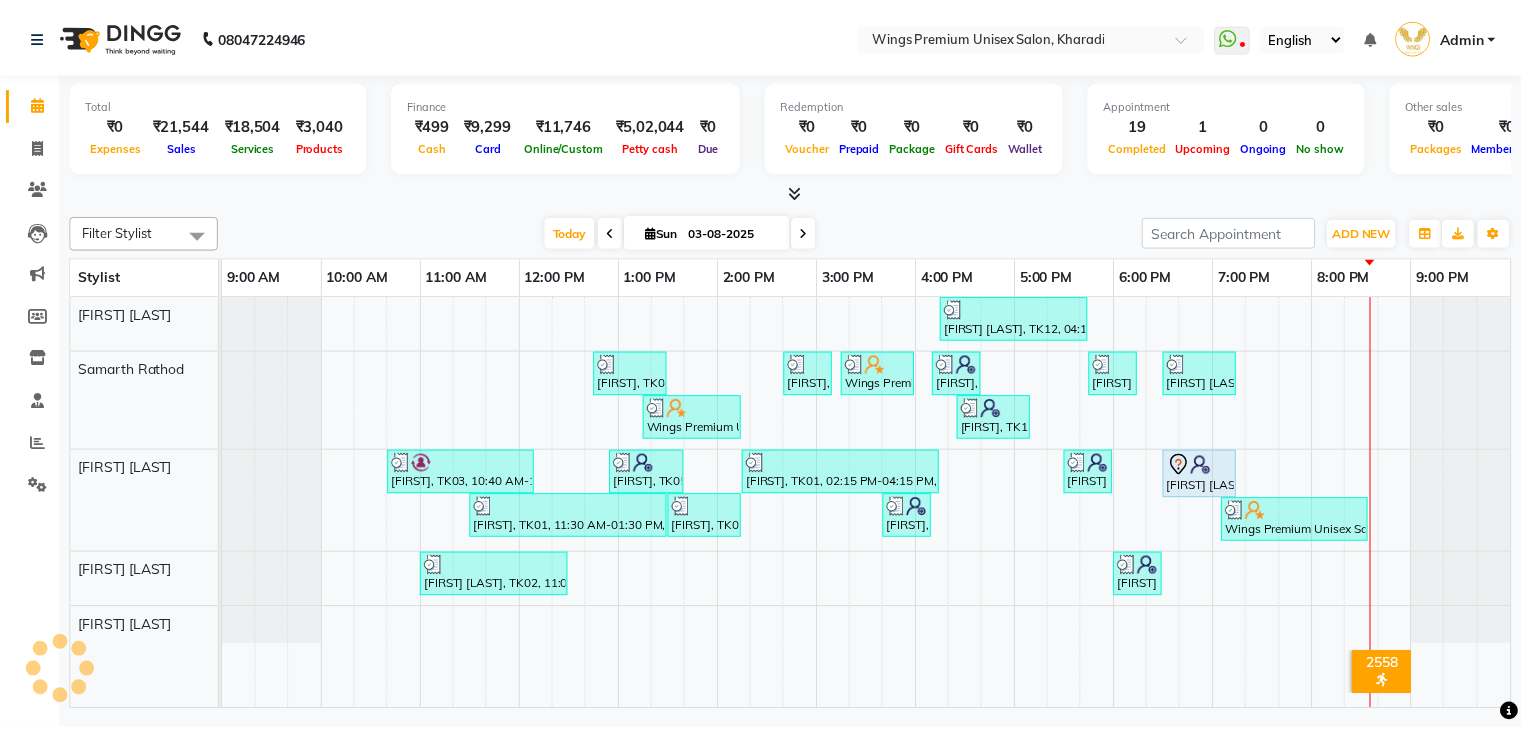 scroll, scrollTop: 0, scrollLeft: 0, axis: both 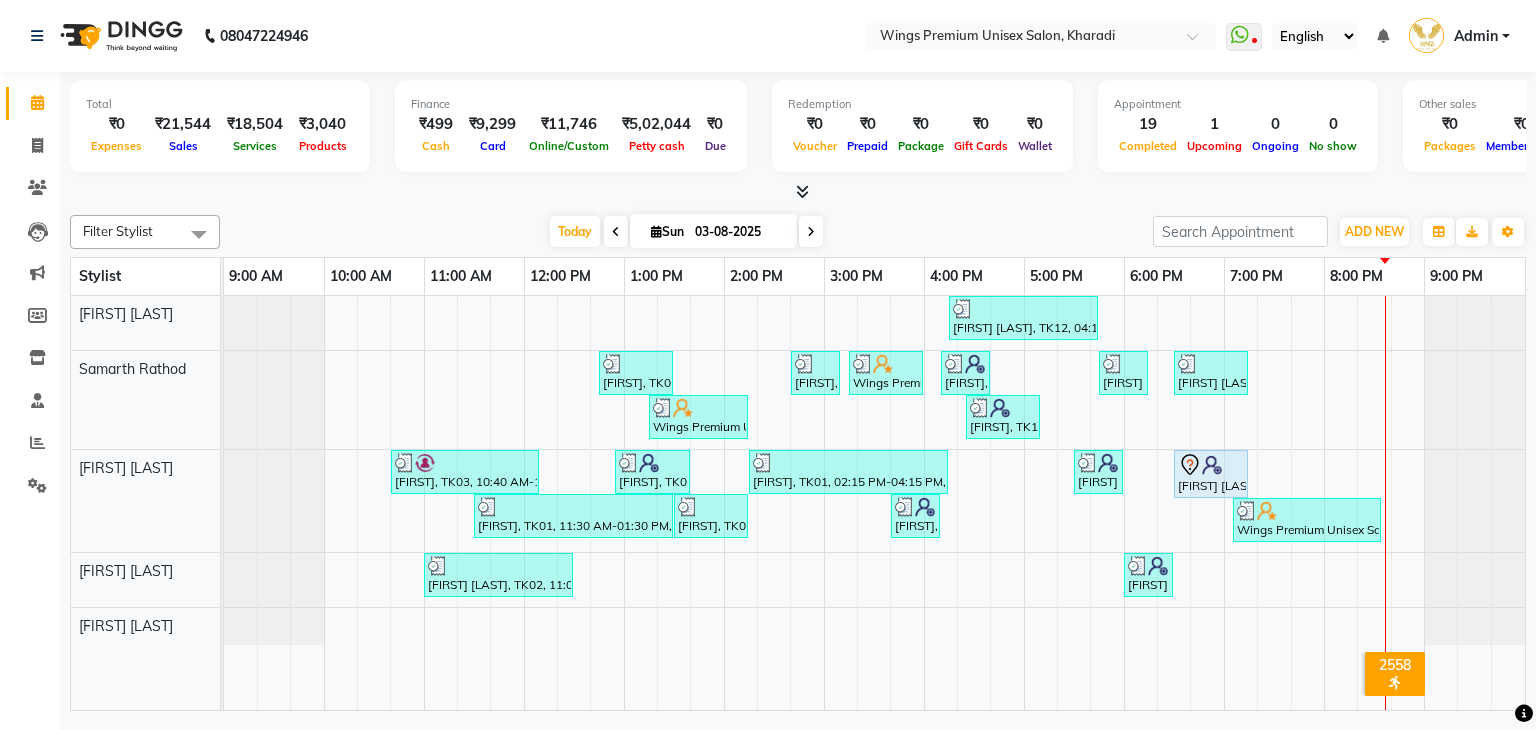 drag, startPoint x: 347, startPoint y: 210, endPoint x: 449, endPoint y: 221, distance: 102.59142 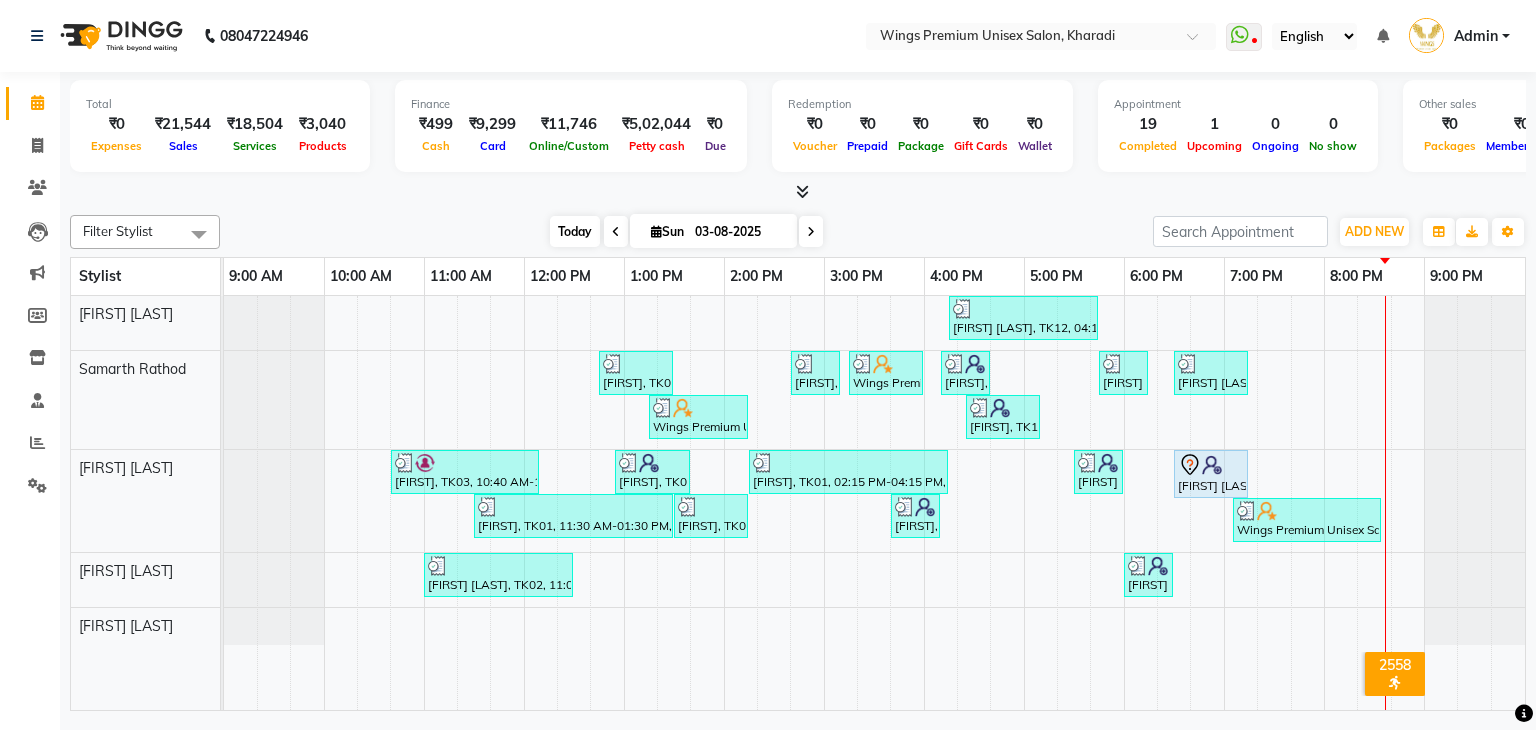 click on "Today" at bounding box center (575, 231) 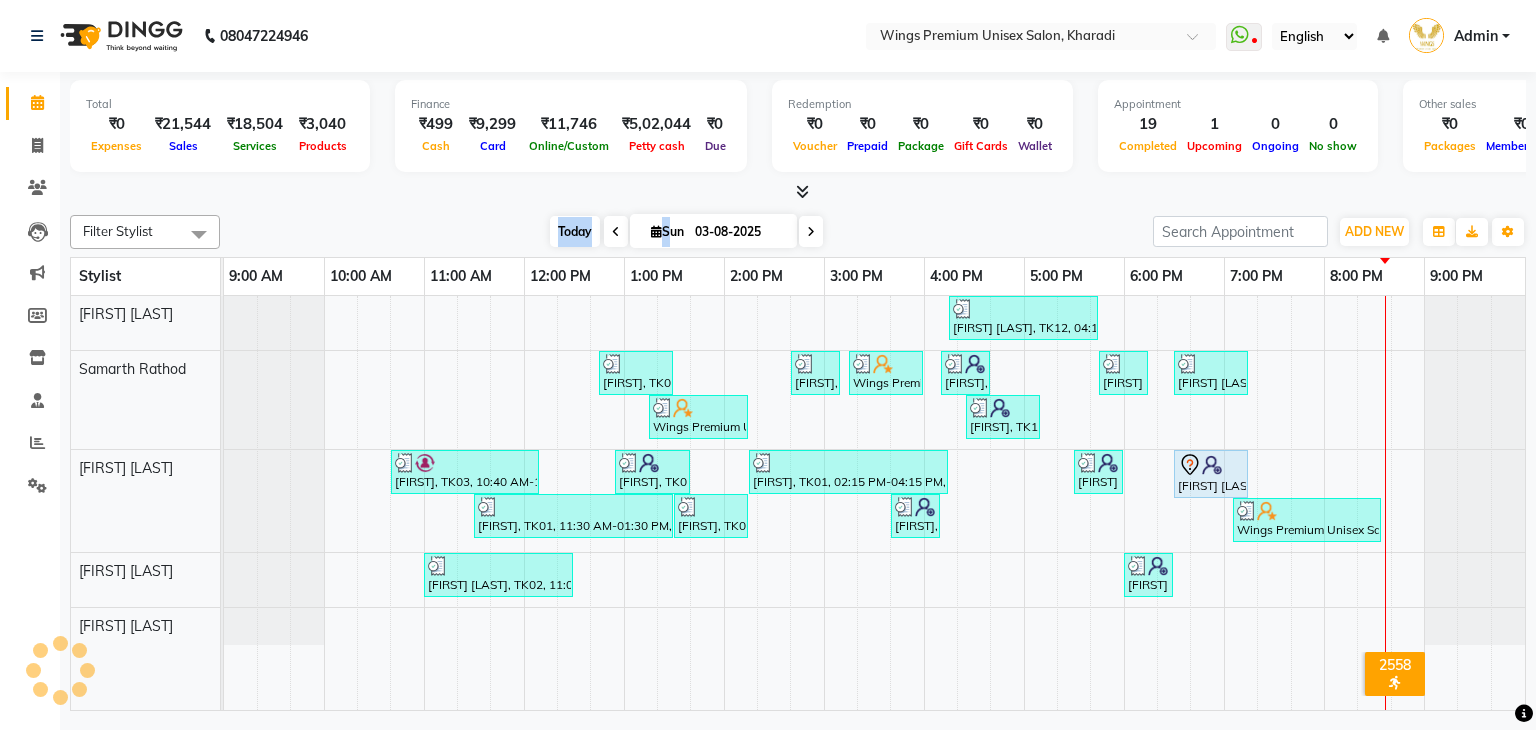 click on "Today" at bounding box center (575, 231) 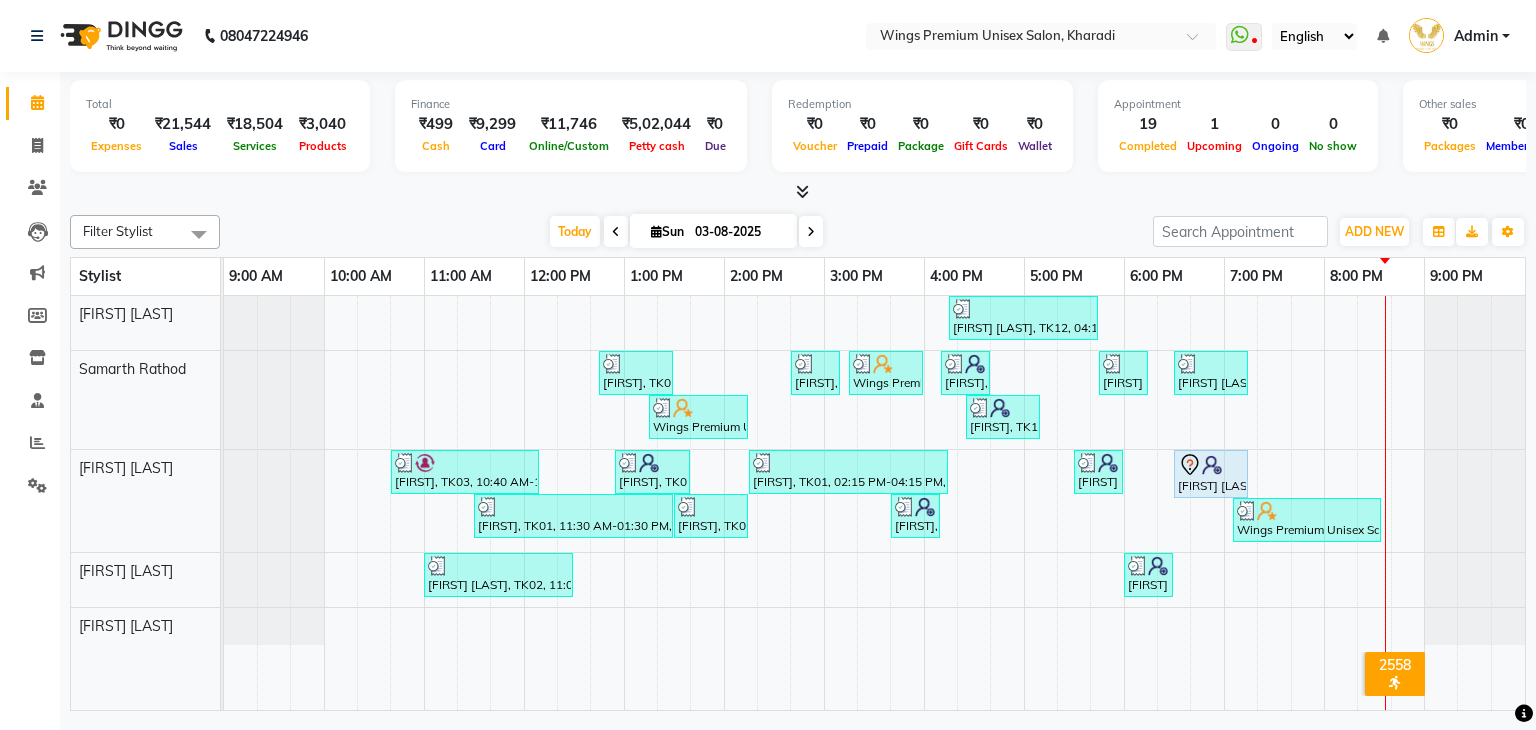 click on "Filter Stylist Select All [FIRST] [LAST] [FIRST] [LAST] [FIRST] [LAST] [FIRST] [LAST] [FIRST] [LAST] Today Sun 03-08-2025 Toggle Dropdown Add Appointment Add Invoice Add Expense Add Attendance Add Client Add Transaction Toggle Dropdown Add Appointment Add Invoice Add Expense Add Attendance Add Client ADD NEW Toggle Dropdown Add Appointment Add Invoice Add Expense Add Attendance Add Client Add Transaction Filter Stylist Select All [FIRST] [LAST] [FIRST] [LAST] [FIRST] [LAST] [FIRST] [LAST] [FIRST] [LAST] Group By Staff View Room View View as Vertical Vertical - Week View Horizontal Horizontal - Week View List Toggle Dropdown Calendar Settings Manage Tags Arrange Stylists Reset Stylists Full Screen Show Available Stylist Appointment Form Zoom 75% Stylist 9:00 AM 10:00 AM 11:00 AM 12:00 PM 1:00 PM 2:00 PM 3:00 PM 4:00 PM 5:00 PM 6:00 PM 7:00 PM 8:00 PM 9:00 PM [FIRST] [LAST] [FIRST] [LAST] [FIRST] [LAST] [FIRST] [LAST] [FIRST] [LAST]" 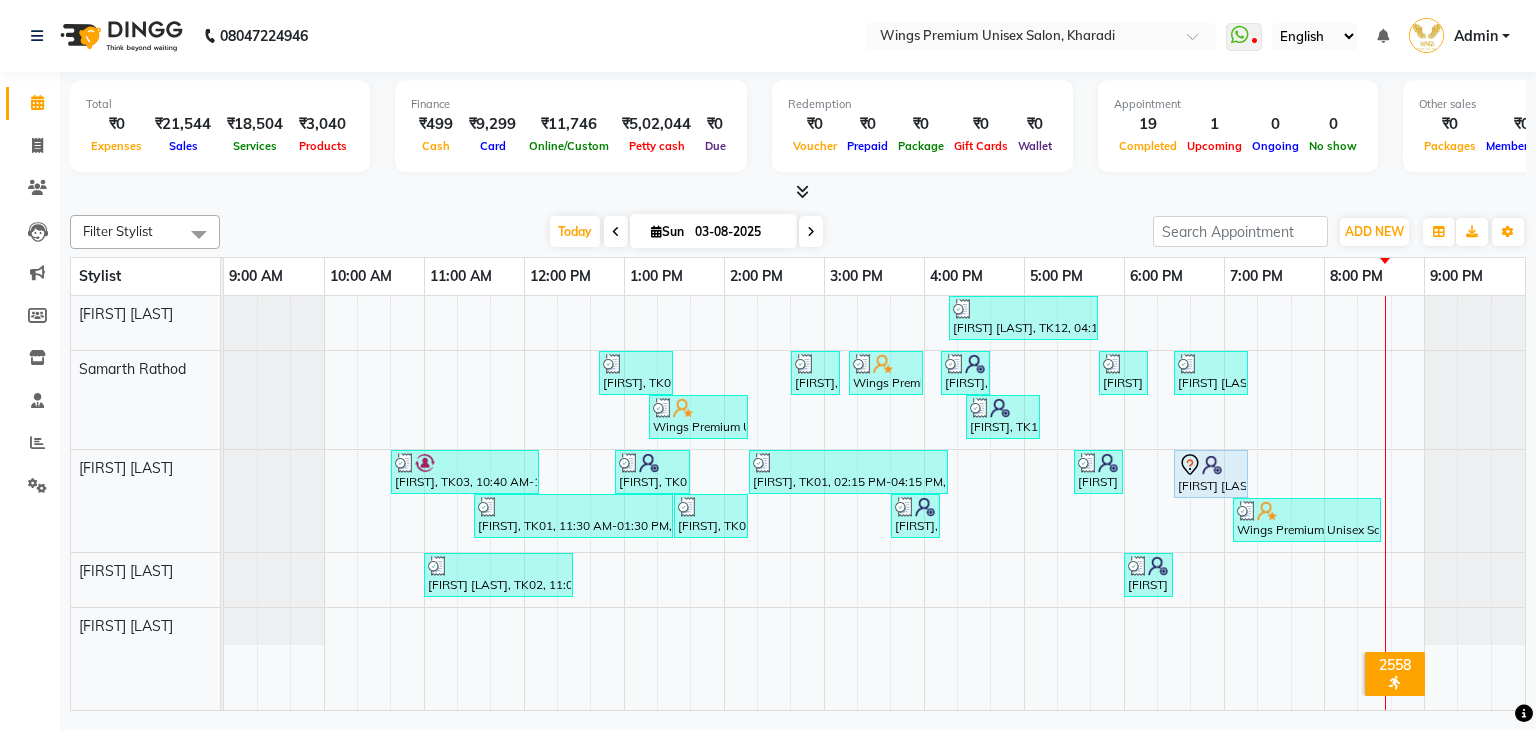 click at bounding box center [811, 231] 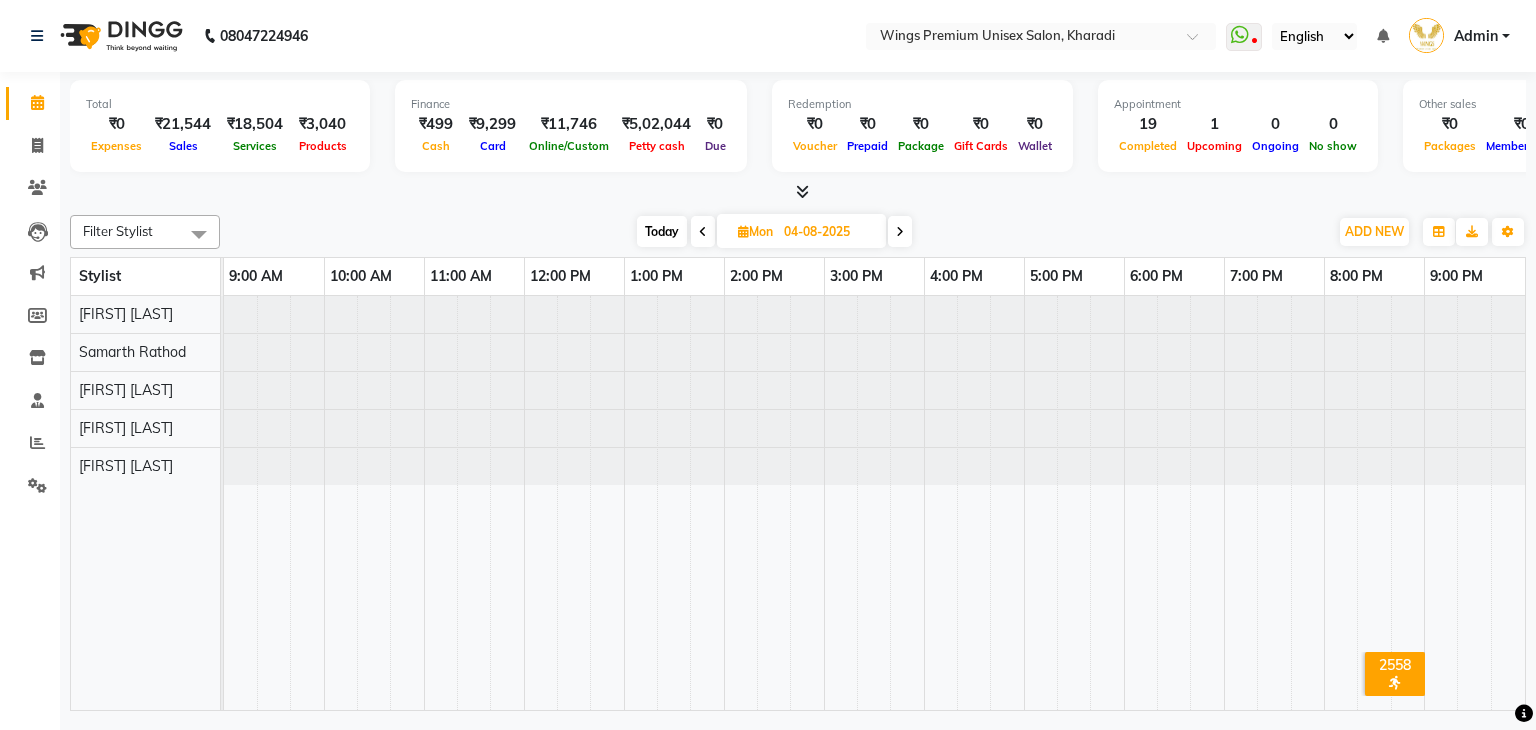 click on "Today" at bounding box center [662, 231] 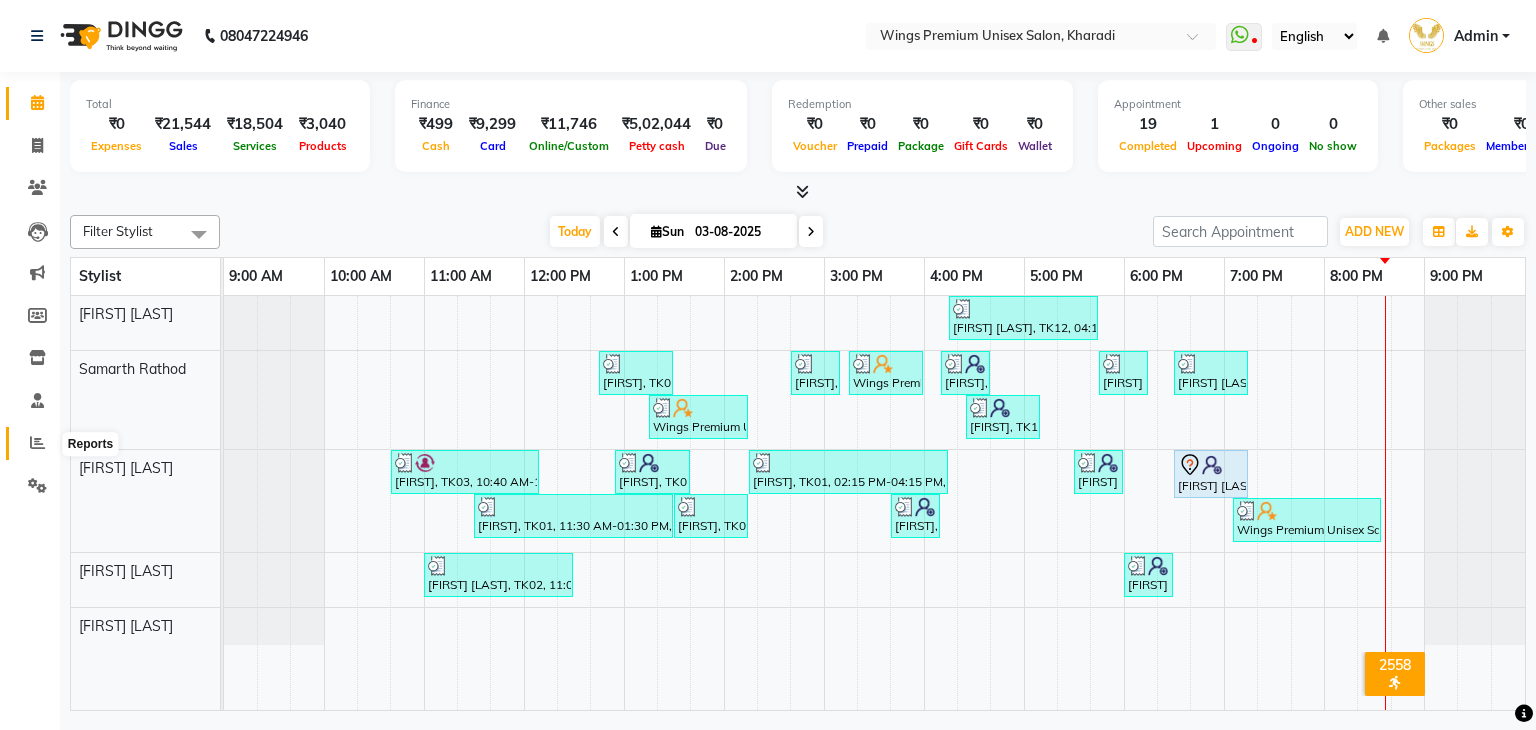 click 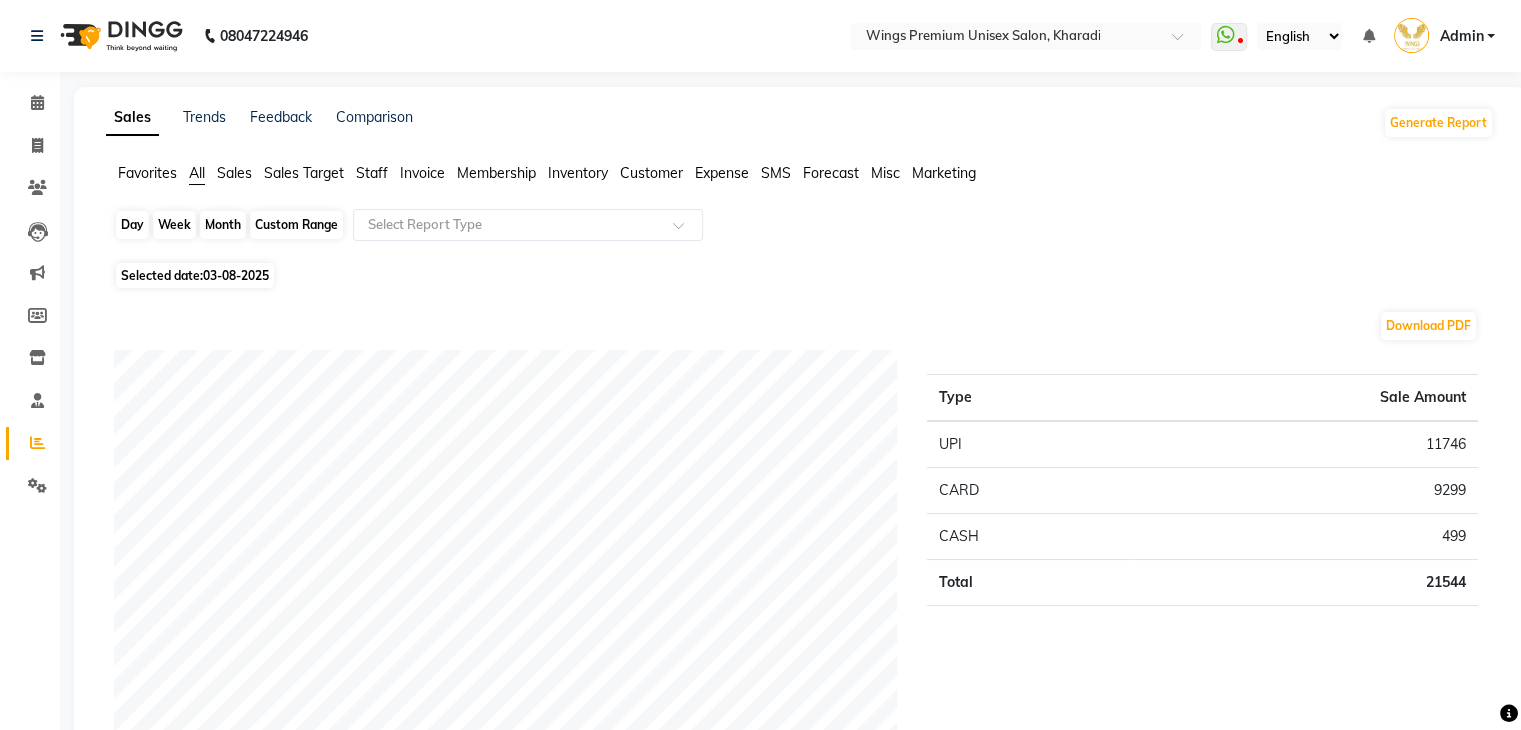 click on "Day" 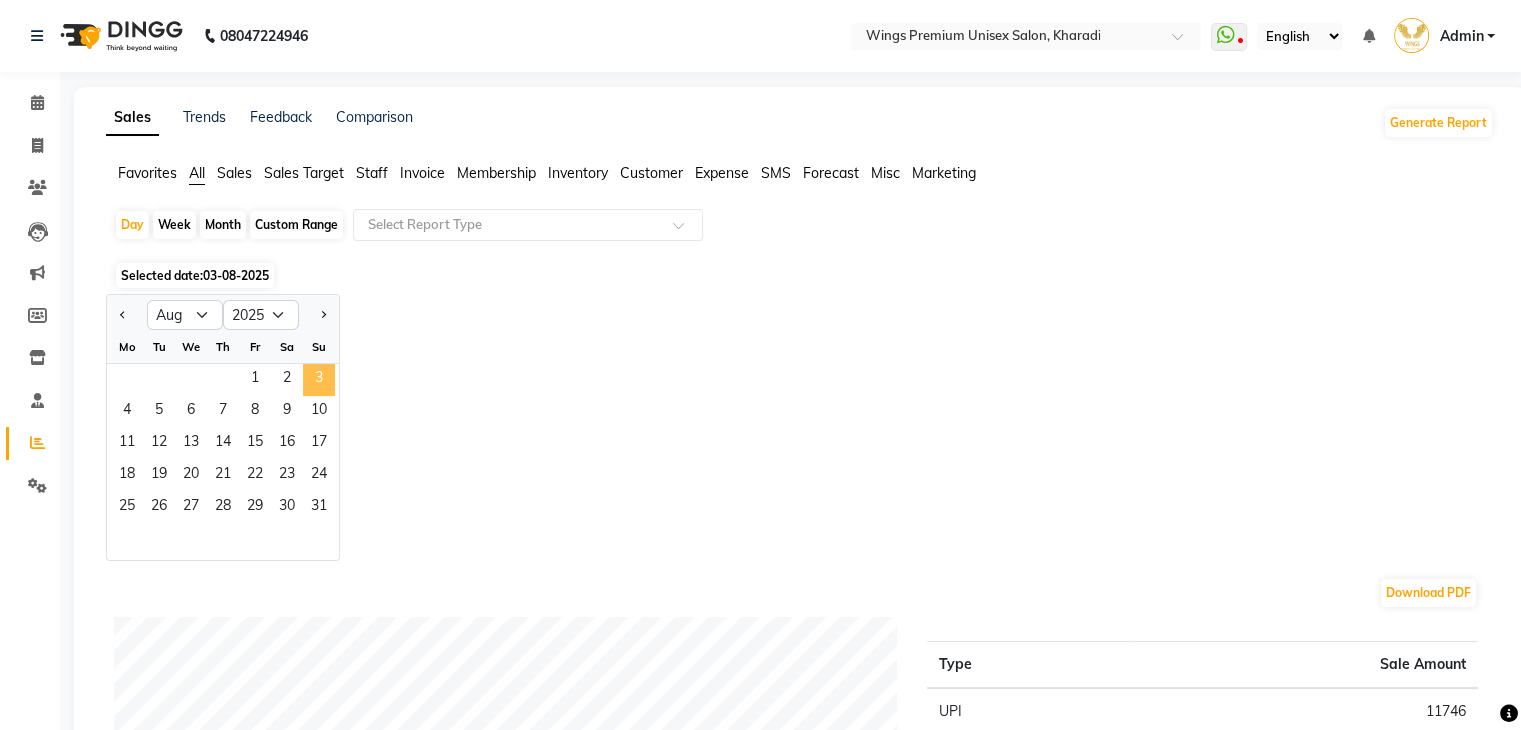 click on "3" 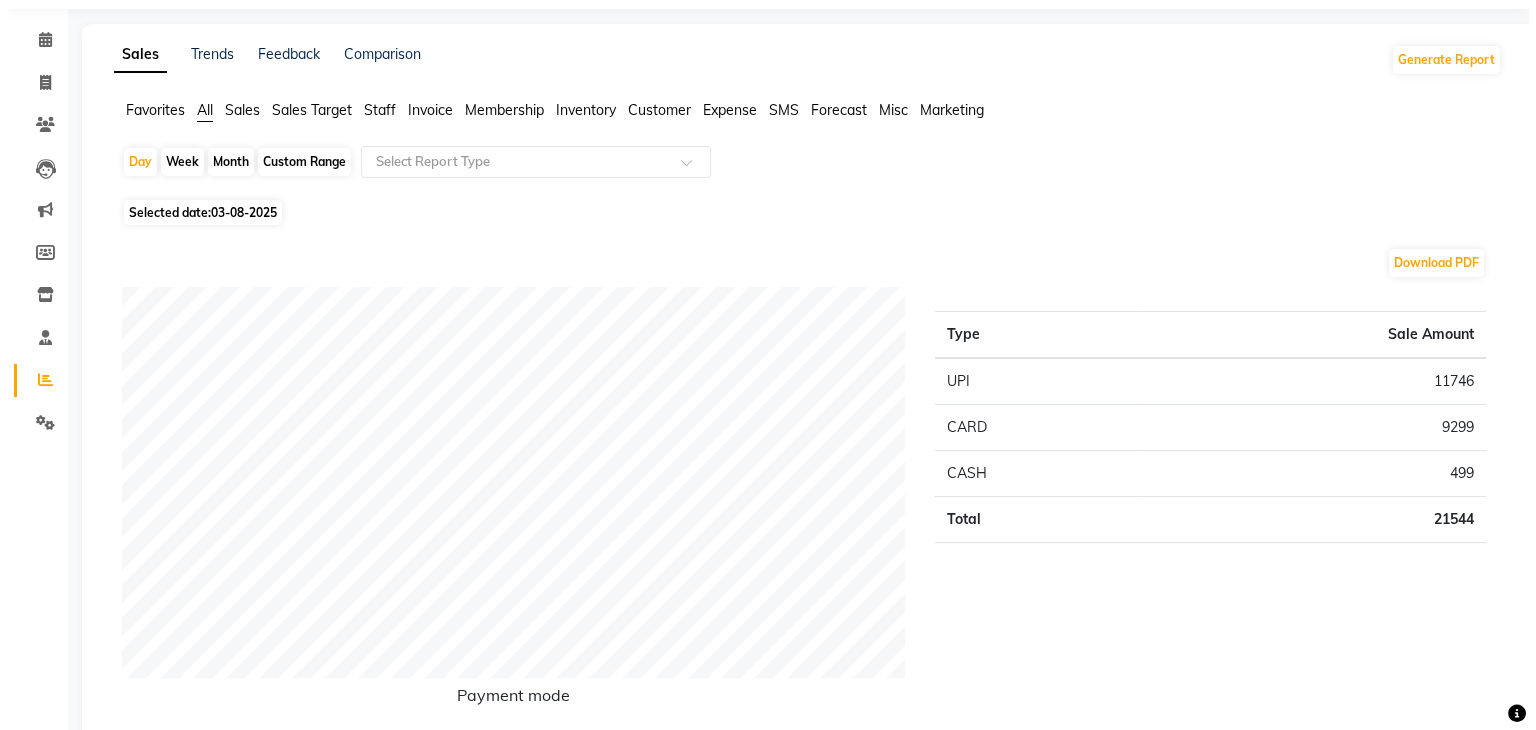 scroll, scrollTop: 0, scrollLeft: 0, axis: both 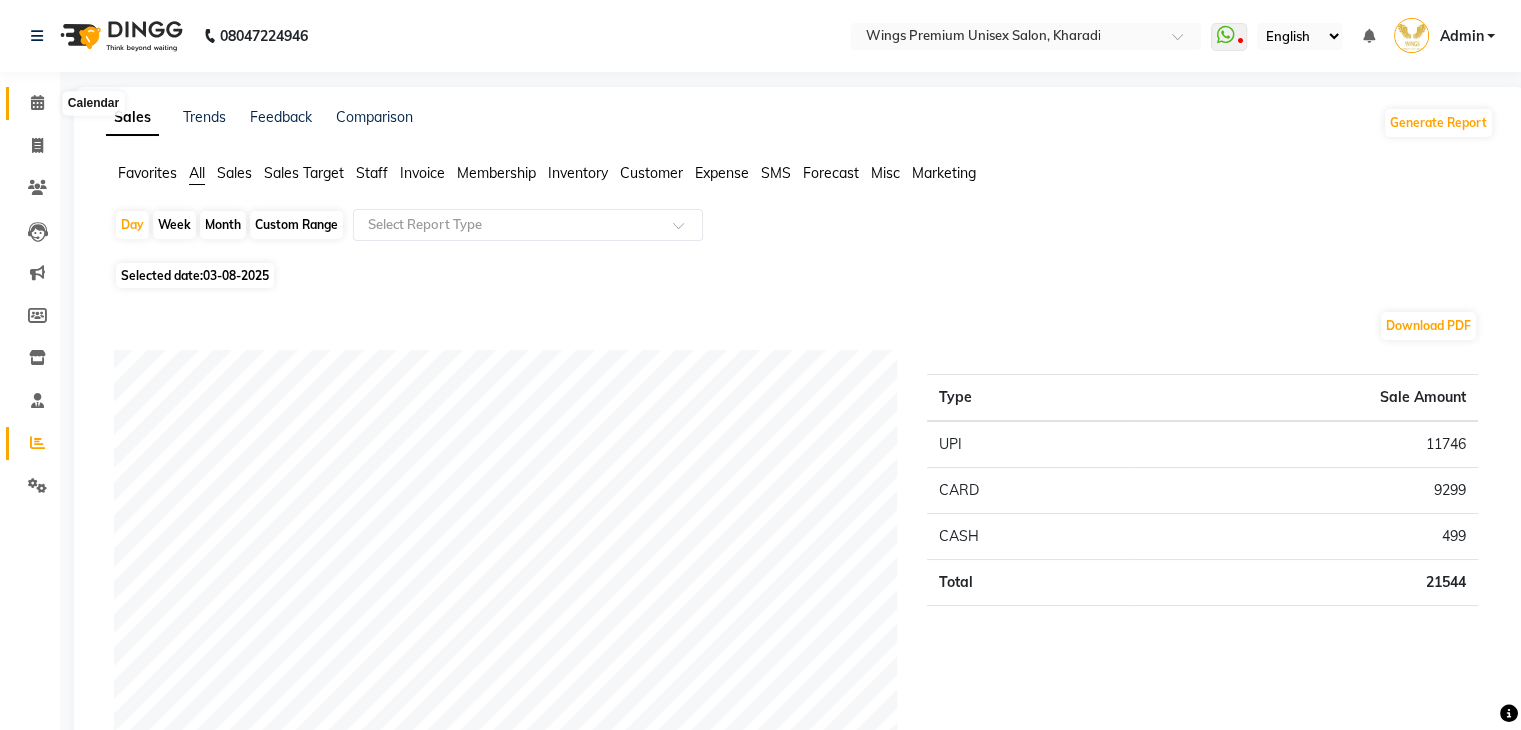 click 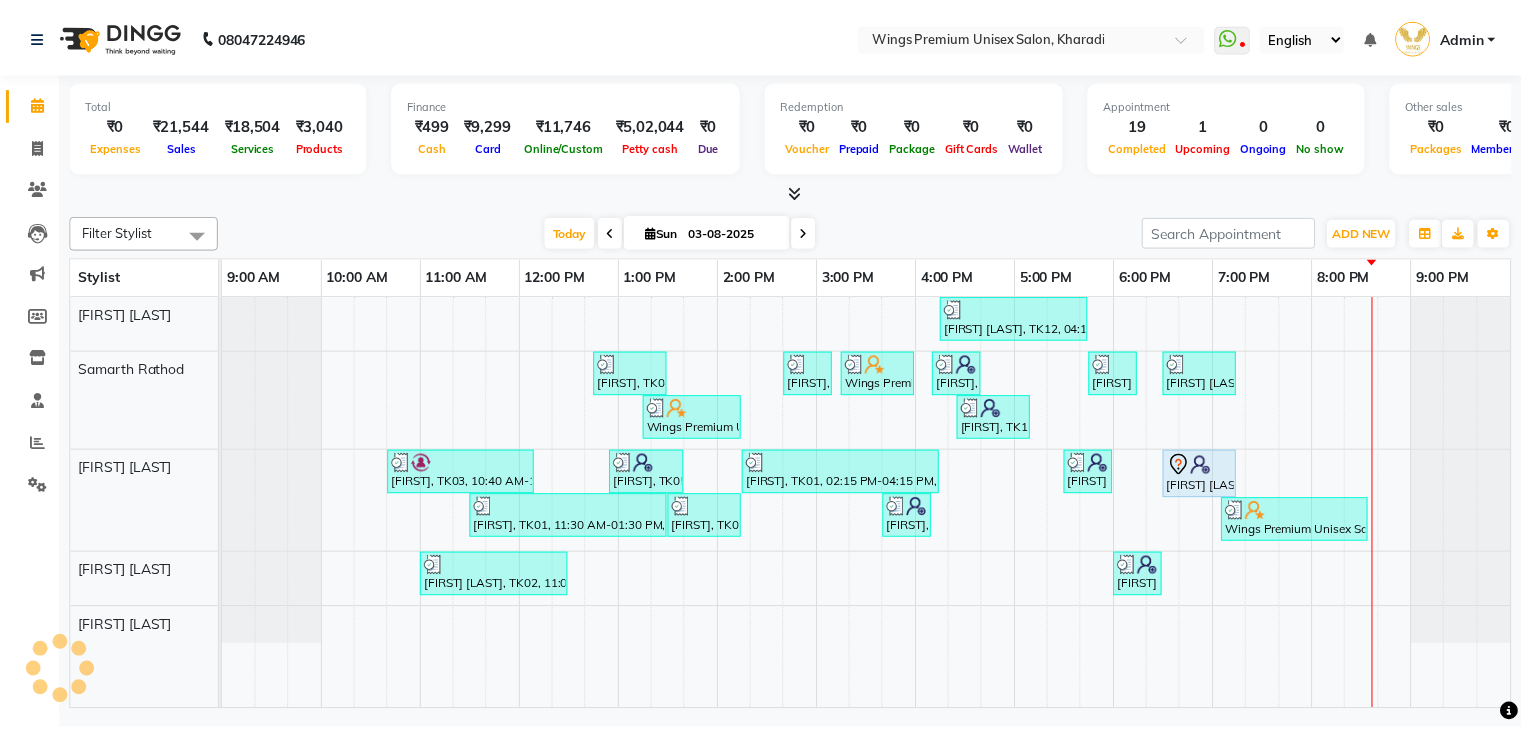 scroll, scrollTop: 0, scrollLeft: 0, axis: both 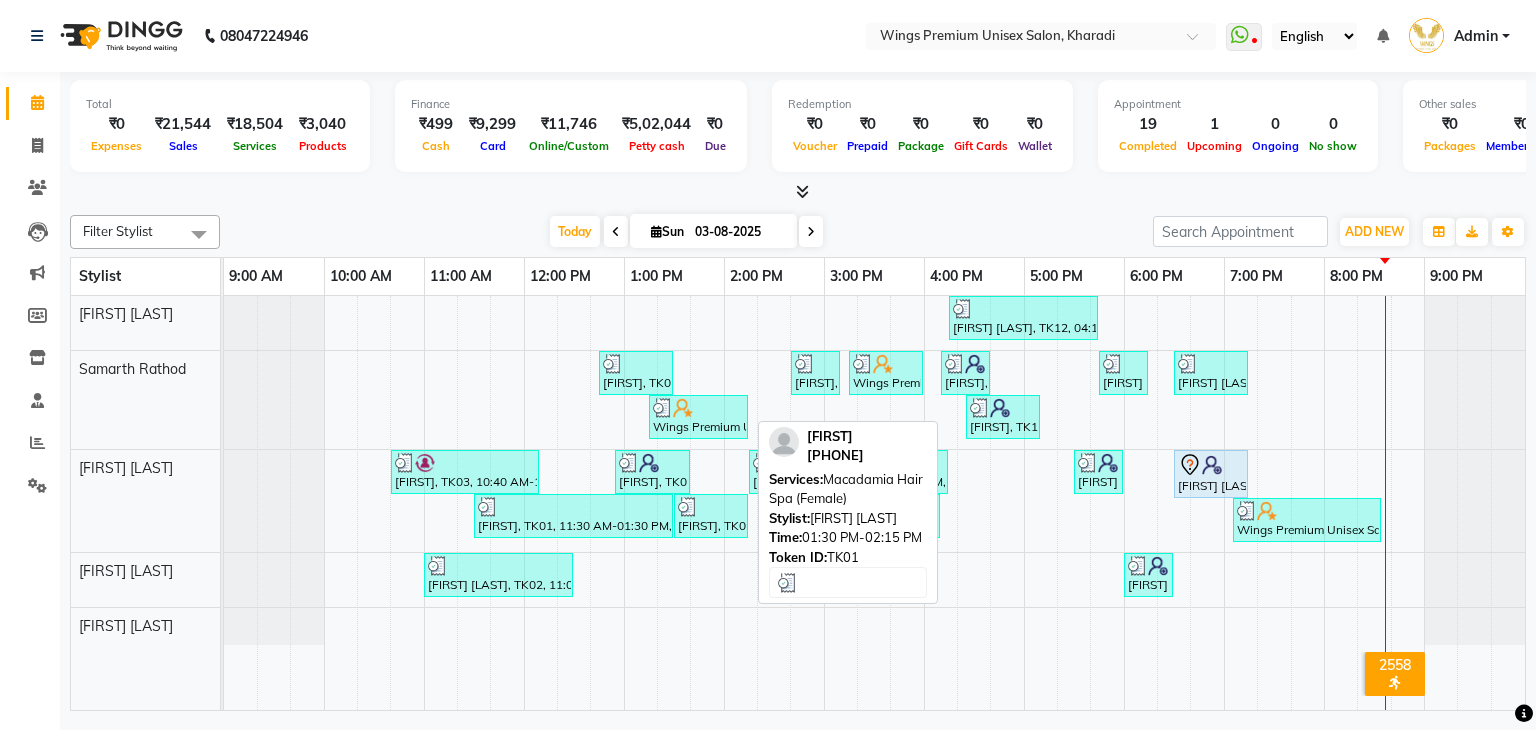 click on "[FIRST], TK01, 01:30 PM-02:15 PM, Macadamia Hair Spa (Female)" at bounding box center [711, 516] 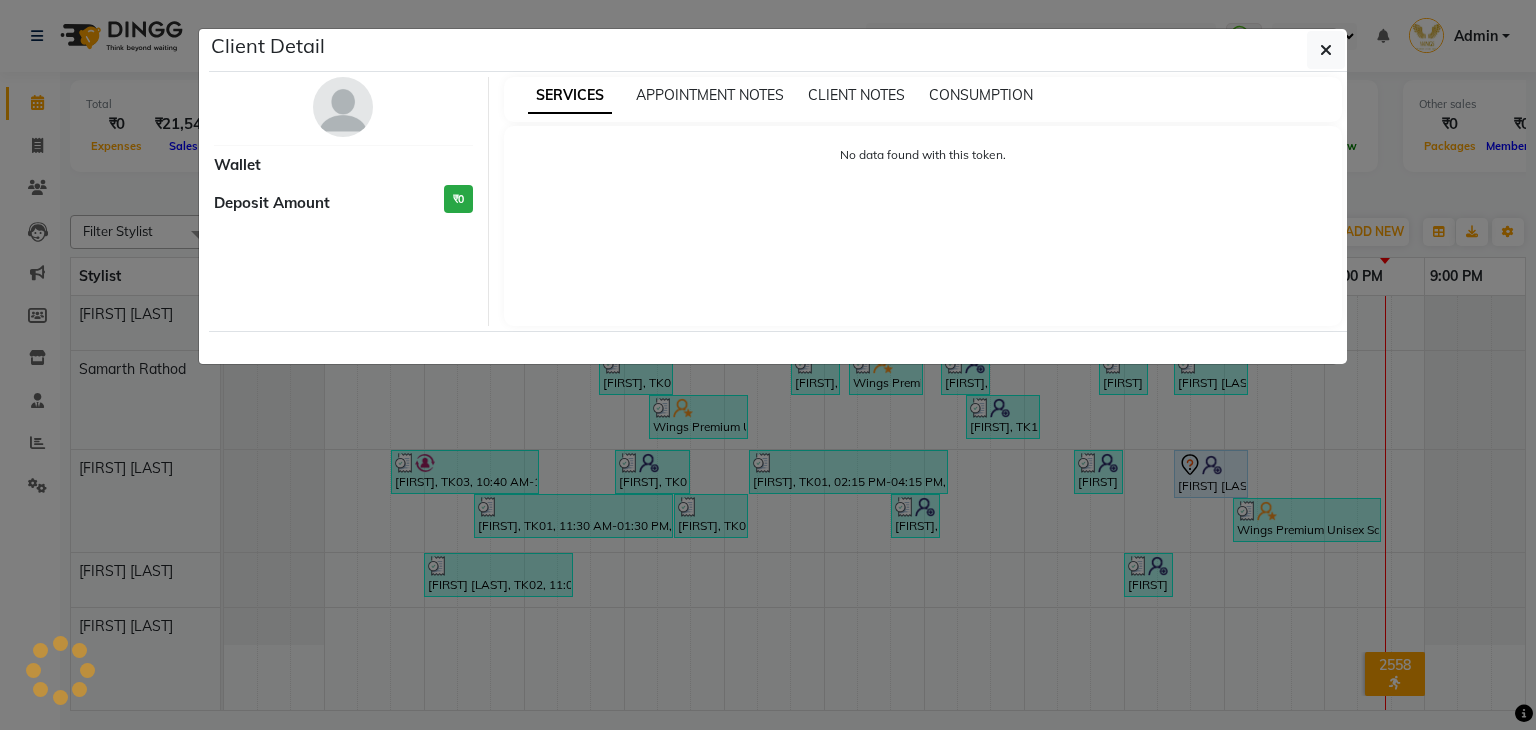 select on "3" 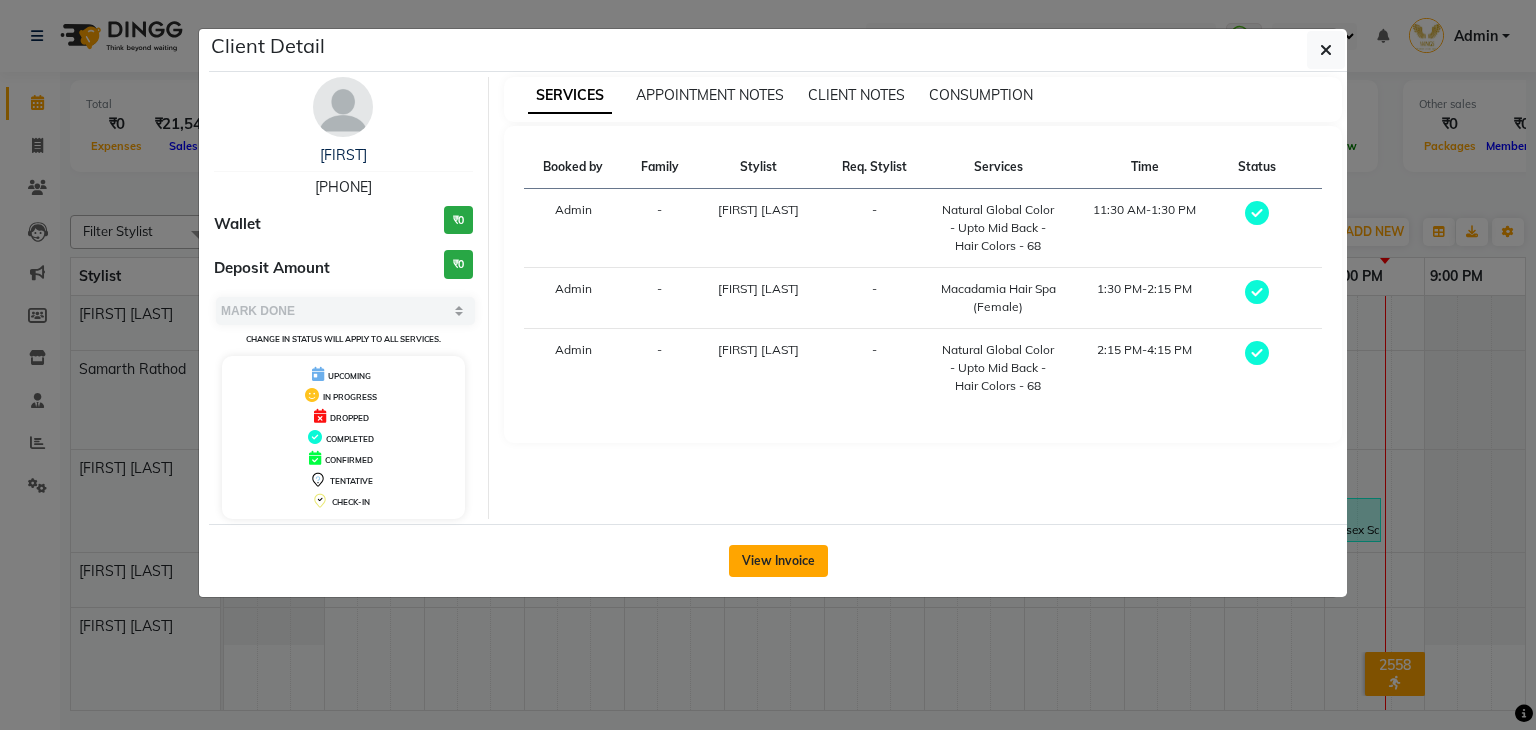 click on "View Invoice" 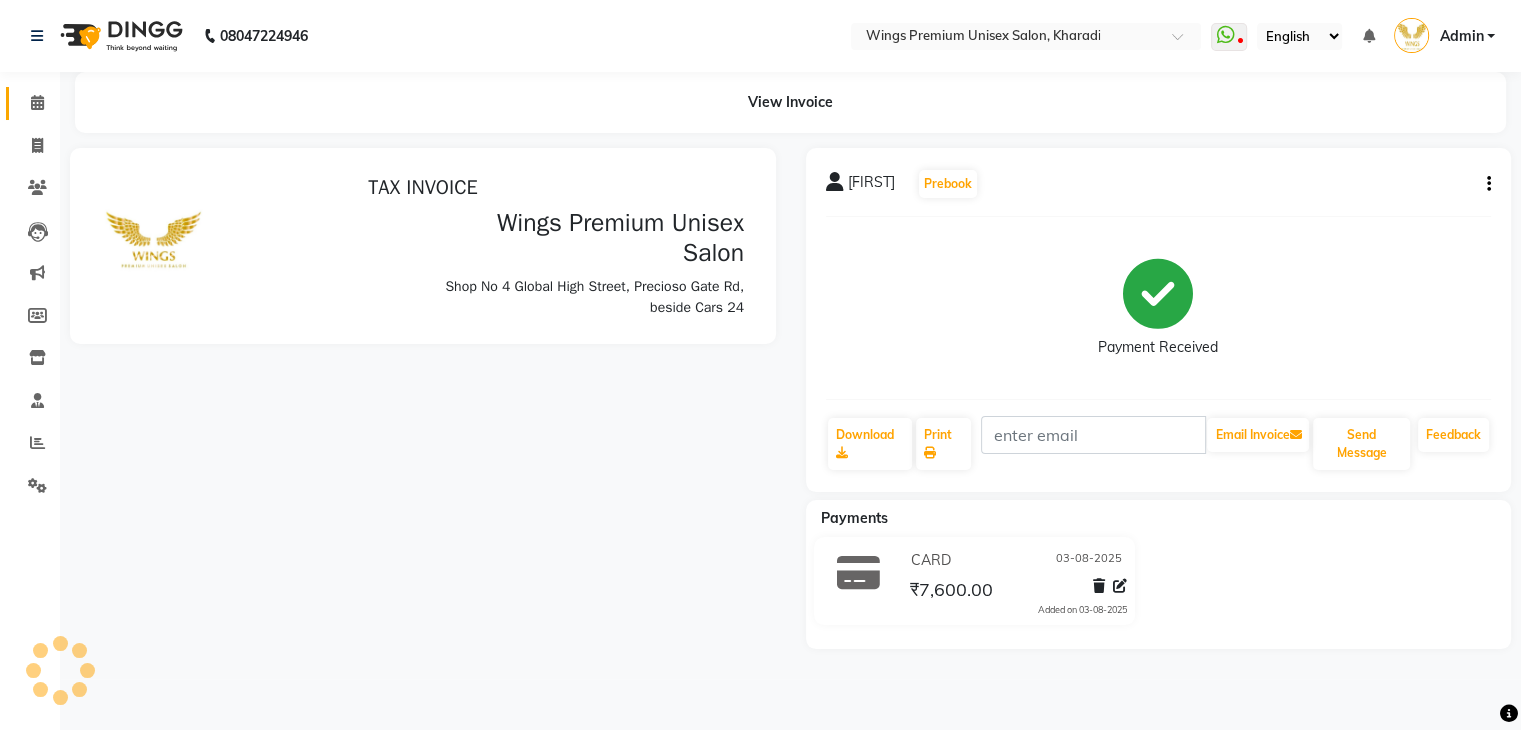 scroll, scrollTop: 0, scrollLeft: 0, axis: both 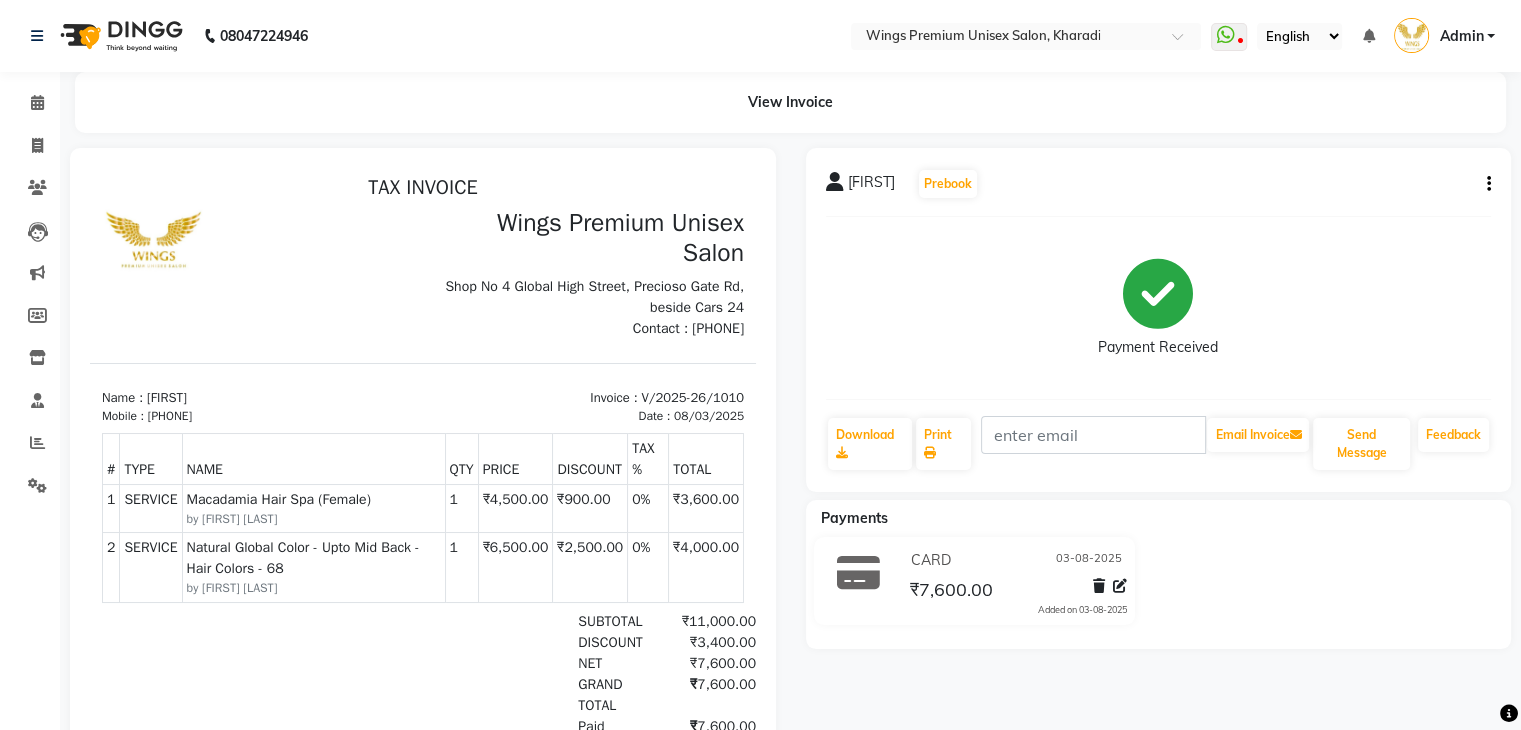click 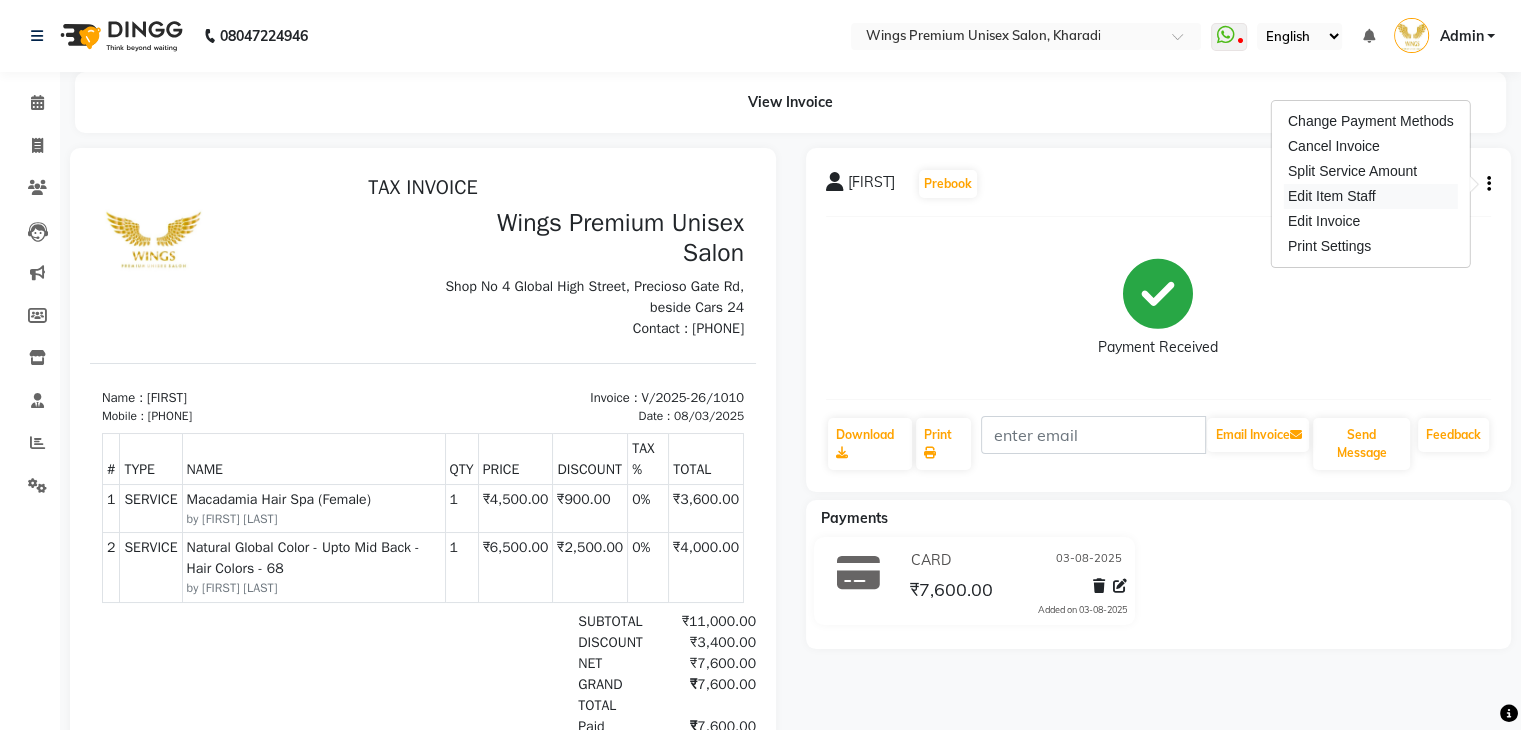 click on "Edit Item Staff" at bounding box center [1371, 196] 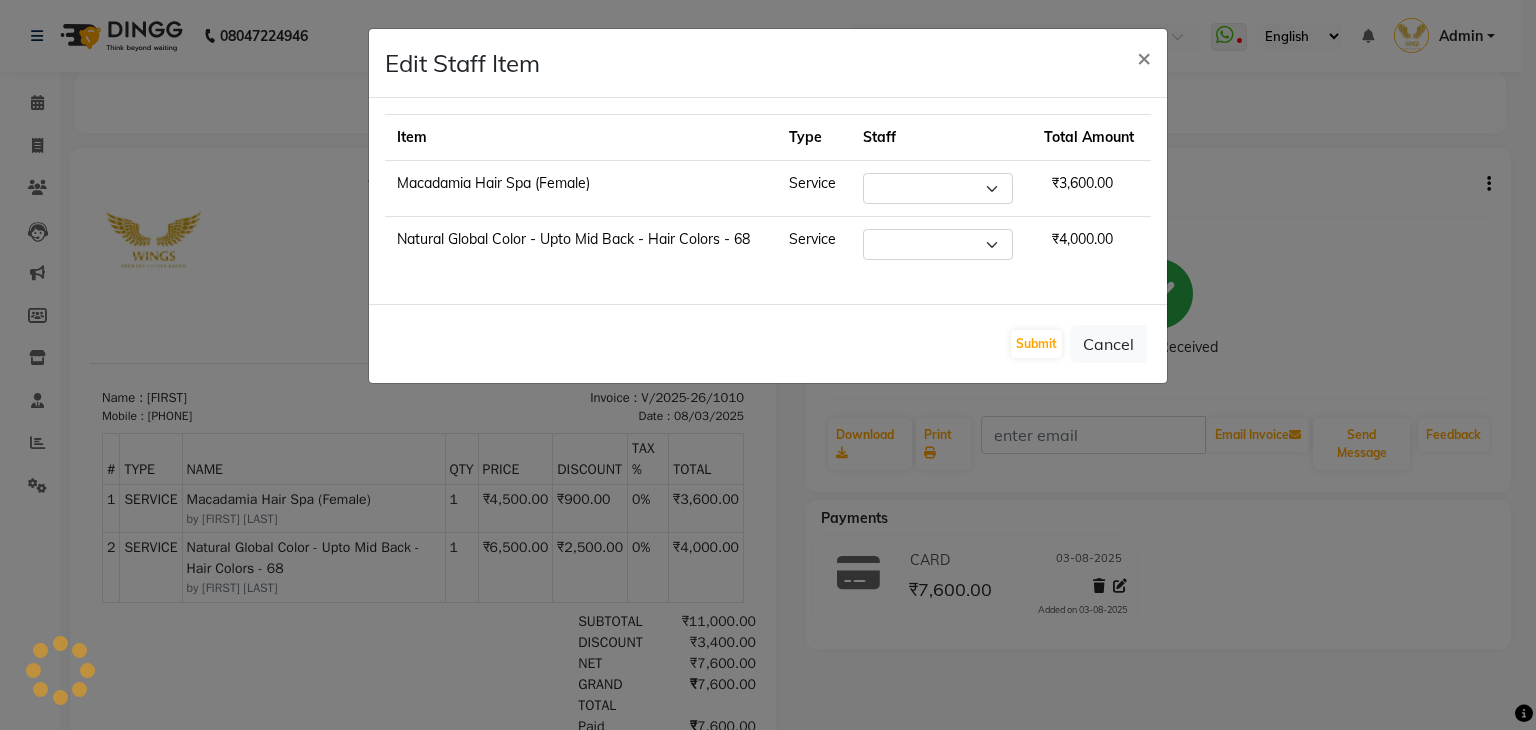 select on "72458" 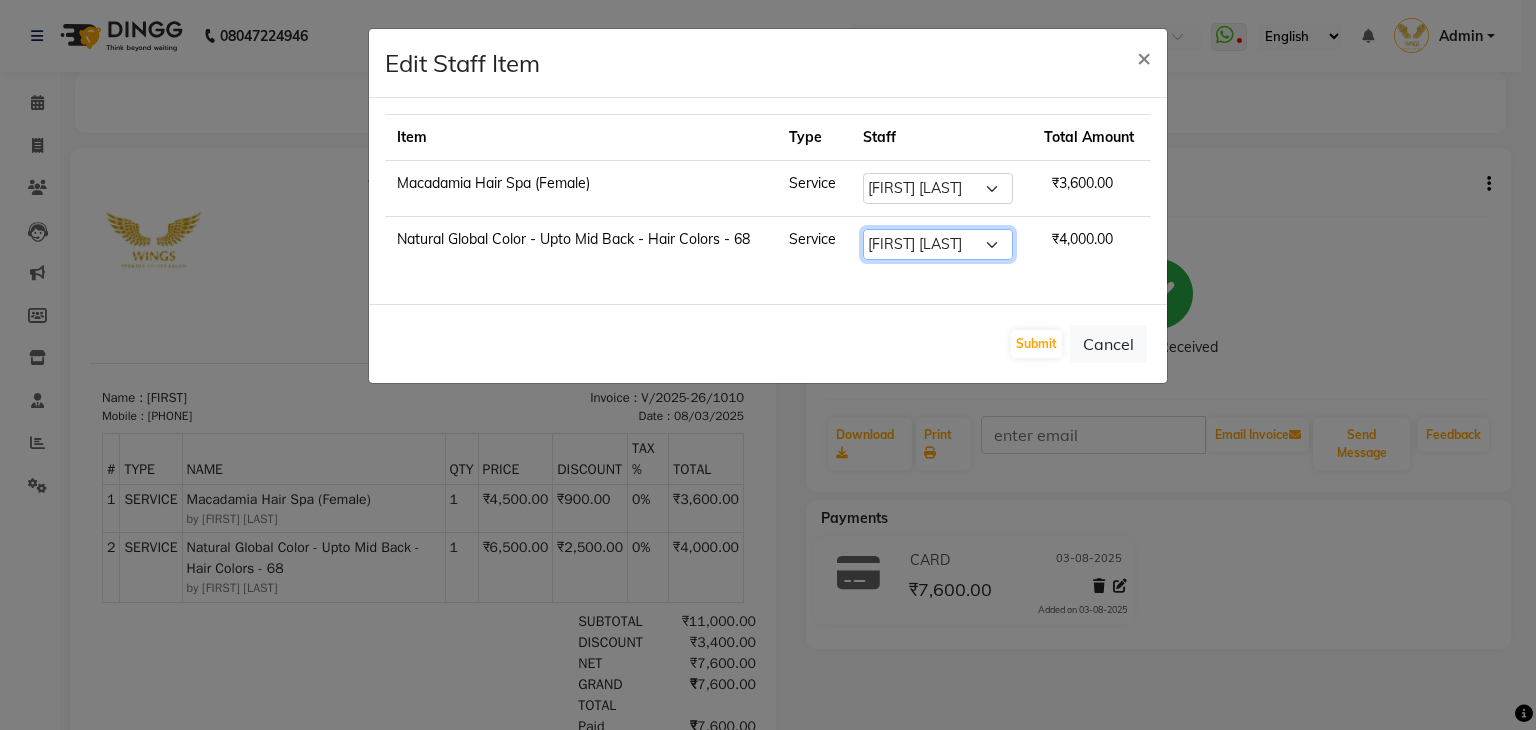 click on "Select [FIRST] [LAST] [FIRST] [LAST] [FIRST] [LAST] [FIRST] [LAST] [FIRST] [LAST] [FIRST] [LAST]" 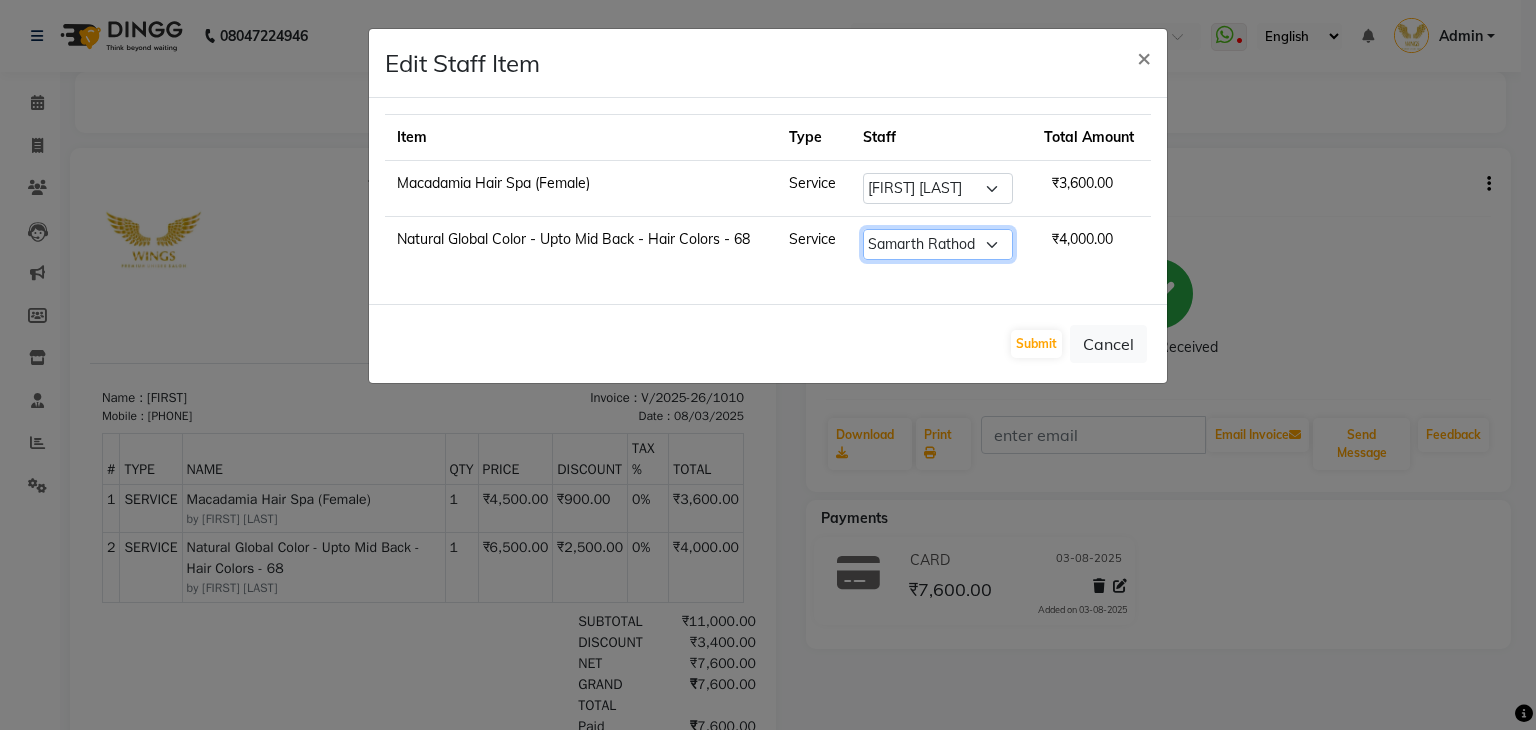 click on "Select [FIRST] [LAST] [FIRST] [LAST] [FIRST] [LAST] [FIRST] [LAST] [FIRST] [LAST] [FIRST] [LAST]" 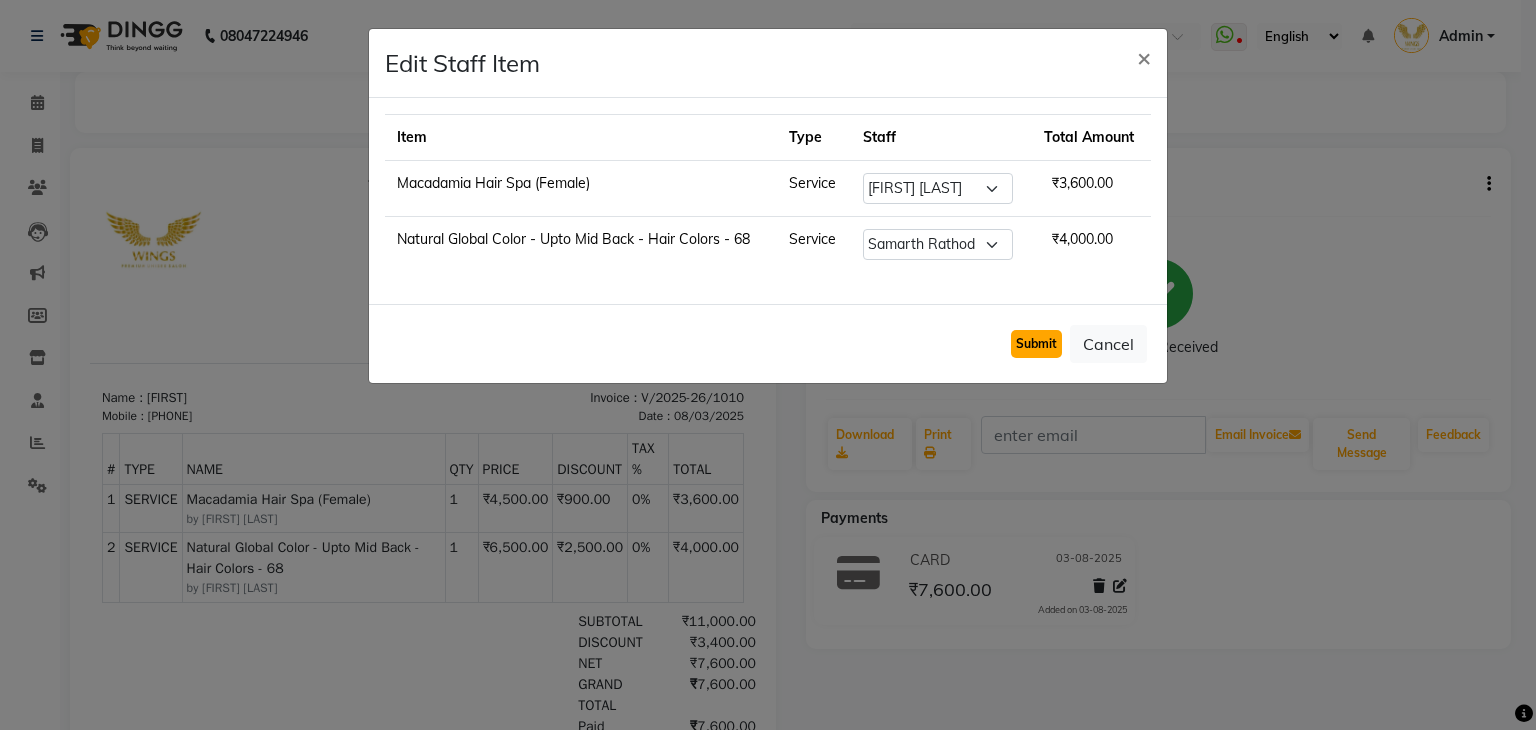 click on "Submit" 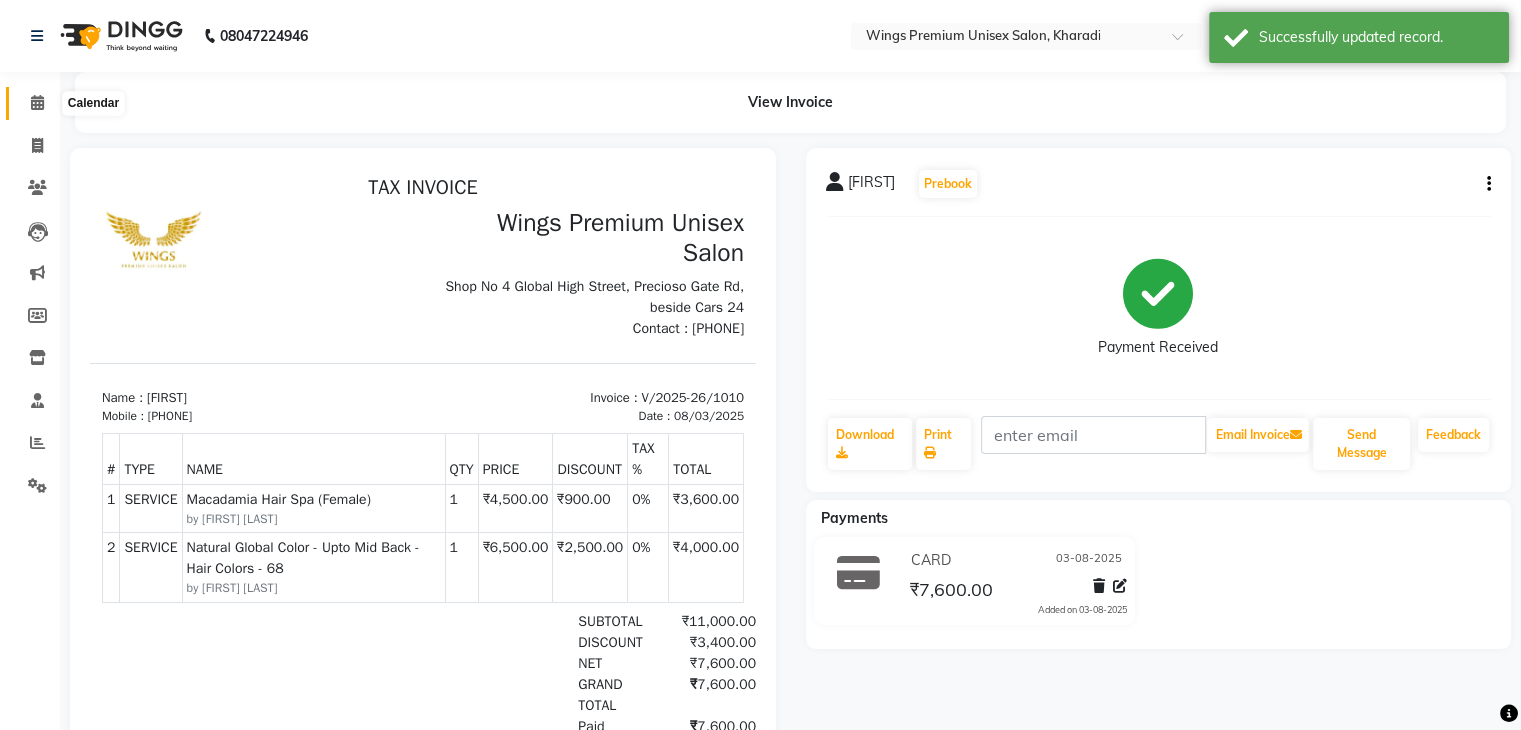 click 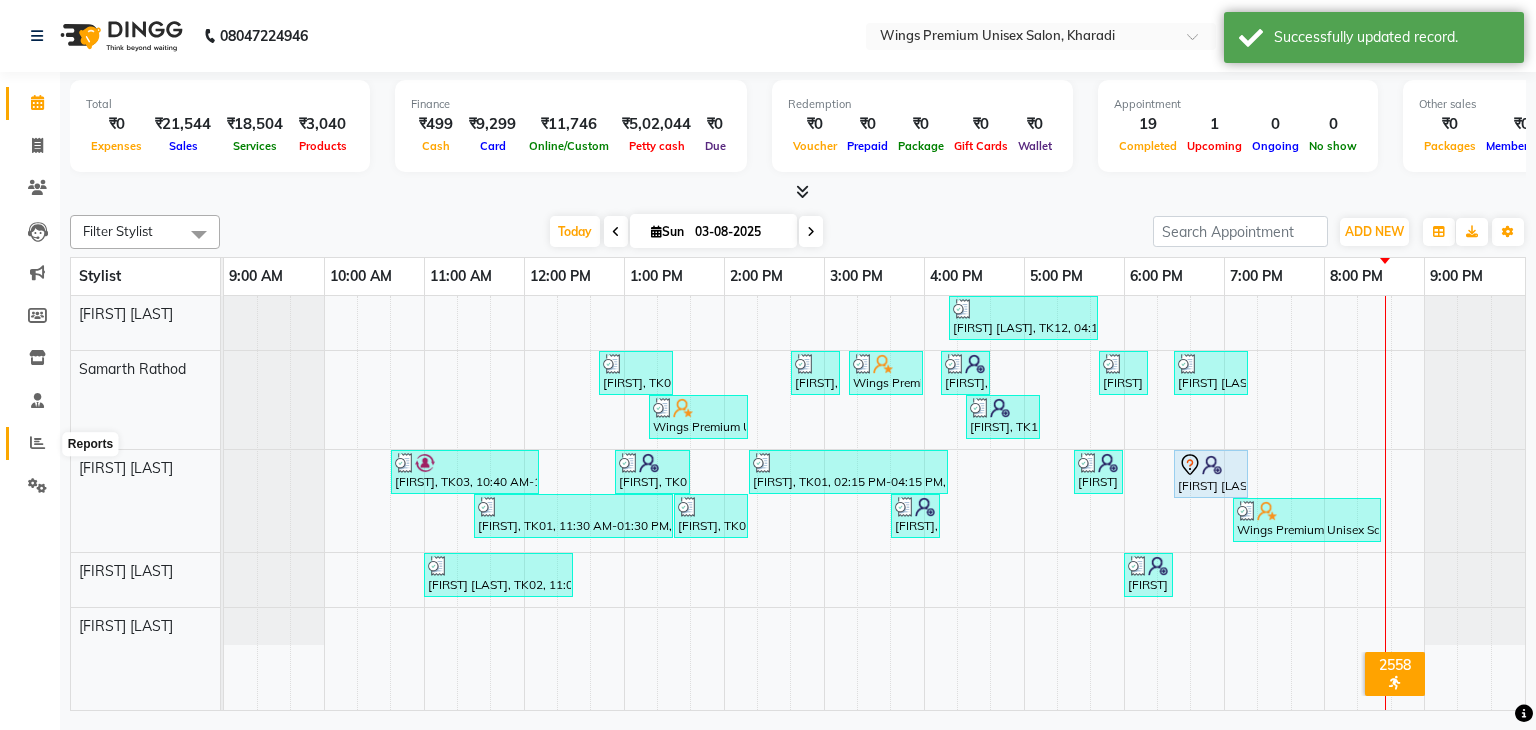 click 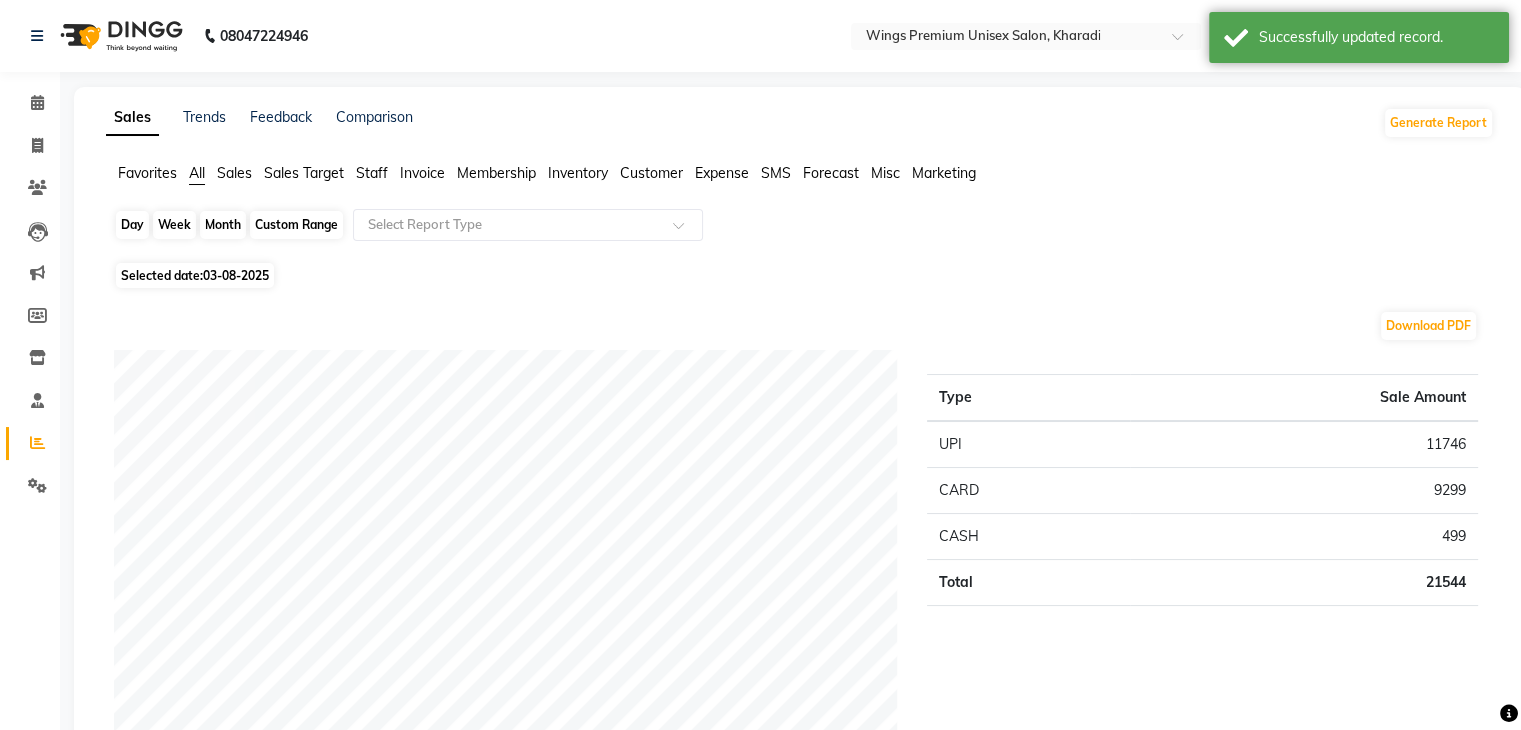 click on "Day" 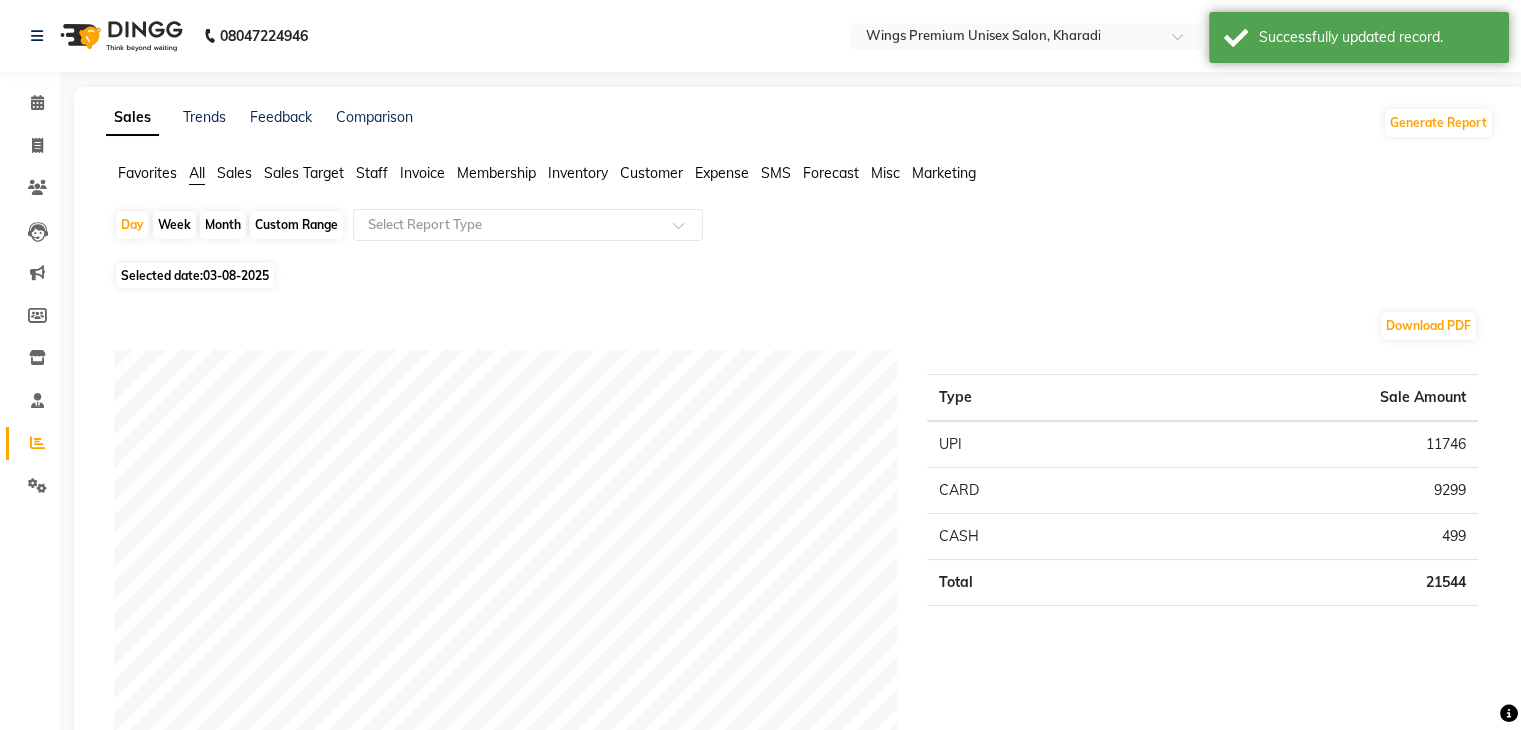select on "8" 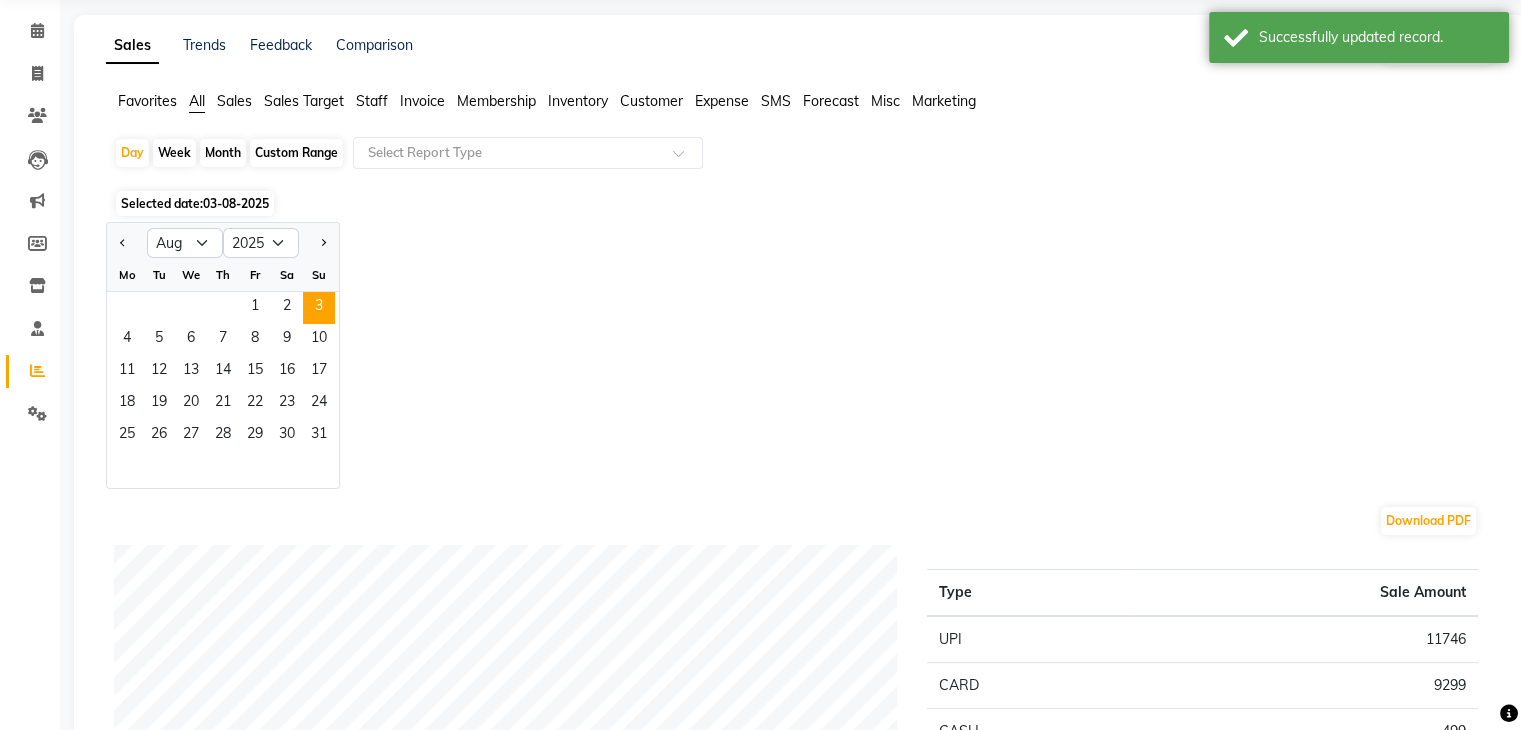 scroll, scrollTop: 200, scrollLeft: 0, axis: vertical 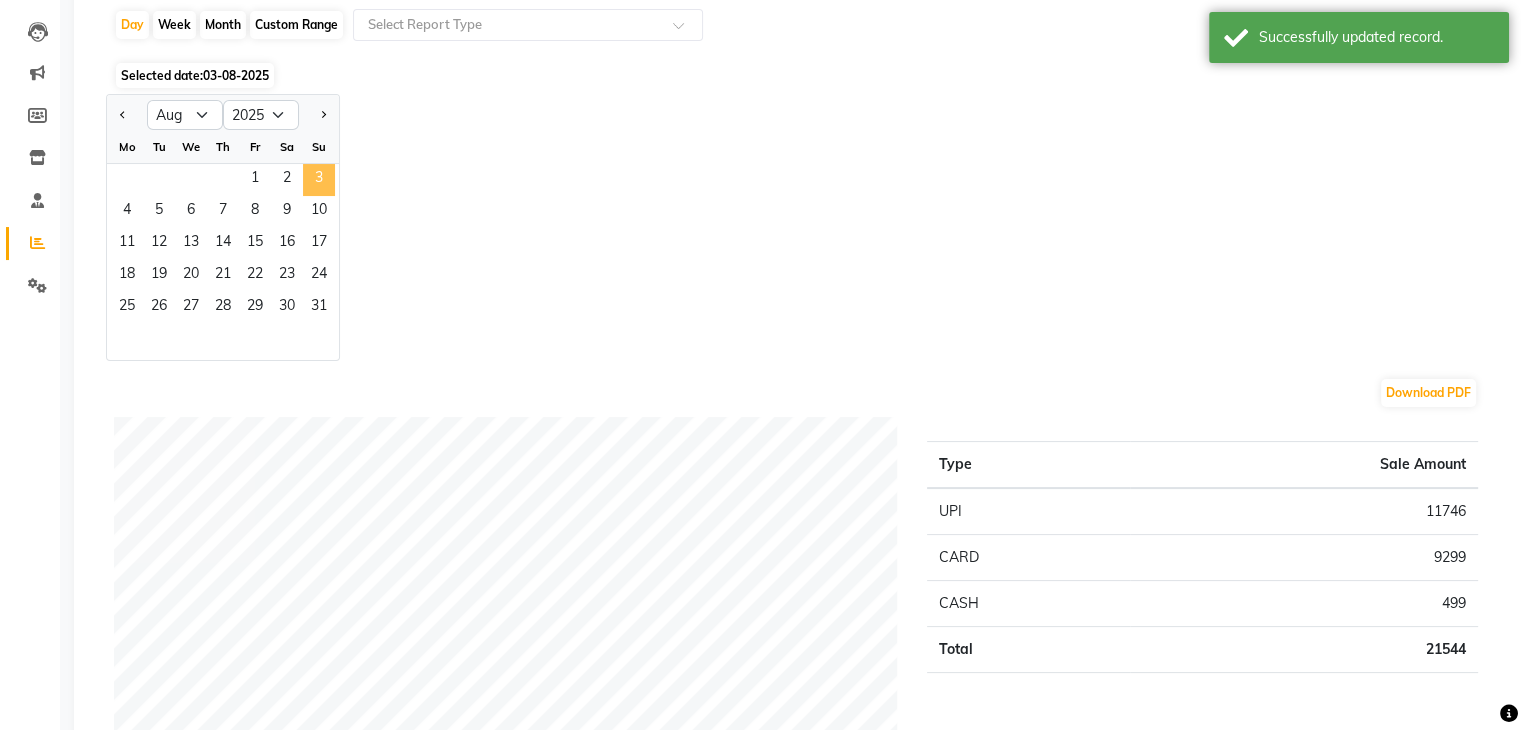 click on "3" 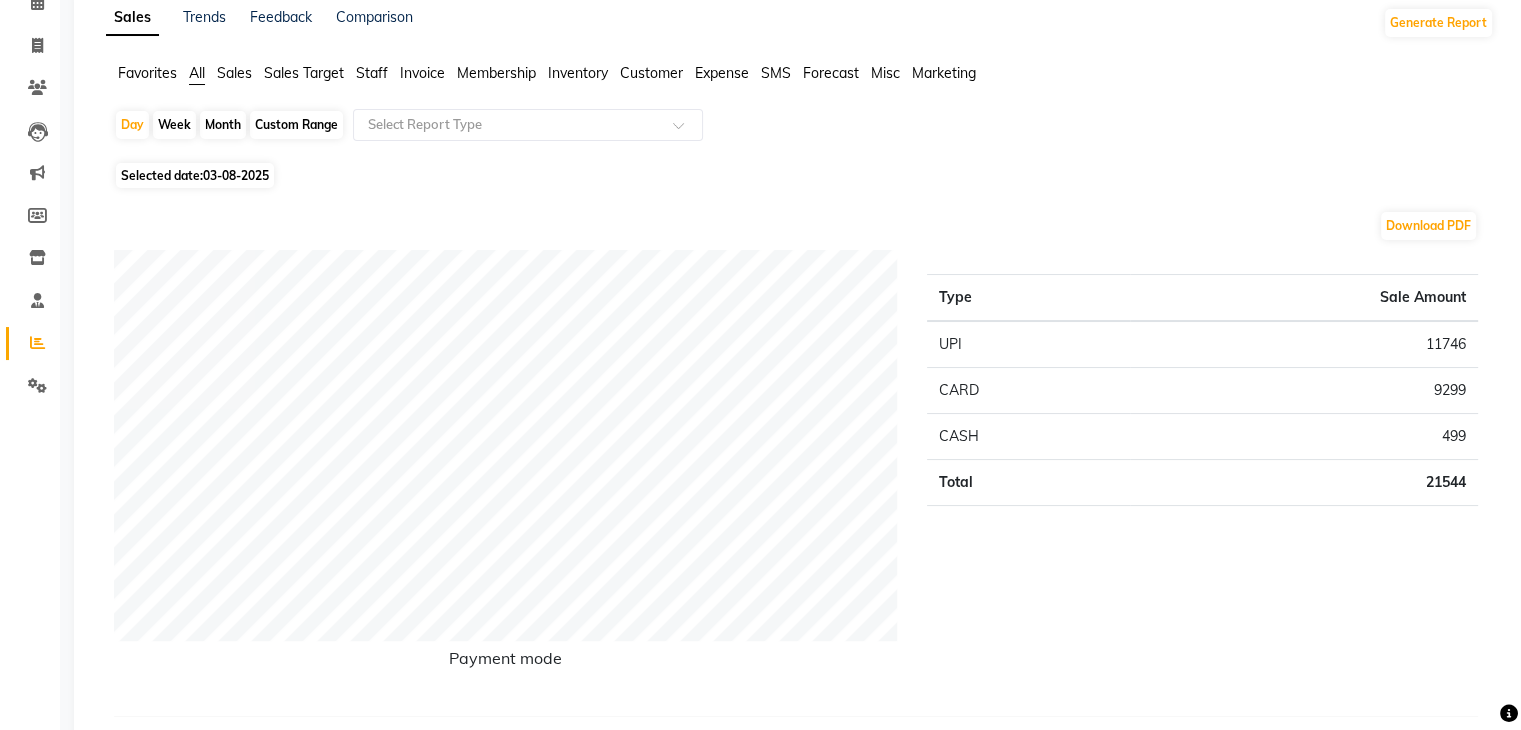 scroll, scrollTop: 0, scrollLeft: 0, axis: both 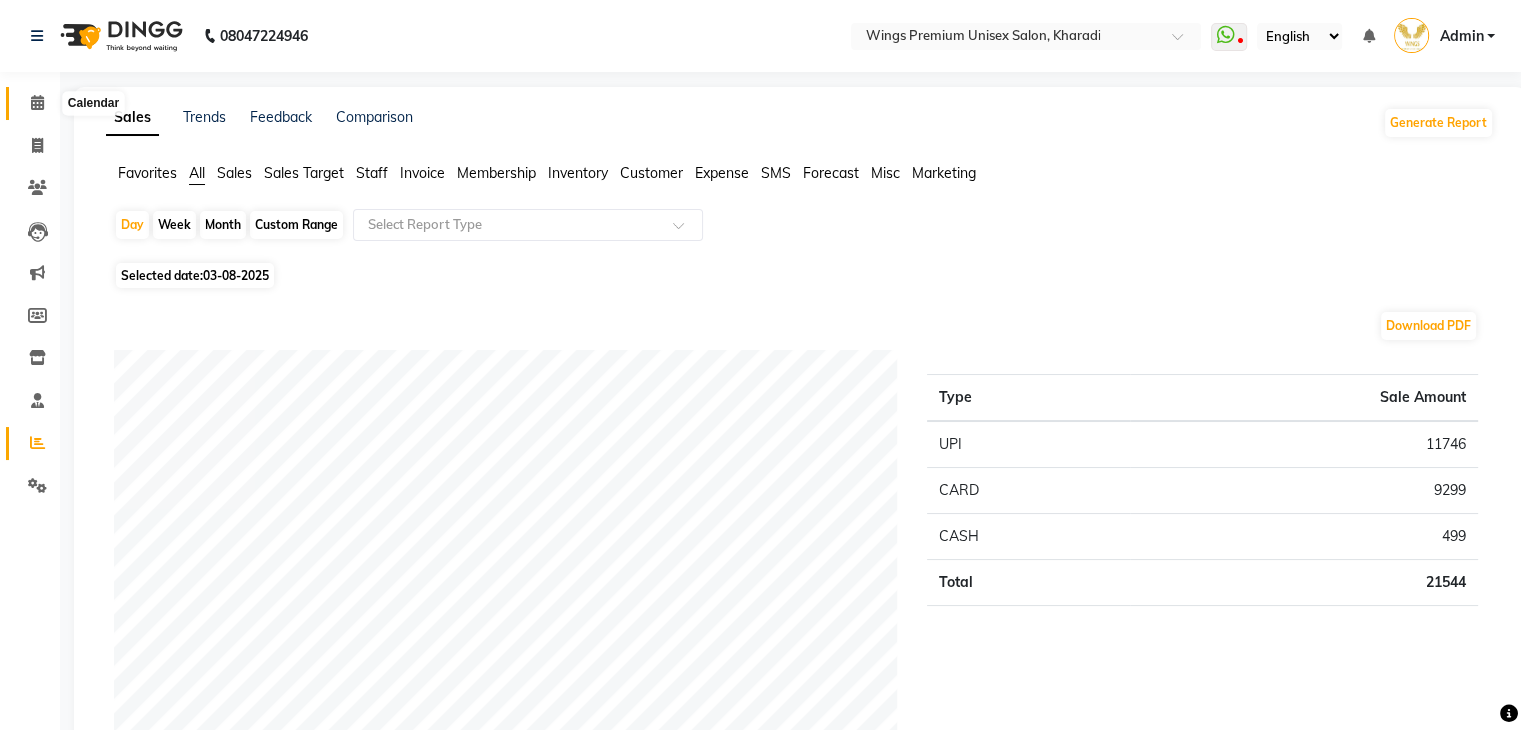 click 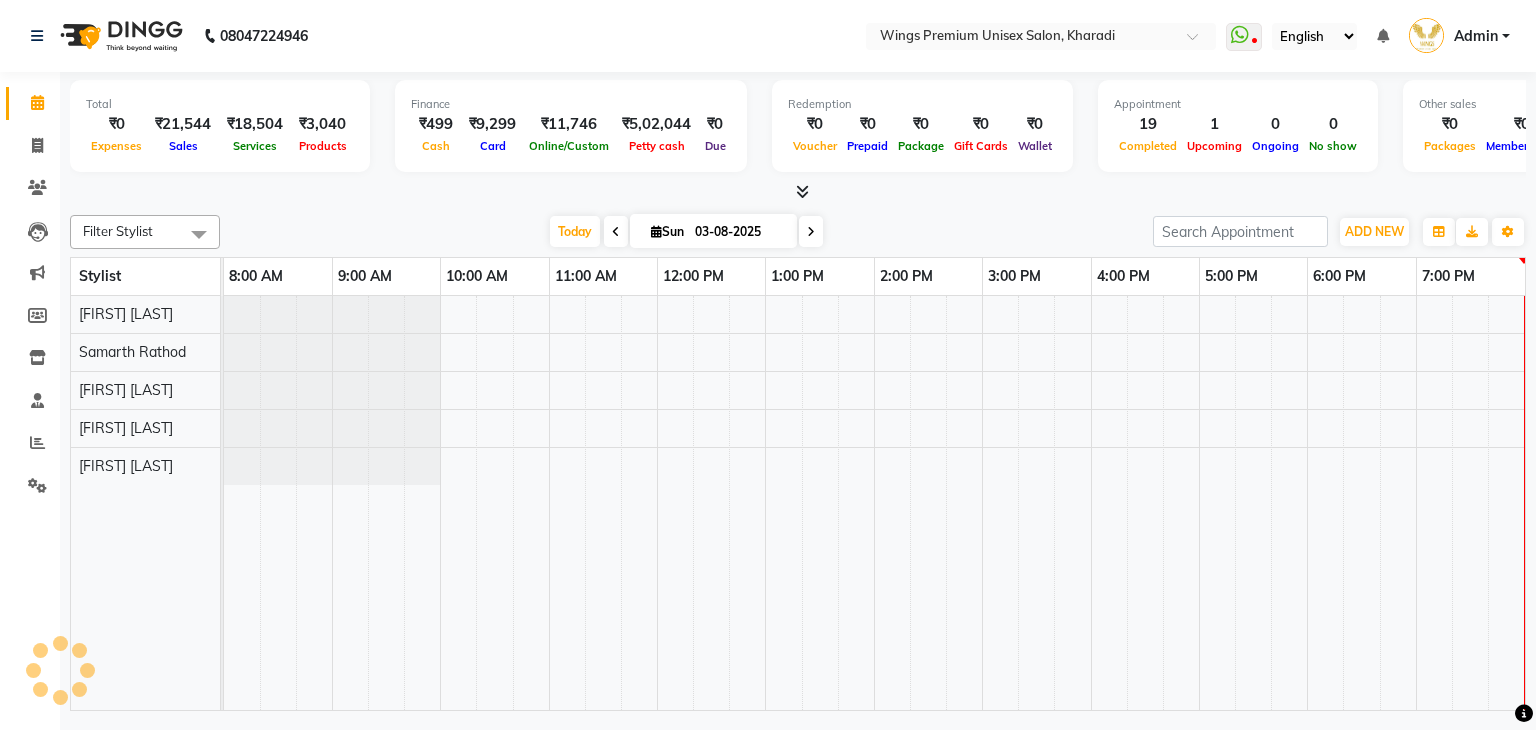 click 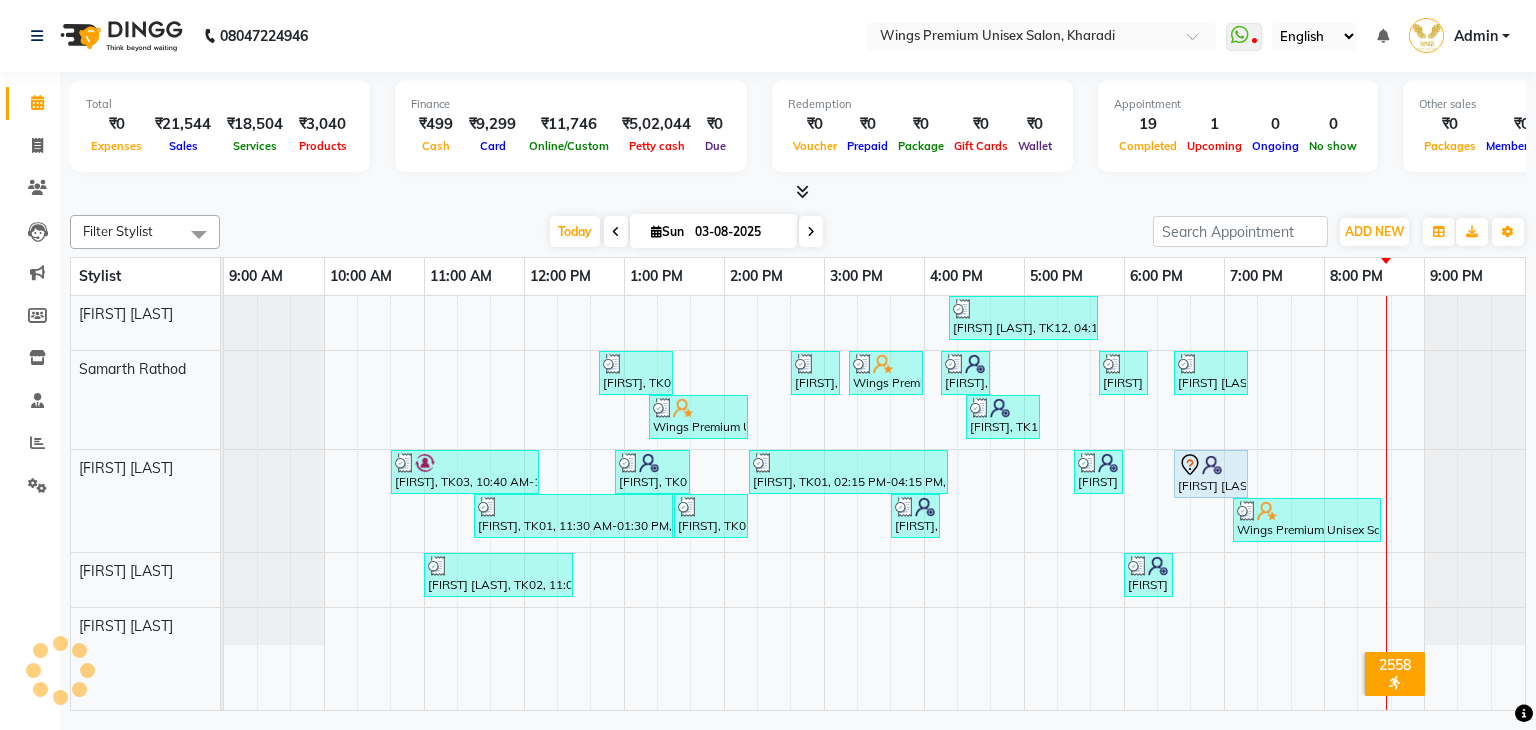 click 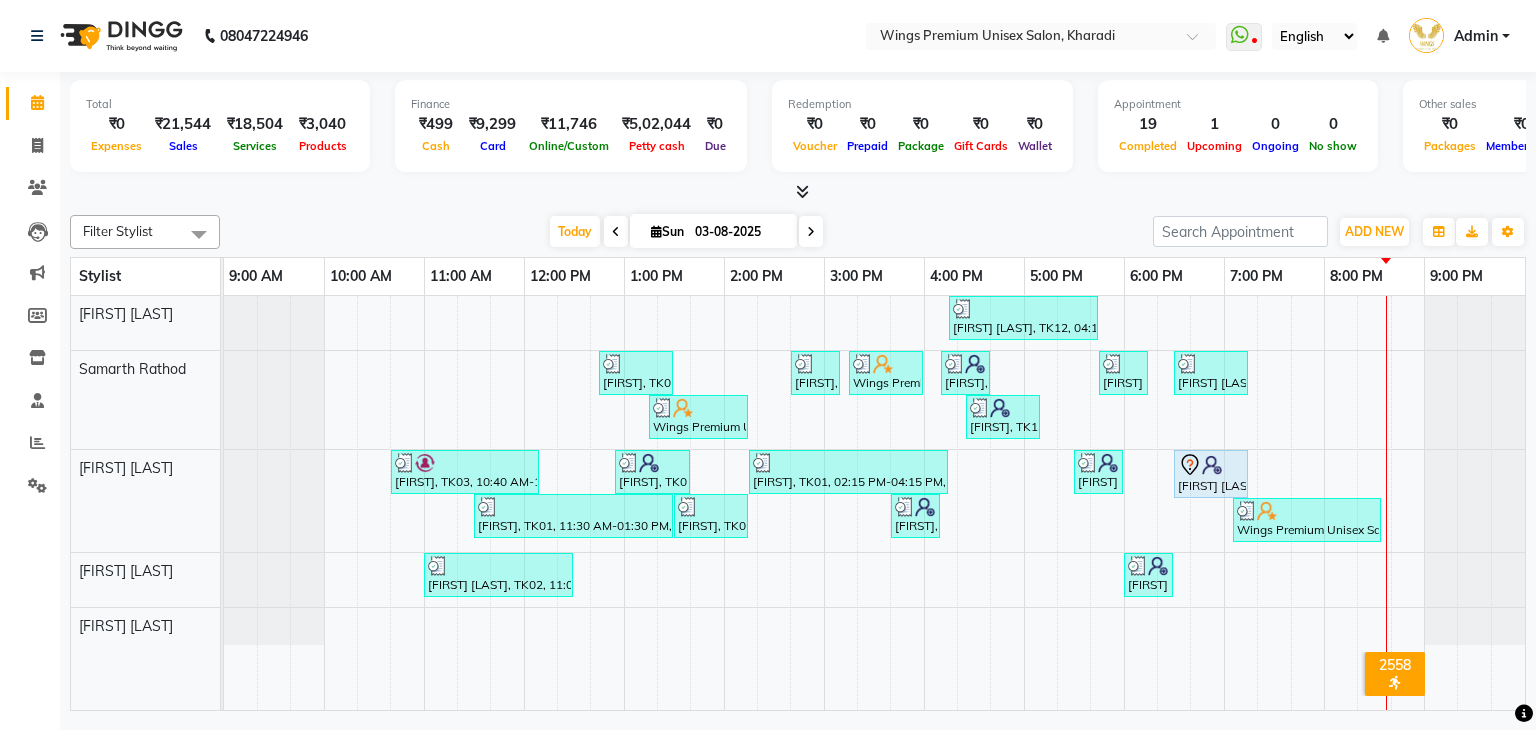 click on "Today  Sun 03-08-2025" at bounding box center (686, 232) 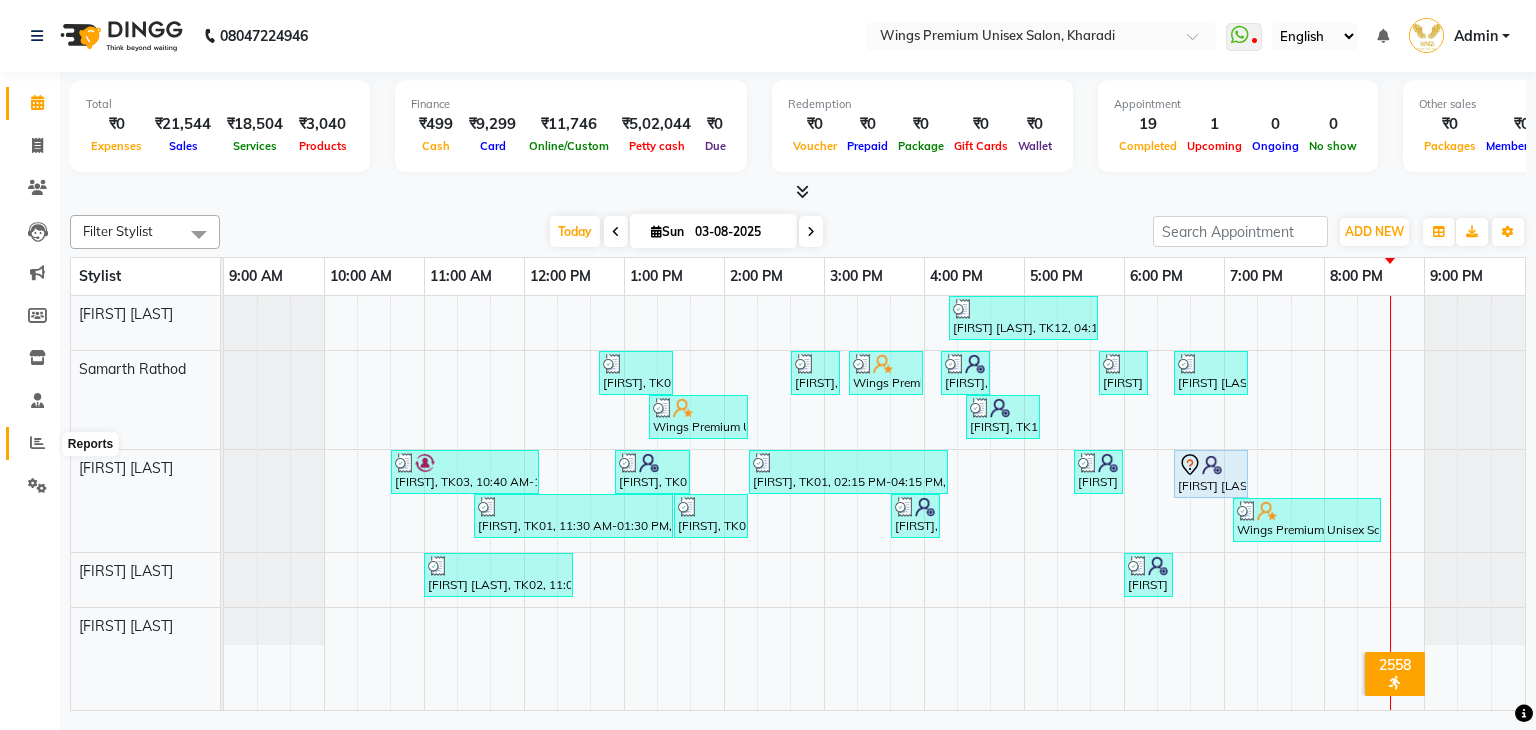 click 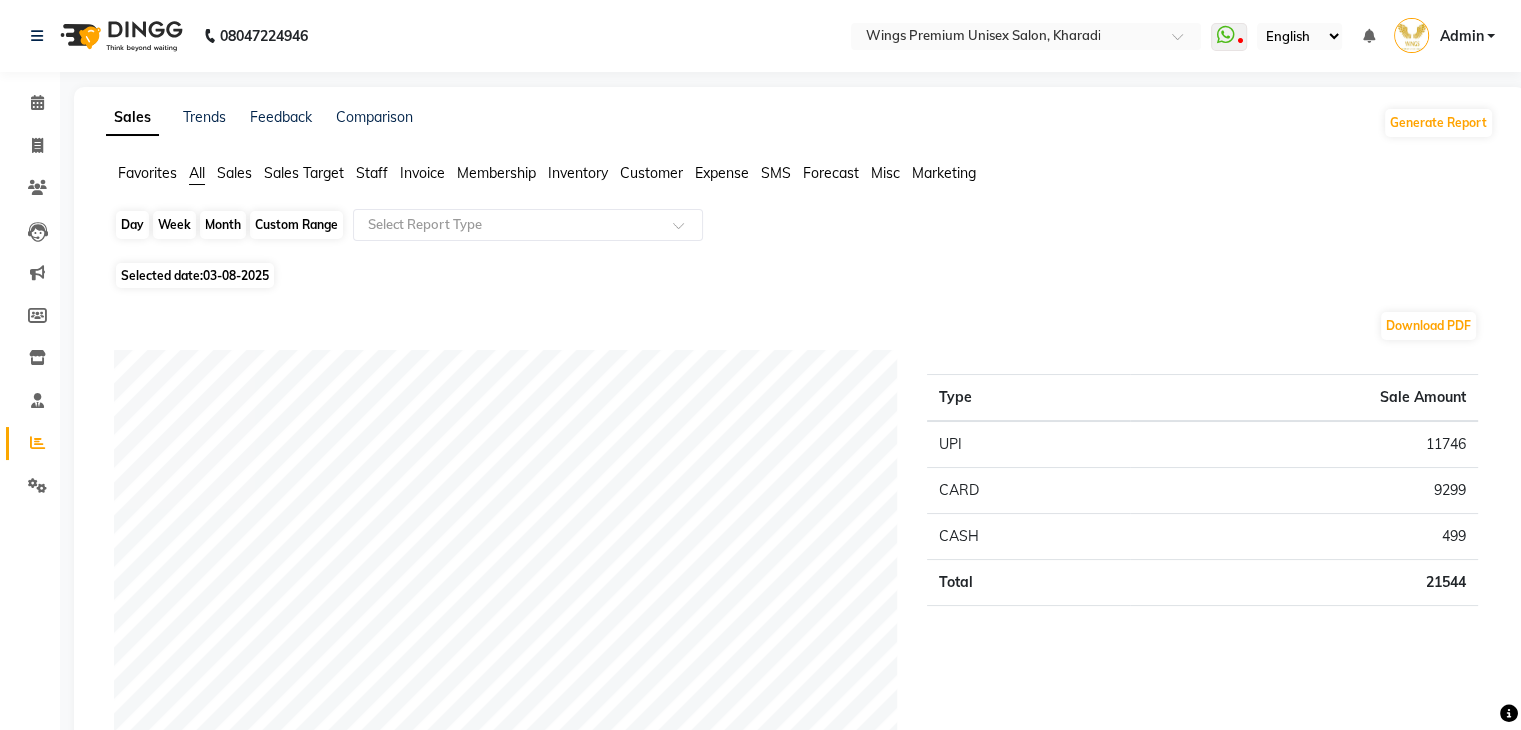click on "Day" 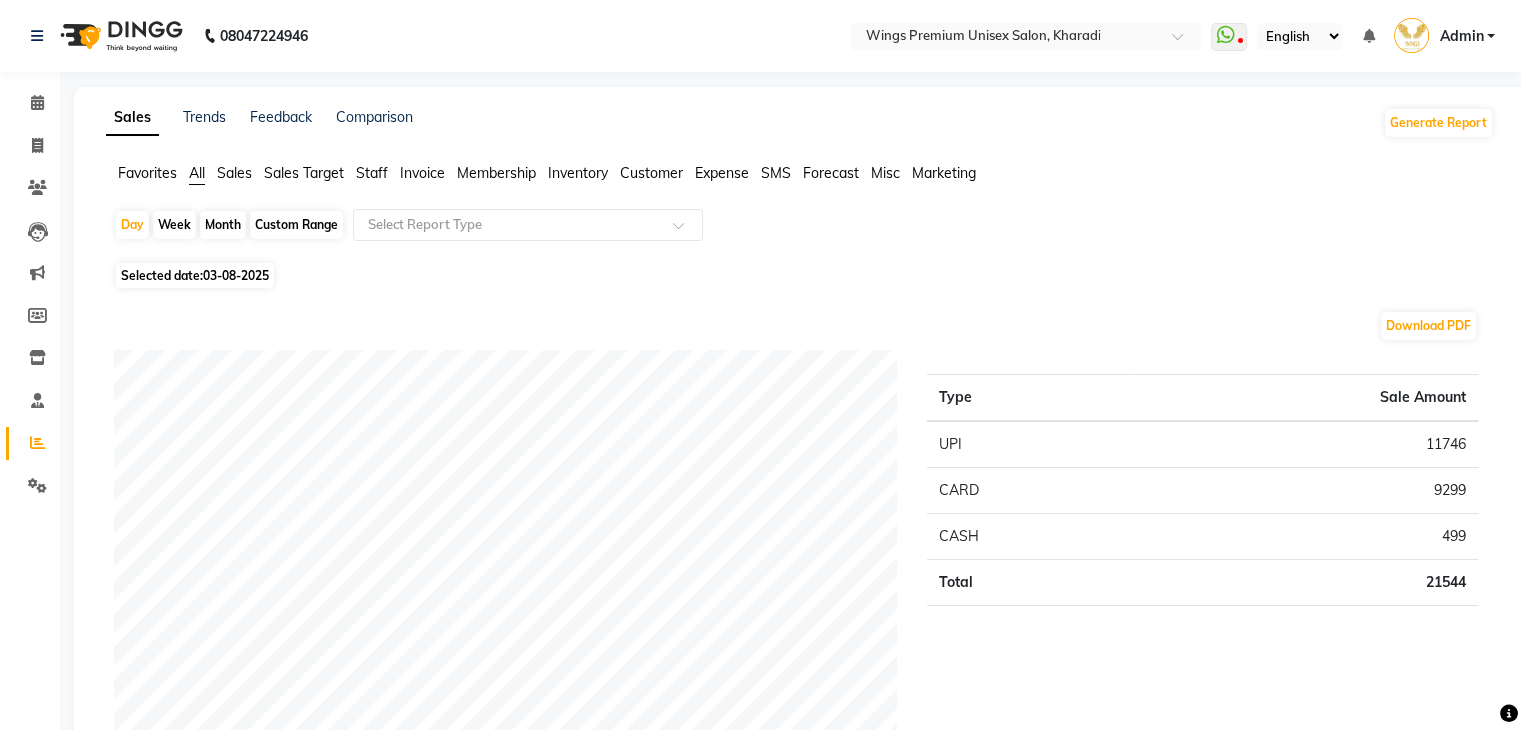 select on "8" 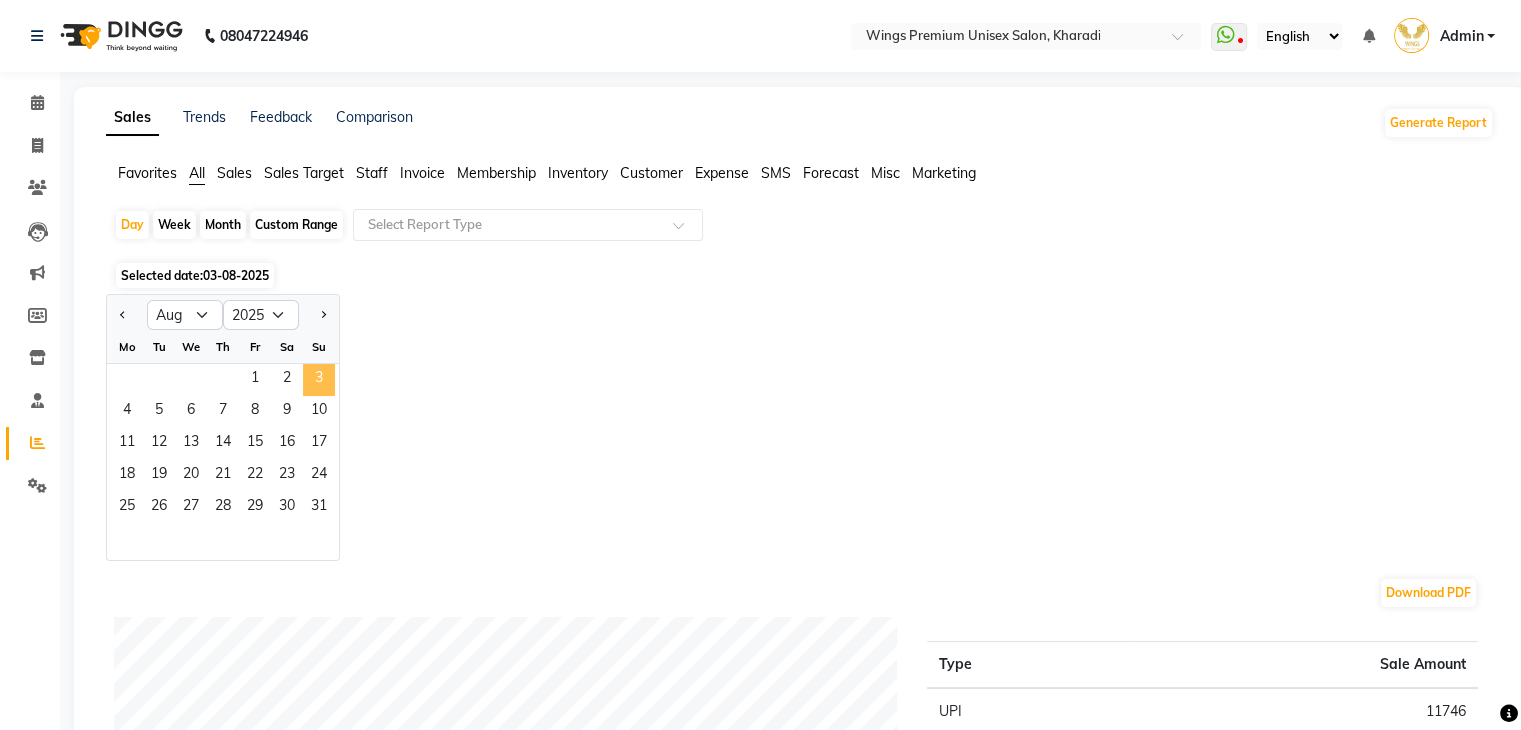 click on "3" 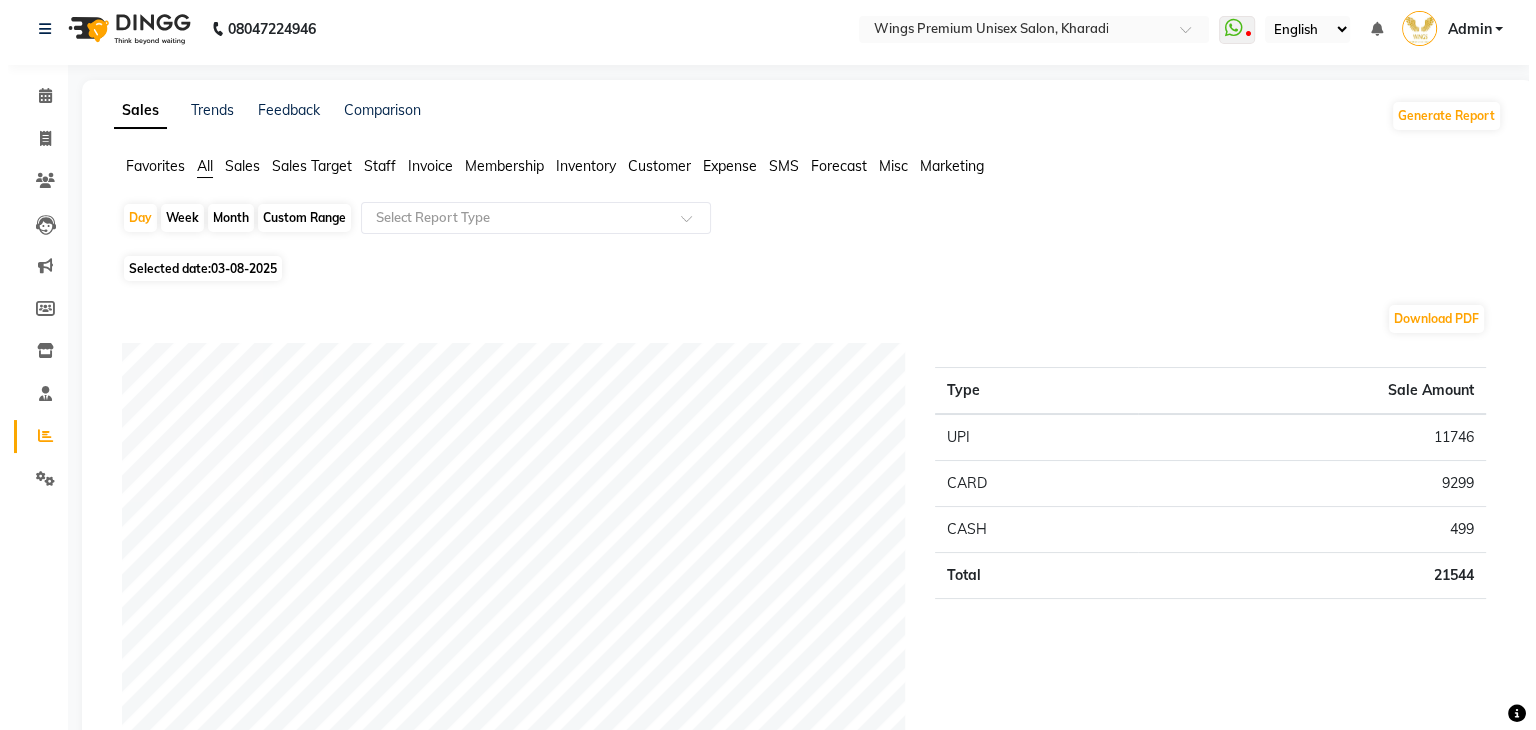 scroll, scrollTop: 0, scrollLeft: 0, axis: both 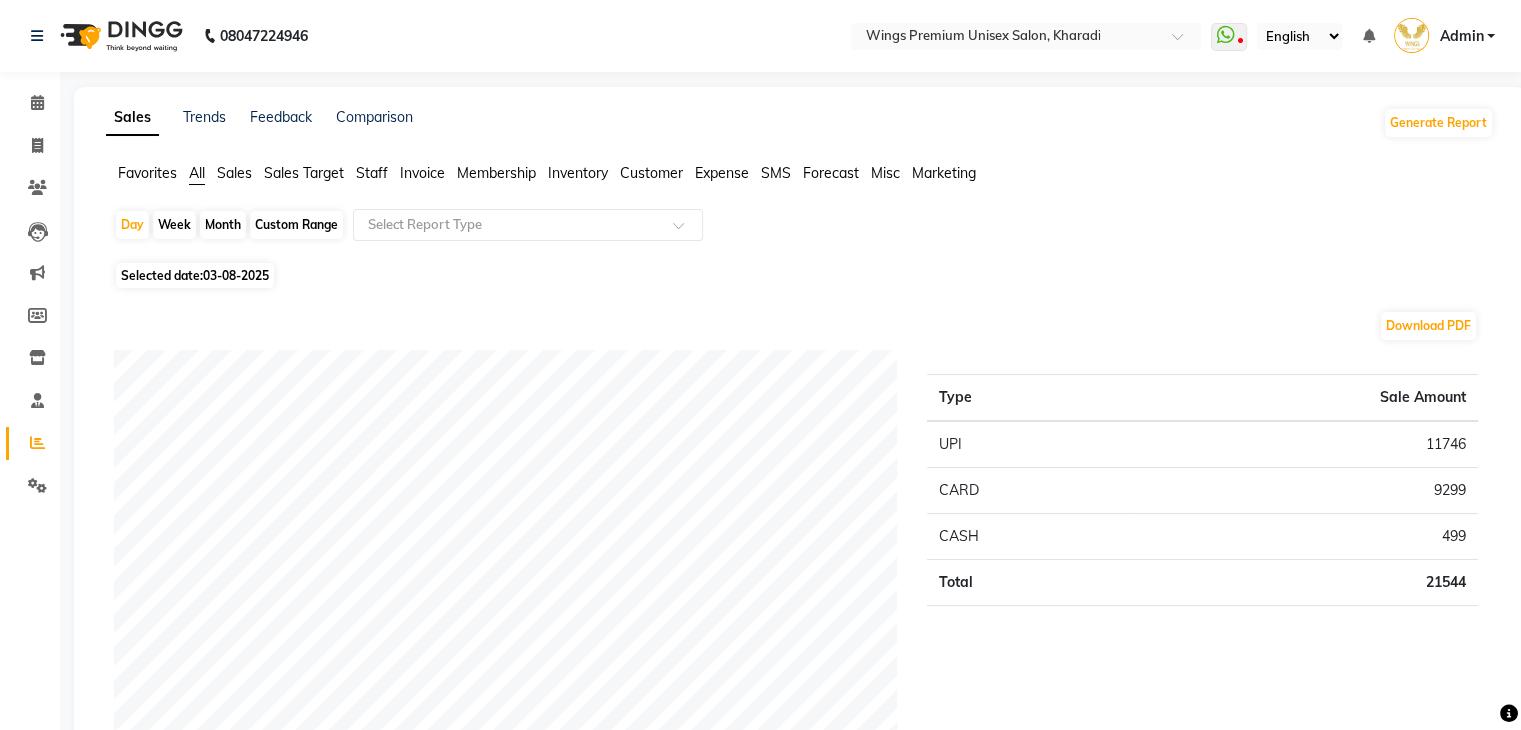 click on "Selected date:  03-08-2025" 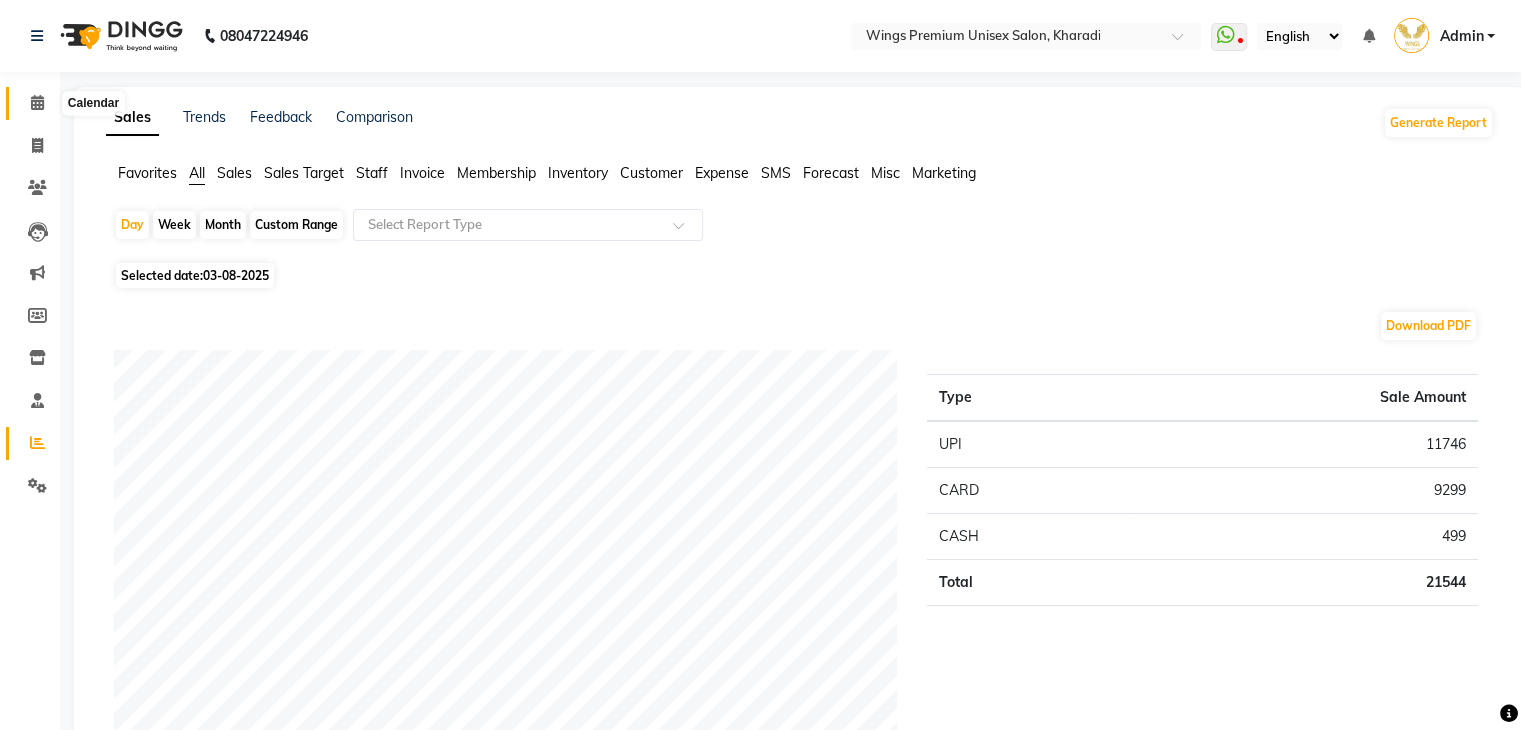 click 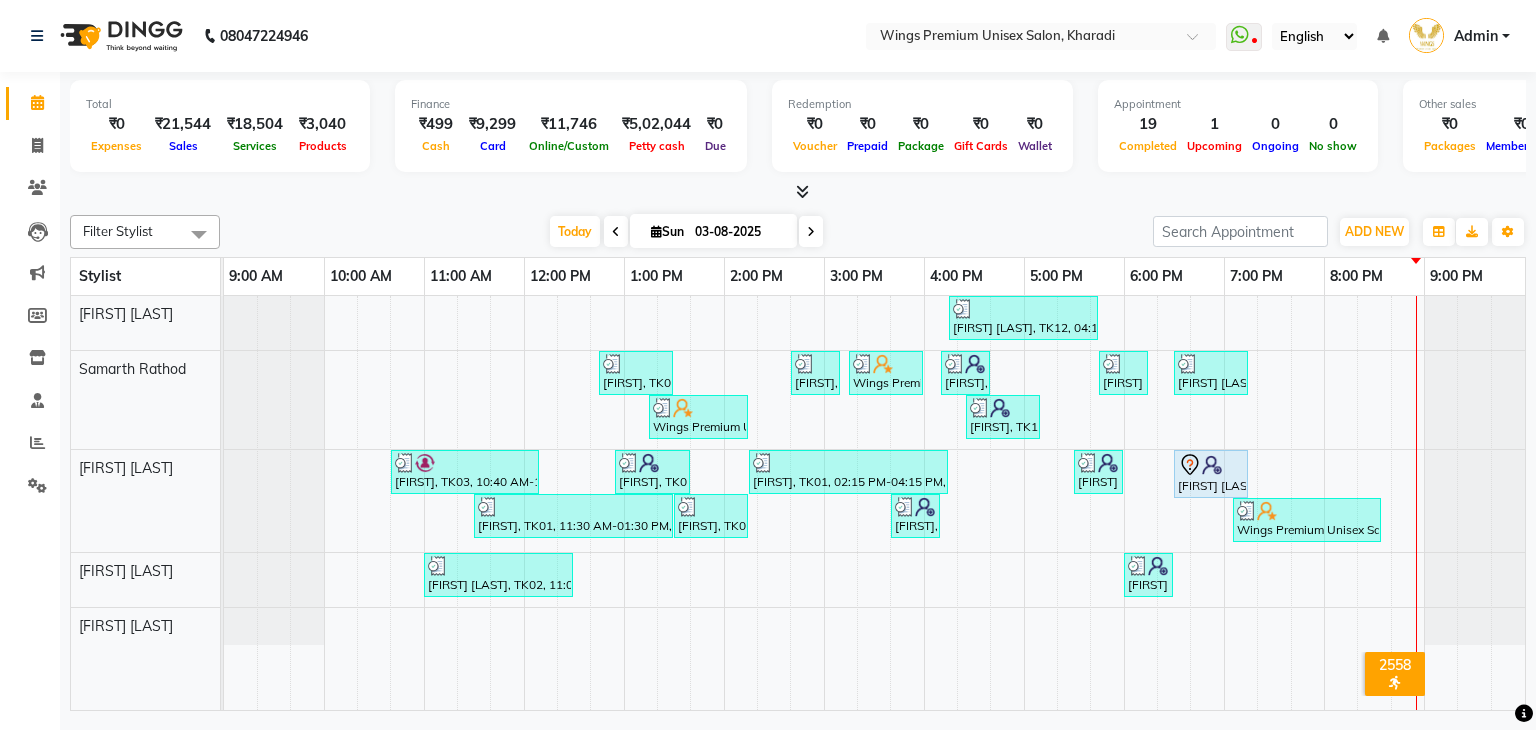click on "Today  Sun 03-08-2025" at bounding box center (686, 232) 